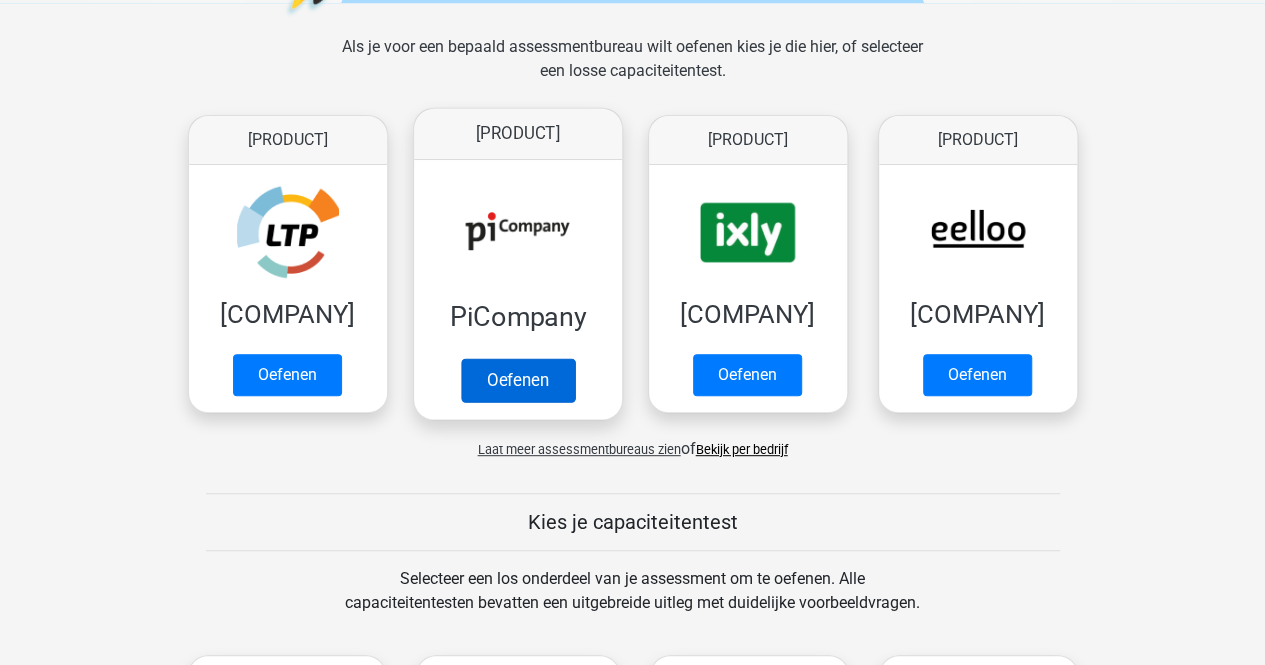 scroll, scrollTop: 100, scrollLeft: 0, axis: vertical 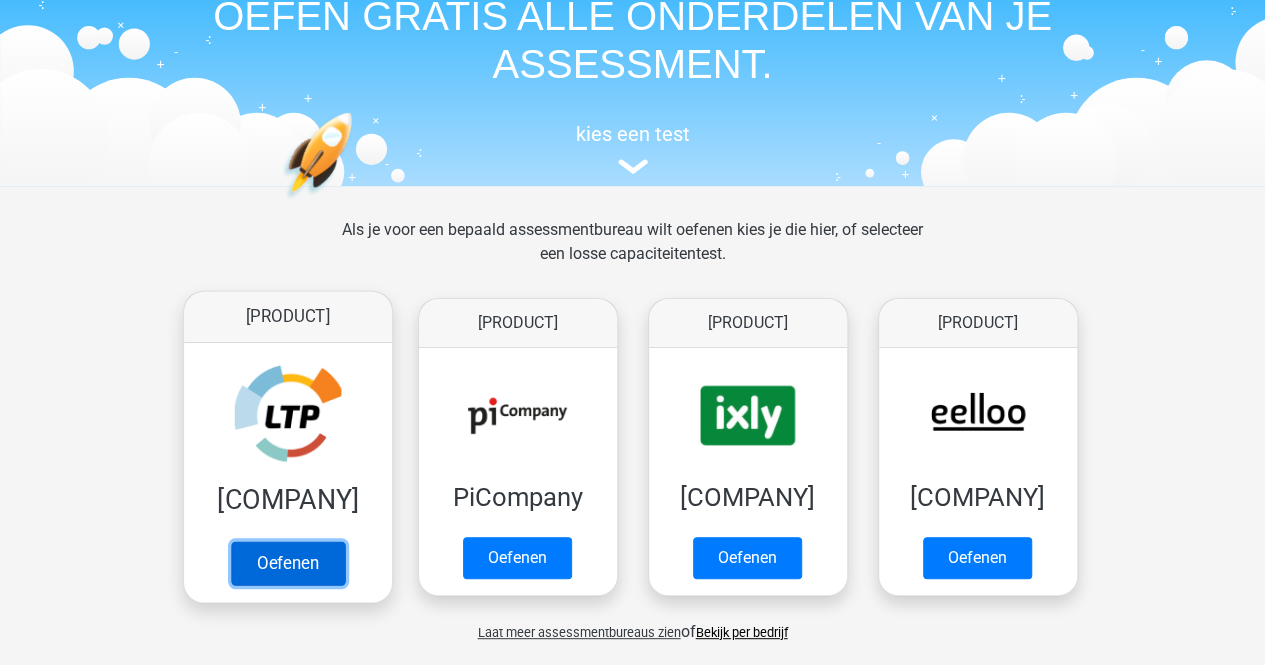click on "Oefenen" at bounding box center (287, 563) 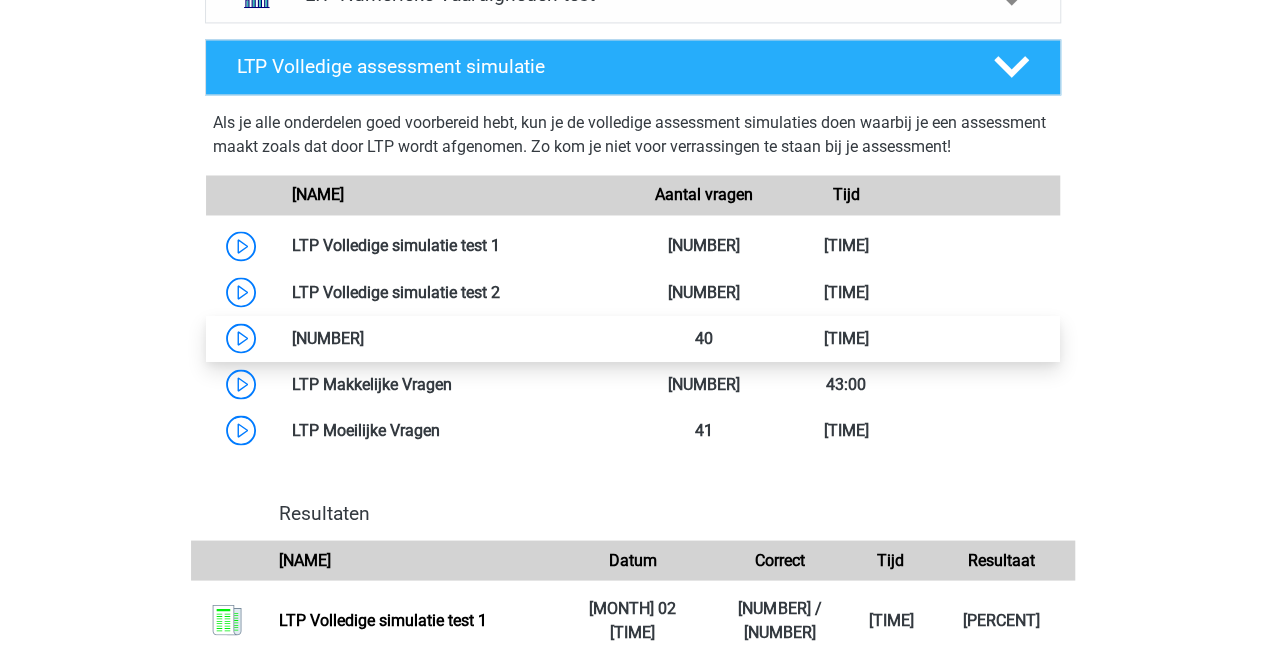 scroll, scrollTop: 1700, scrollLeft: 0, axis: vertical 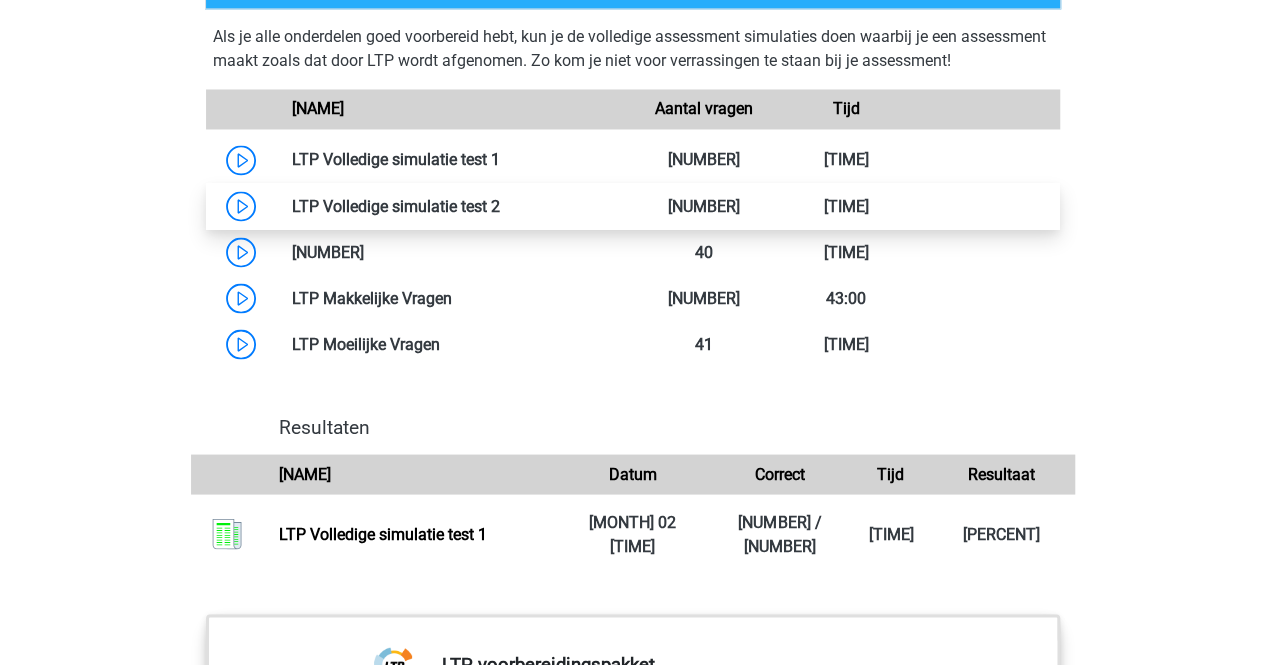 click at bounding box center (500, 205) 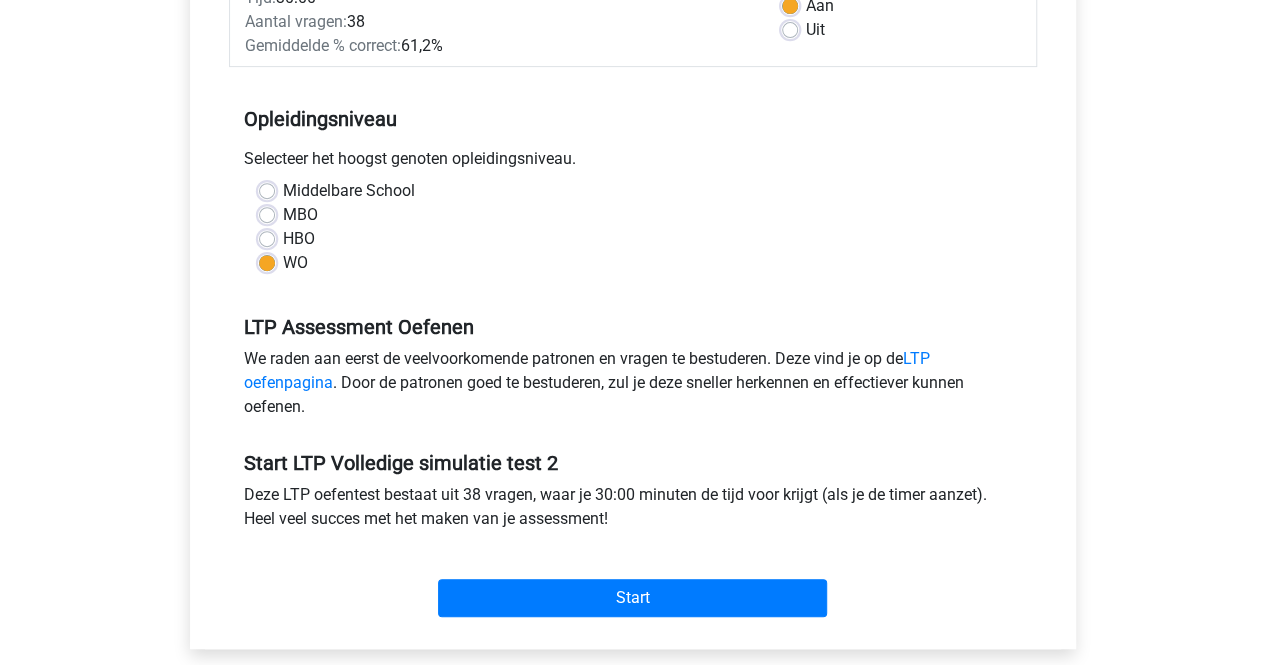 scroll, scrollTop: 400, scrollLeft: 0, axis: vertical 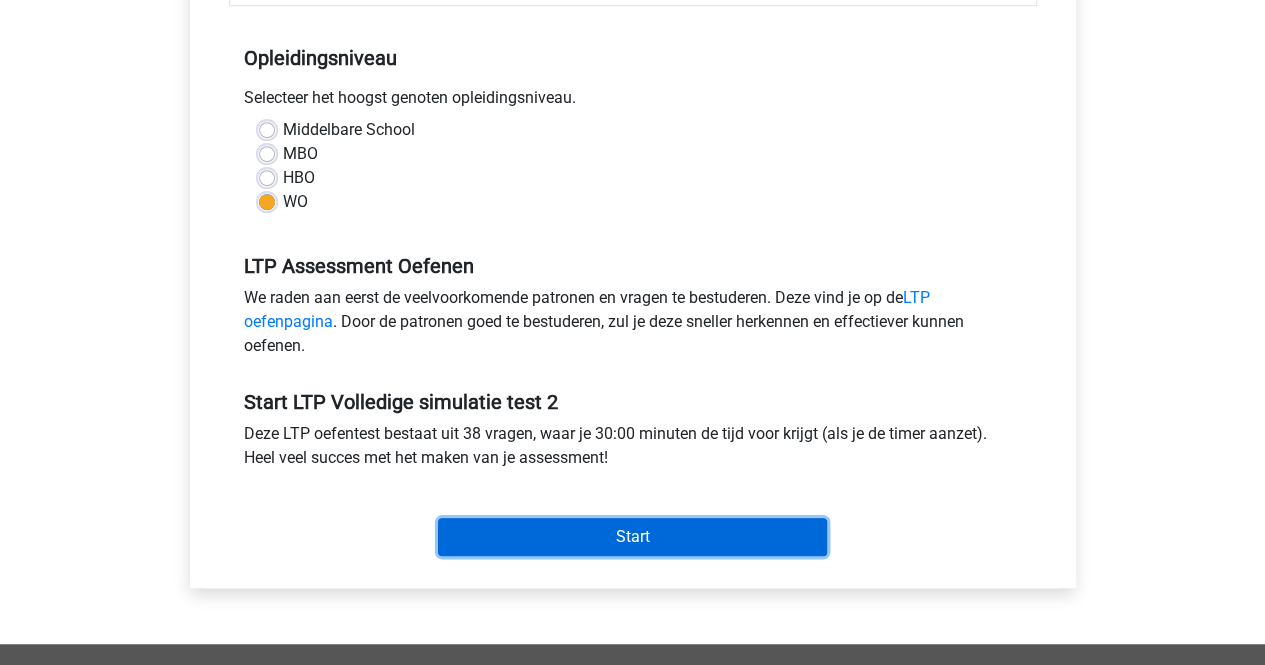 click on "Start" at bounding box center (632, 537) 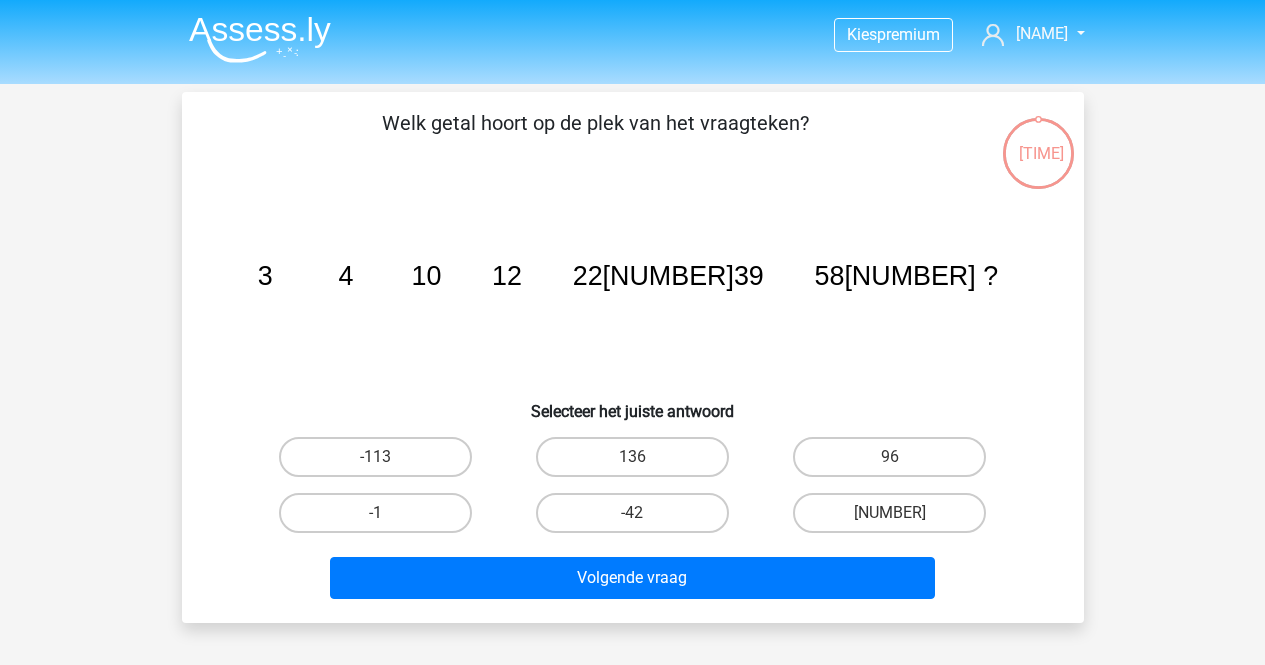 scroll, scrollTop: 0, scrollLeft: 0, axis: both 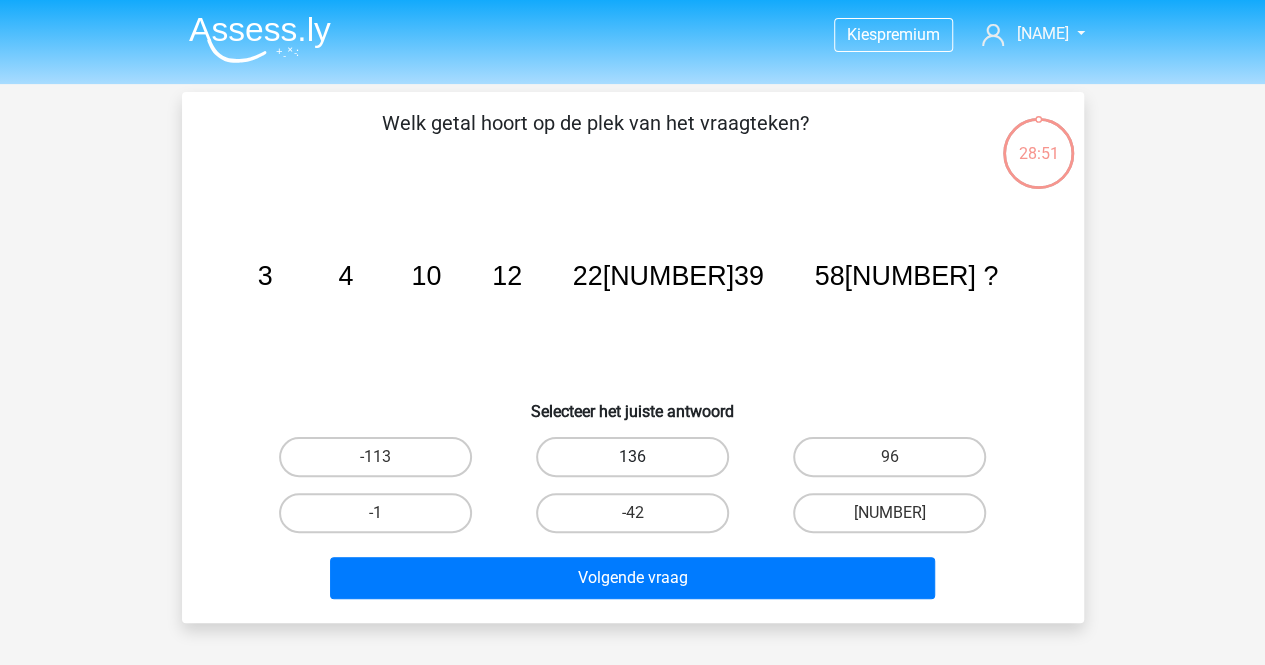 click on "136" at bounding box center (632, 457) 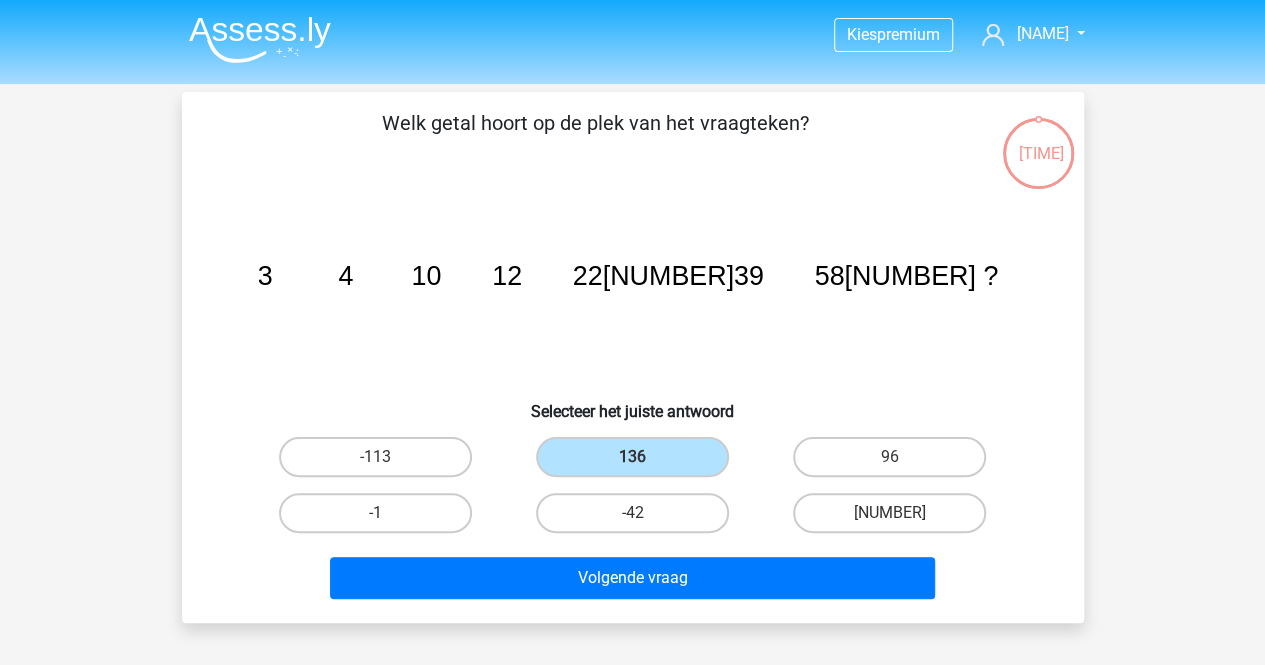 click on "image/svg+xml
[NUMBER]
[NUMBER]
[NUMBER]
[NUMBER]
[NUMBER]
[NUMBER]
[NUMBER]
[NUMBER]
[NUMBER]
[NUMBER]
?" at bounding box center [633, 285] 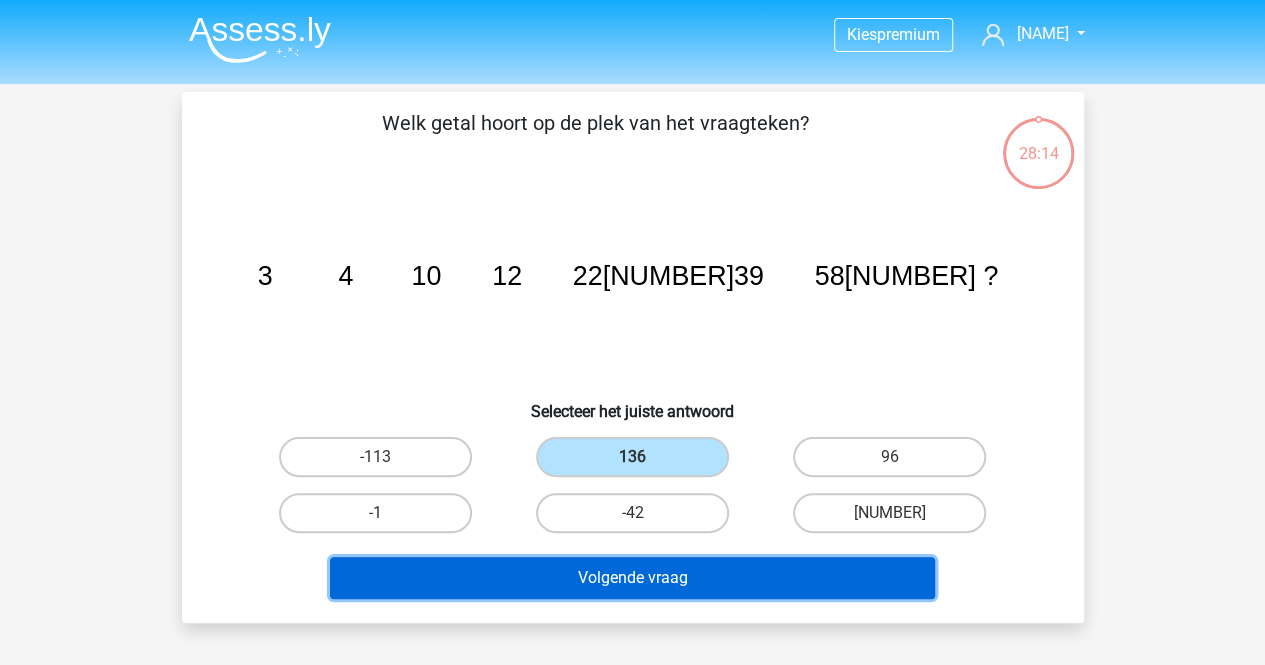 click on "Volgende vraag" at bounding box center (632, 578) 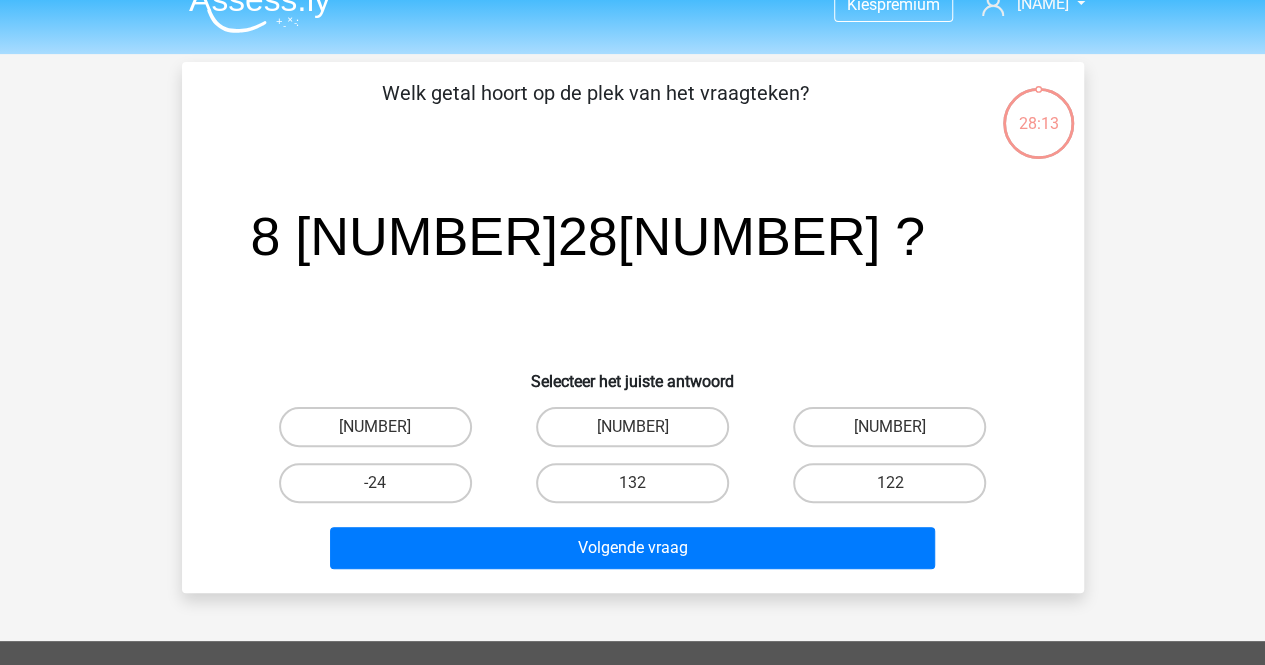 scroll, scrollTop: 0, scrollLeft: 0, axis: both 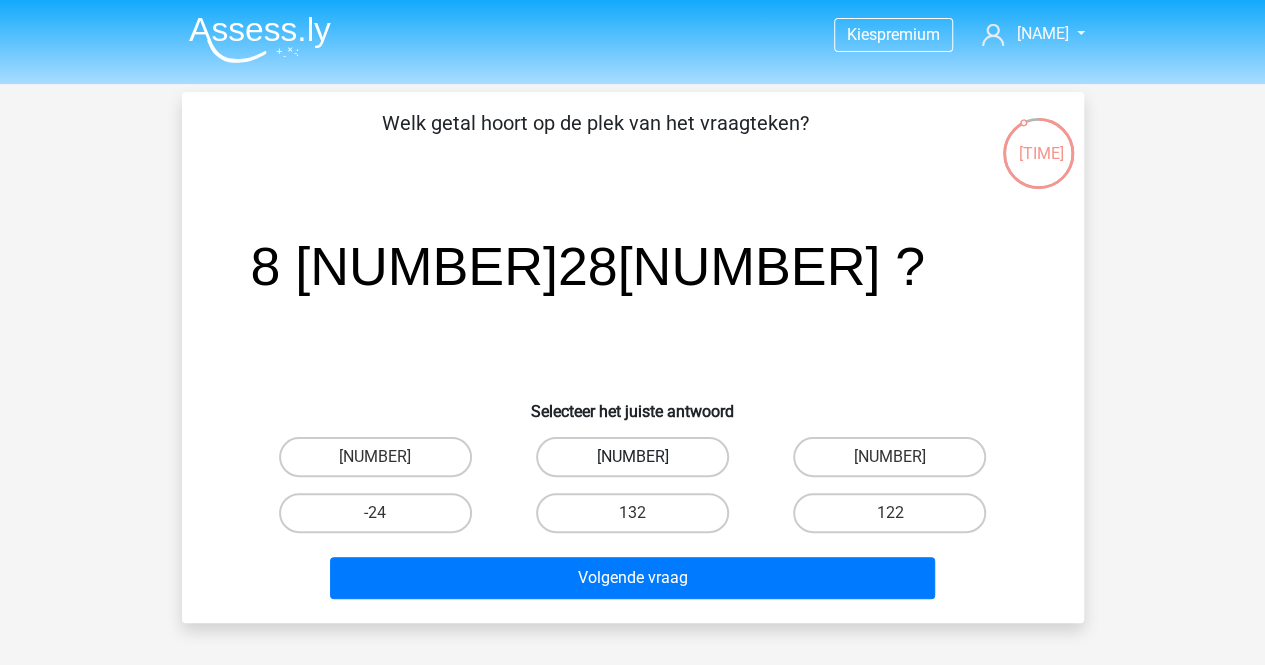 click on "[NUMBER]" at bounding box center (632, 457) 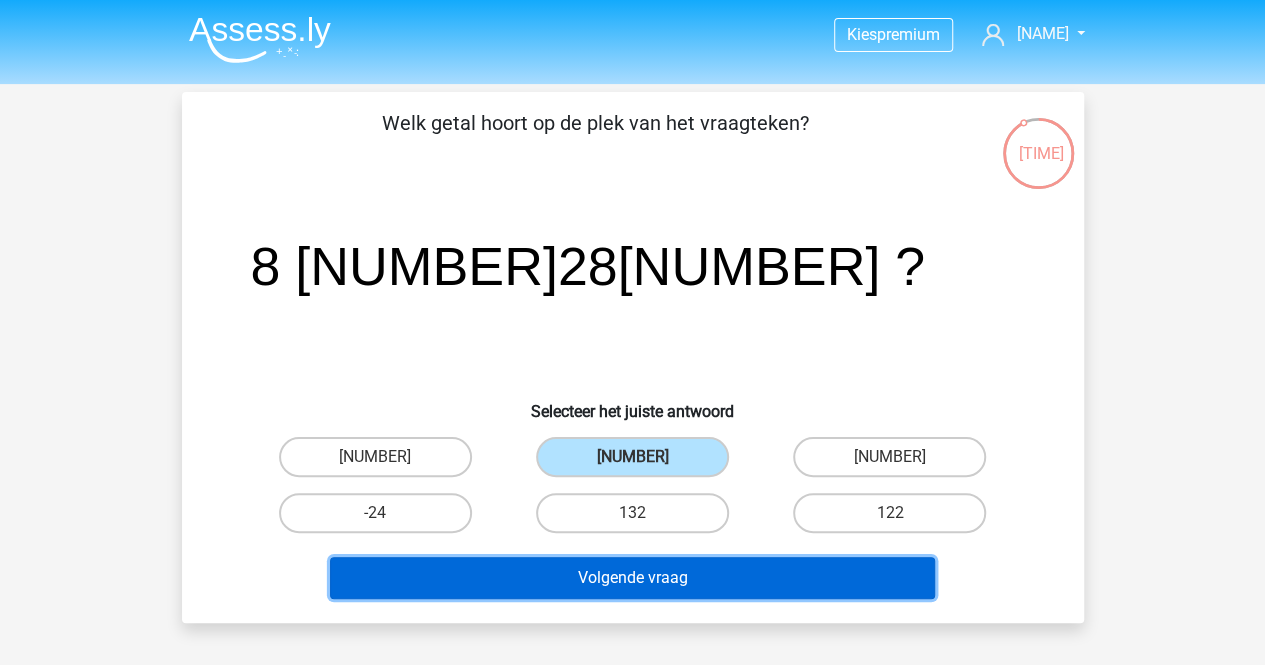 click on "Volgende vraag" at bounding box center [632, 578] 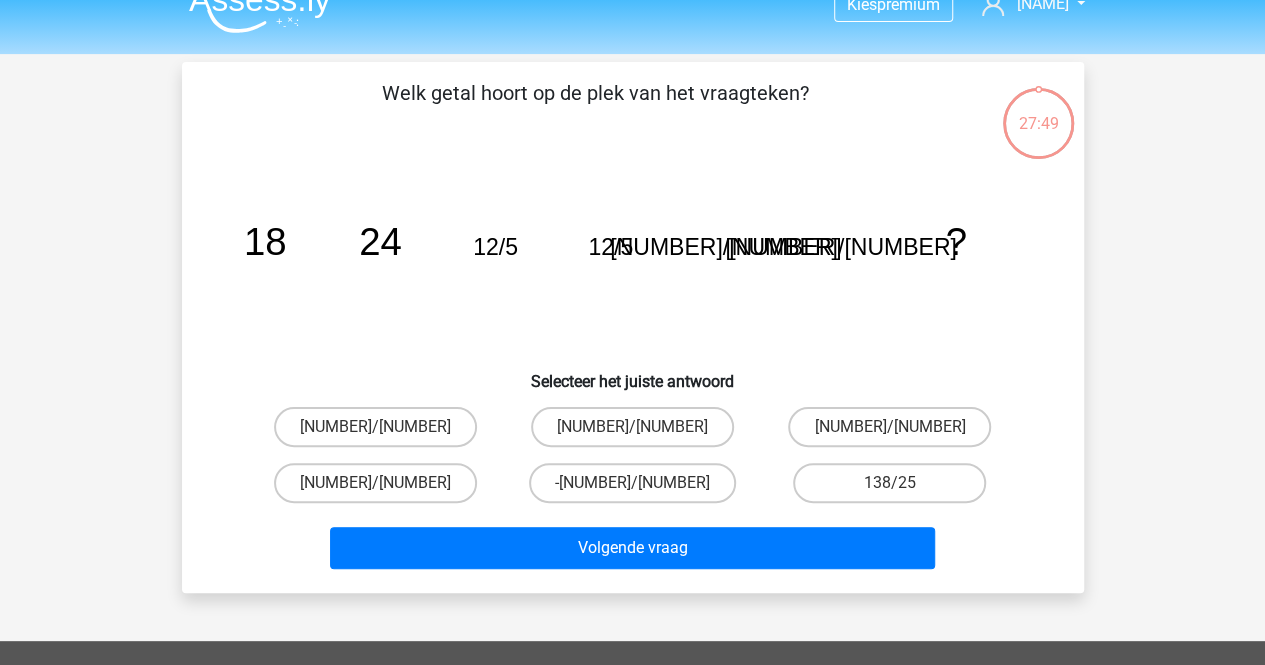 scroll, scrollTop: 0, scrollLeft: 0, axis: both 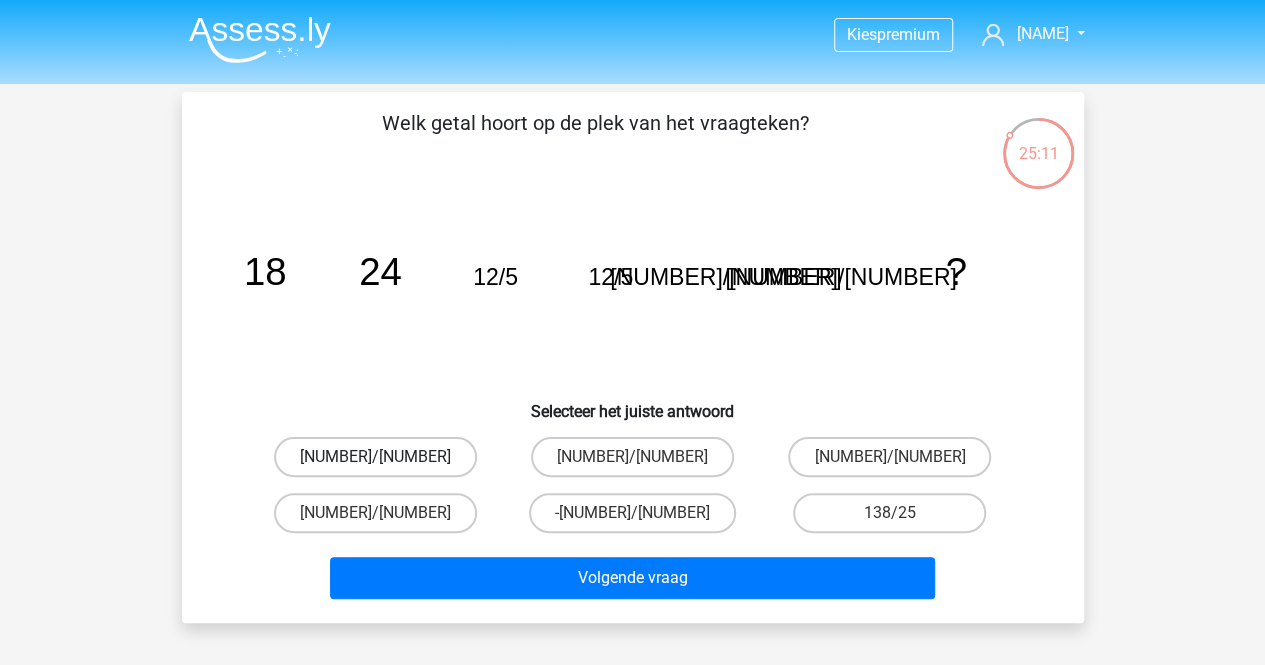 click on "21/25" at bounding box center [375, 457] 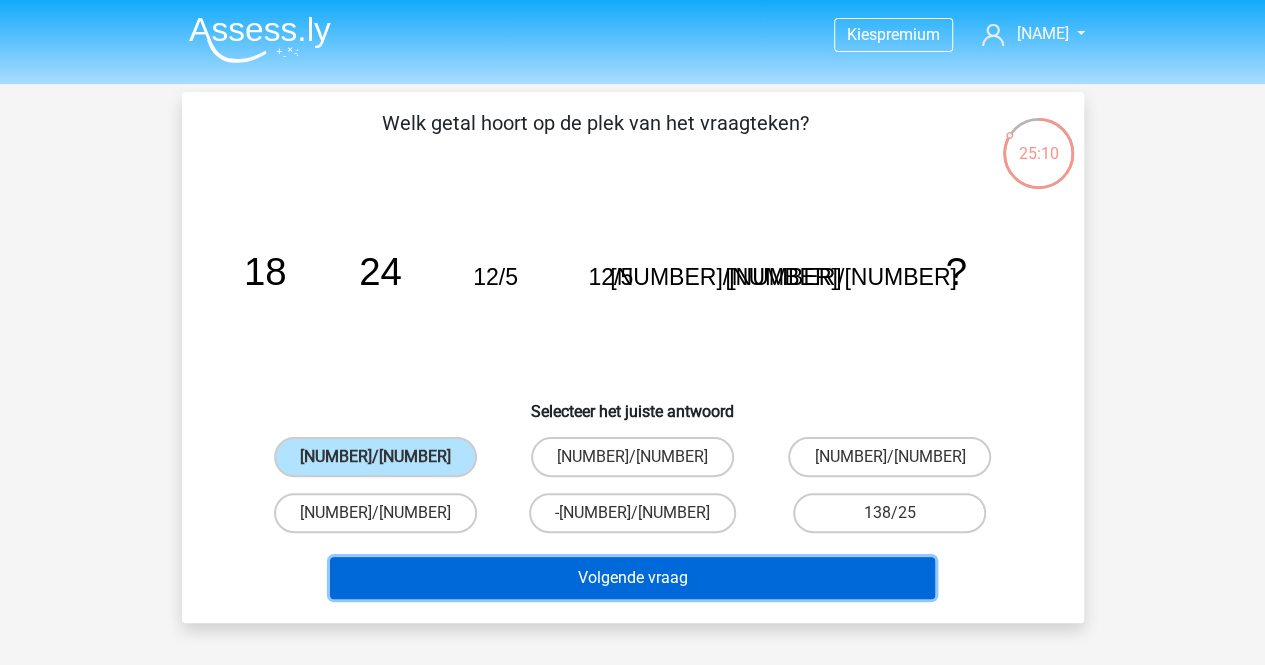 click on "Volgende vraag" at bounding box center [632, 578] 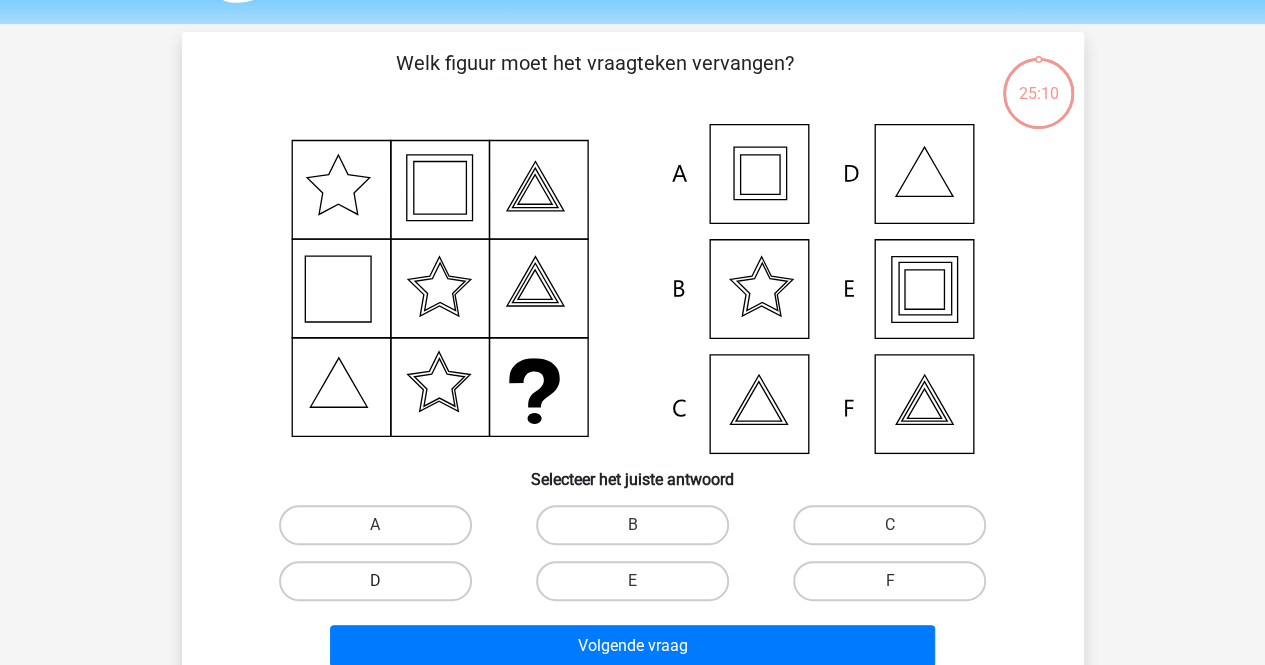 scroll, scrollTop: 92, scrollLeft: 0, axis: vertical 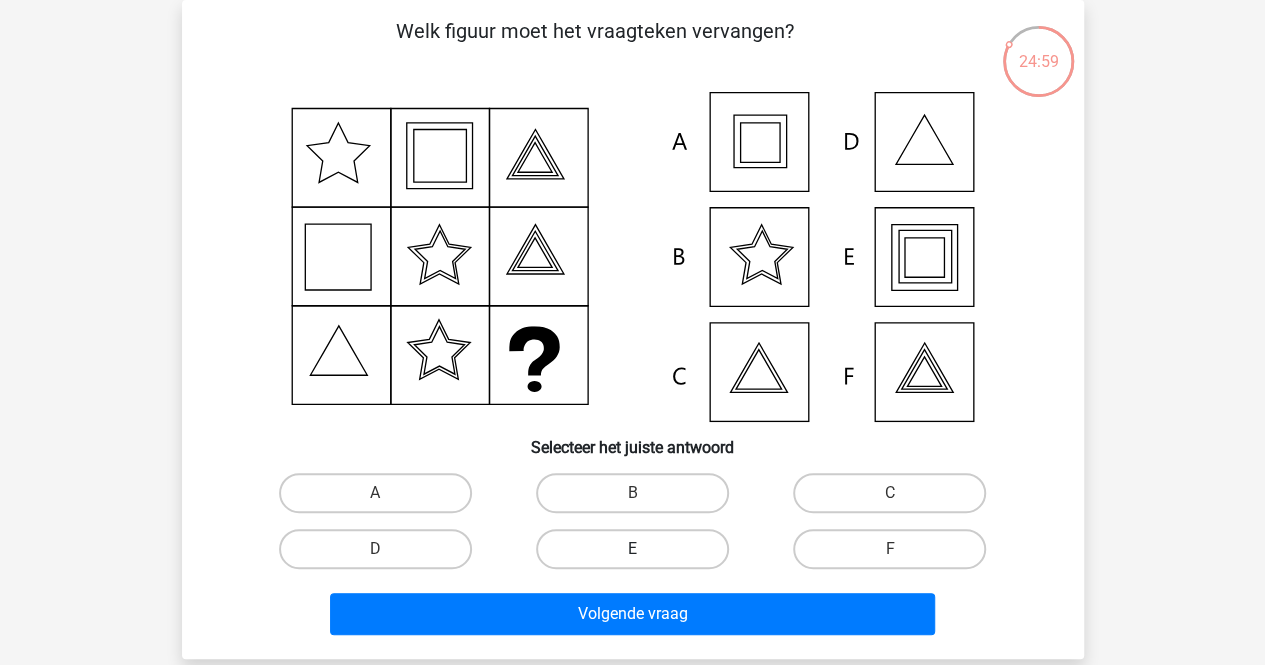 click on "E" at bounding box center (632, 549) 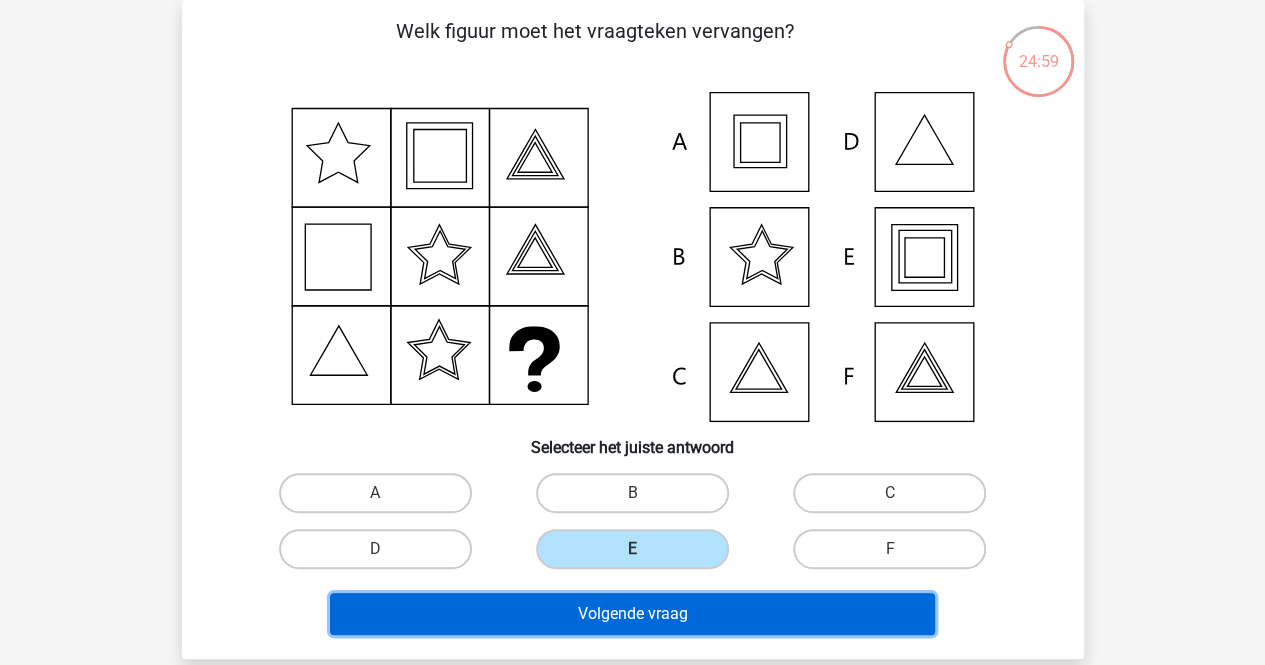 click on "Volgende vraag" at bounding box center [632, 614] 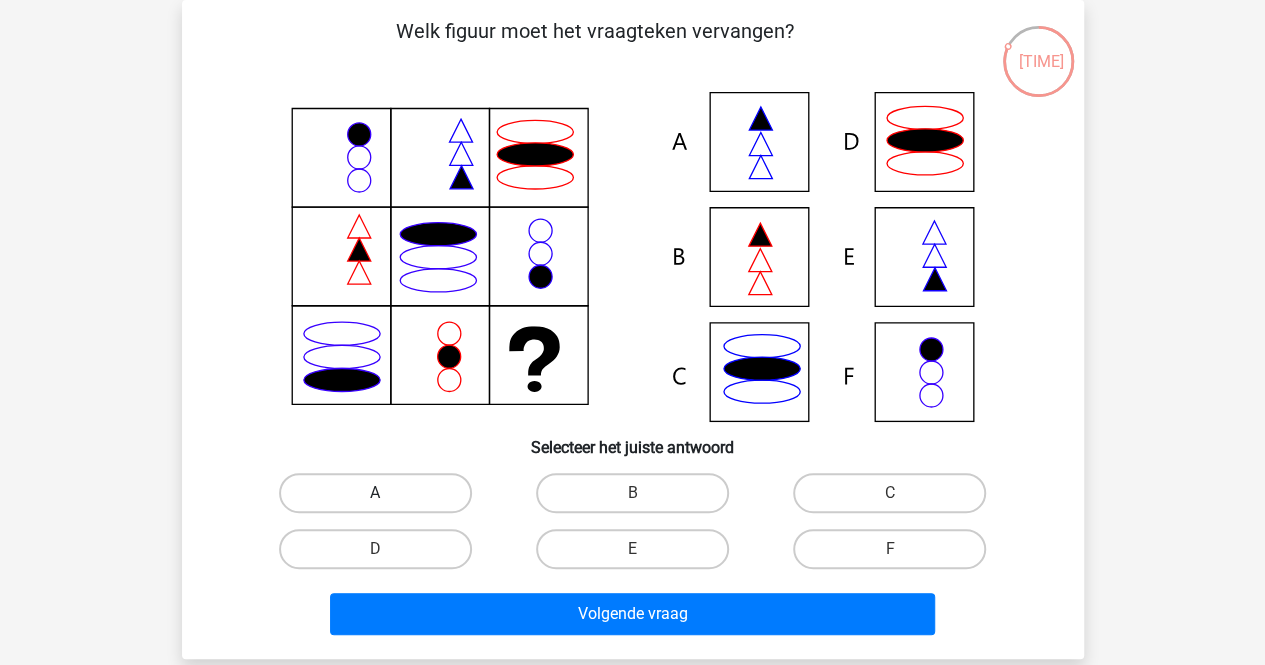 click on "A" at bounding box center [375, 493] 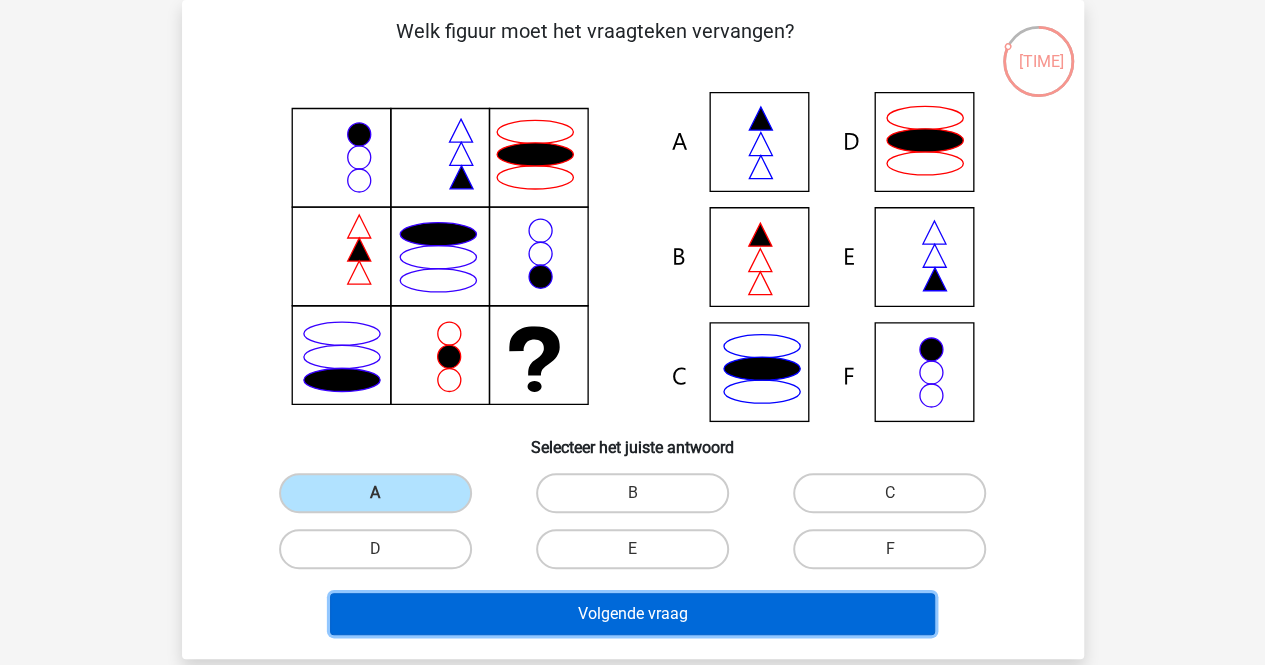 click on "Volgende vraag" at bounding box center (632, 614) 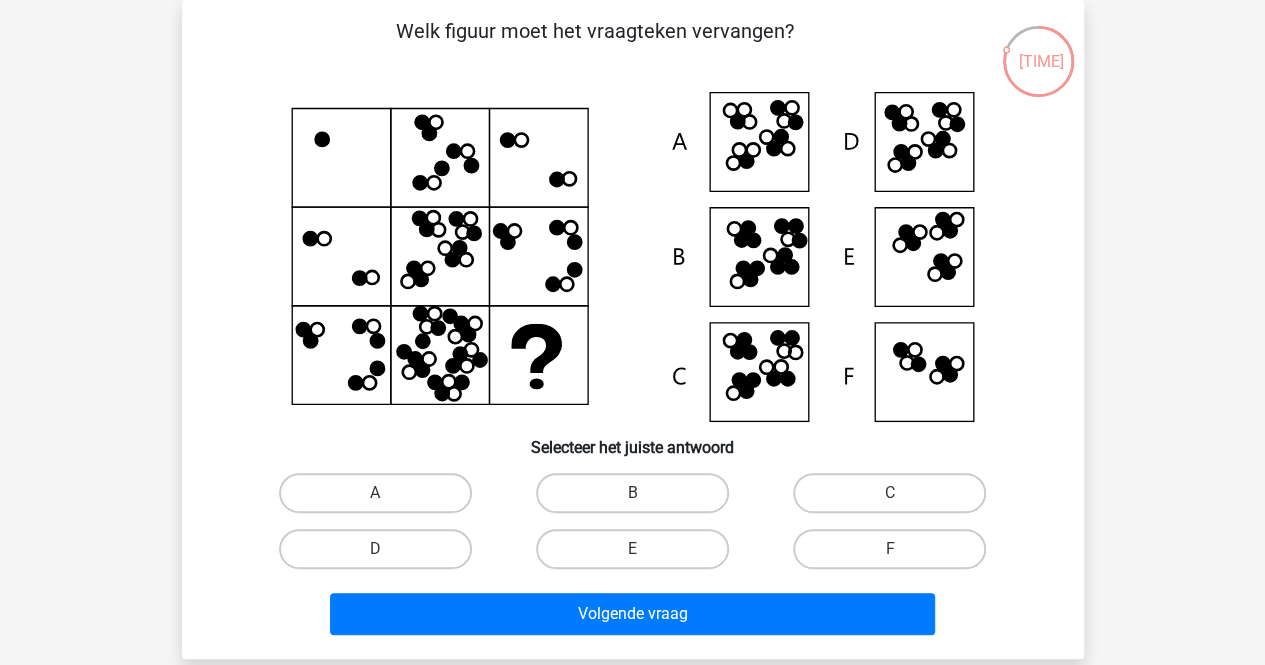 click on "D" at bounding box center [381, 555] 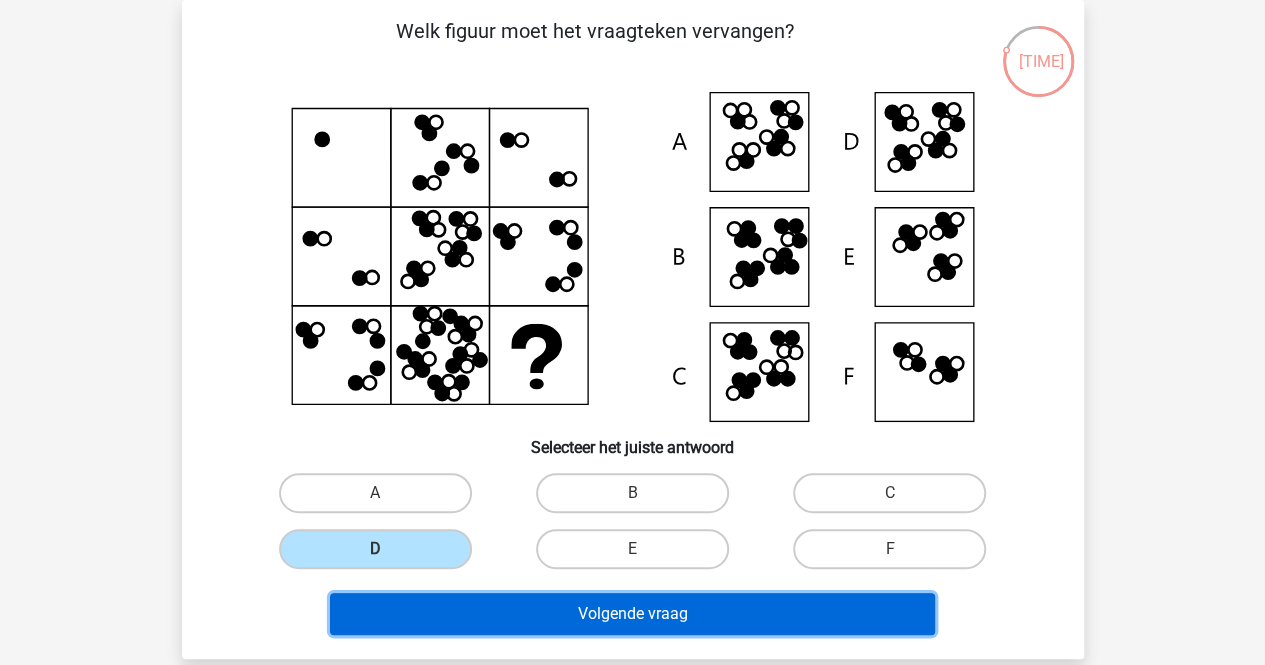 click on "Volgende vraag" at bounding box center [632, 614] 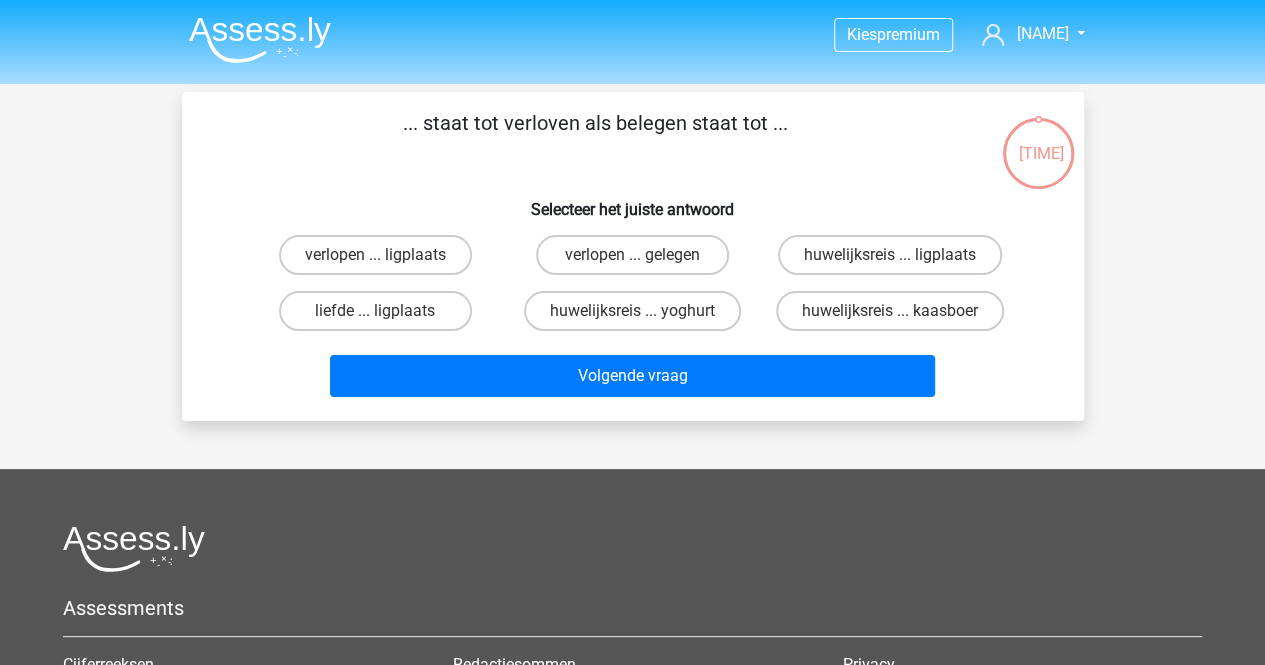 scroll, scrollTop: 0, scrollLeft: 0, axis: both 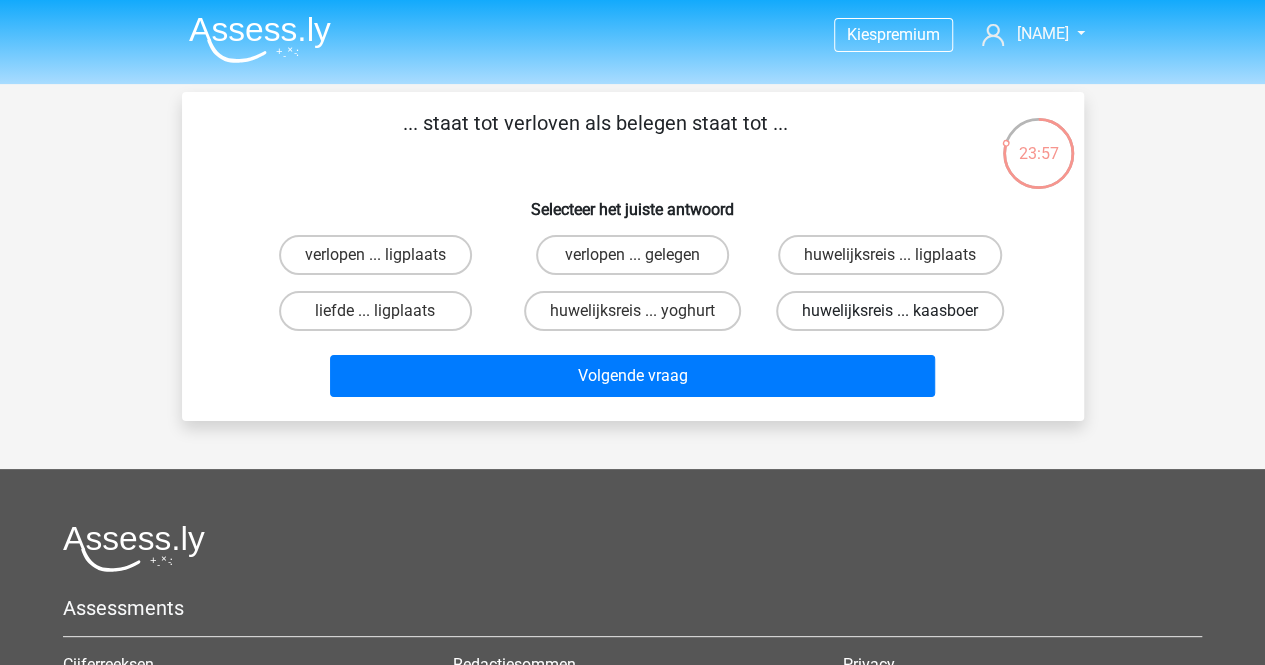 click on "huwelijksreis ... kaasboer" at bounding box center (890, 311) 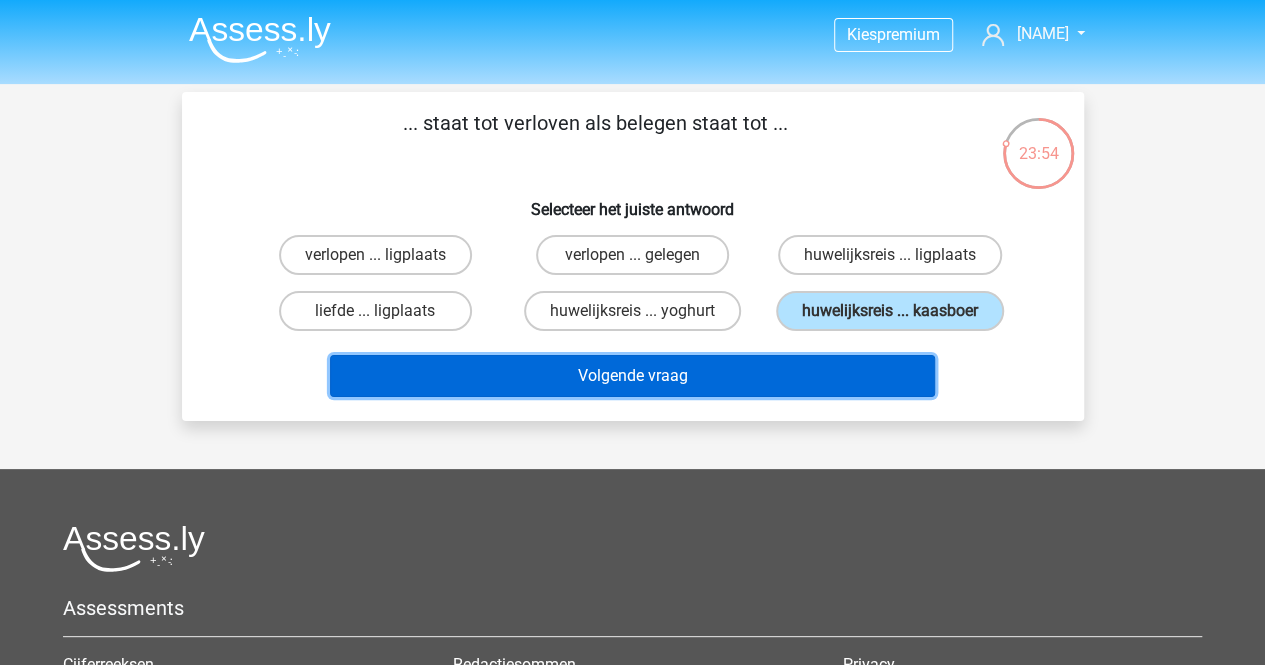 click on "Volgende vraag" at bounding box center [632, 376] 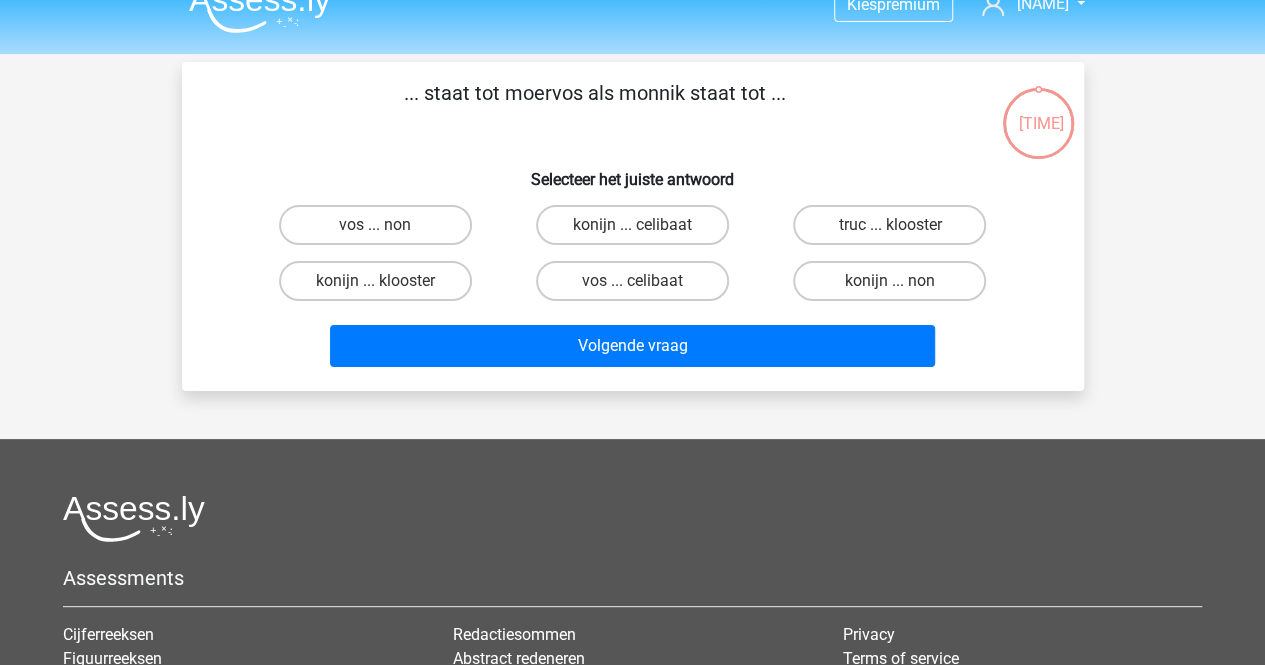 scroll, scrollTop: 0, scrollLeft: 0, axis: both 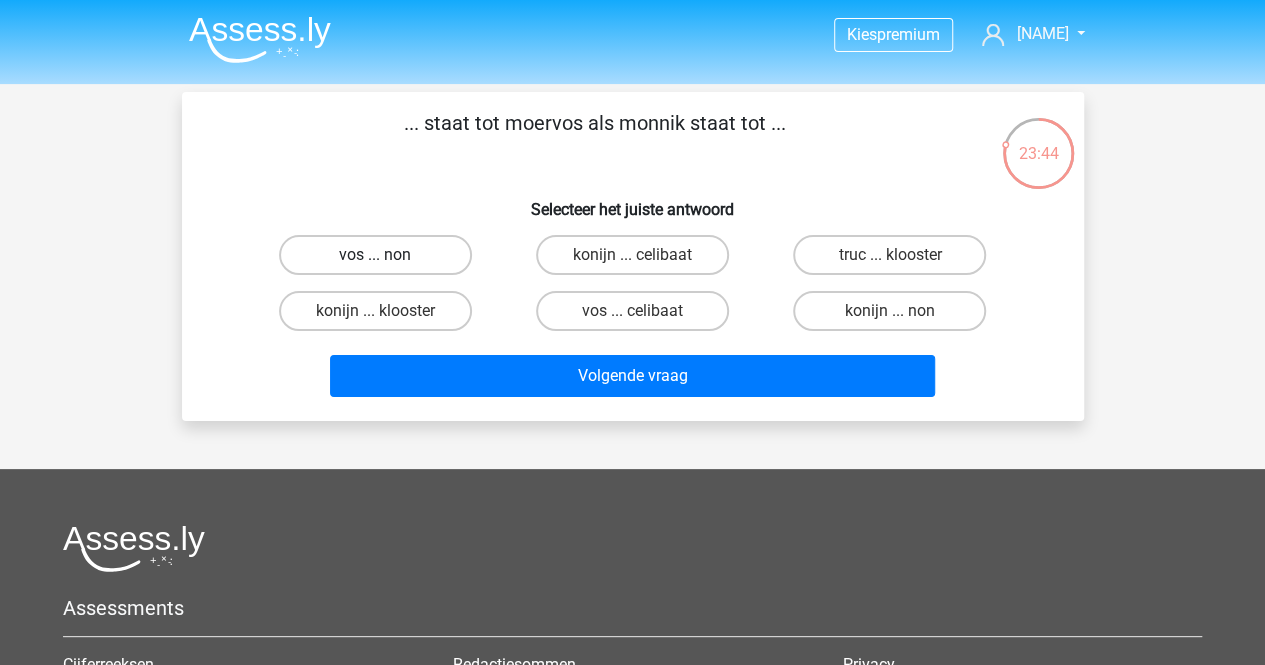 click on "vos ... non" at bounding box center [375, 255] 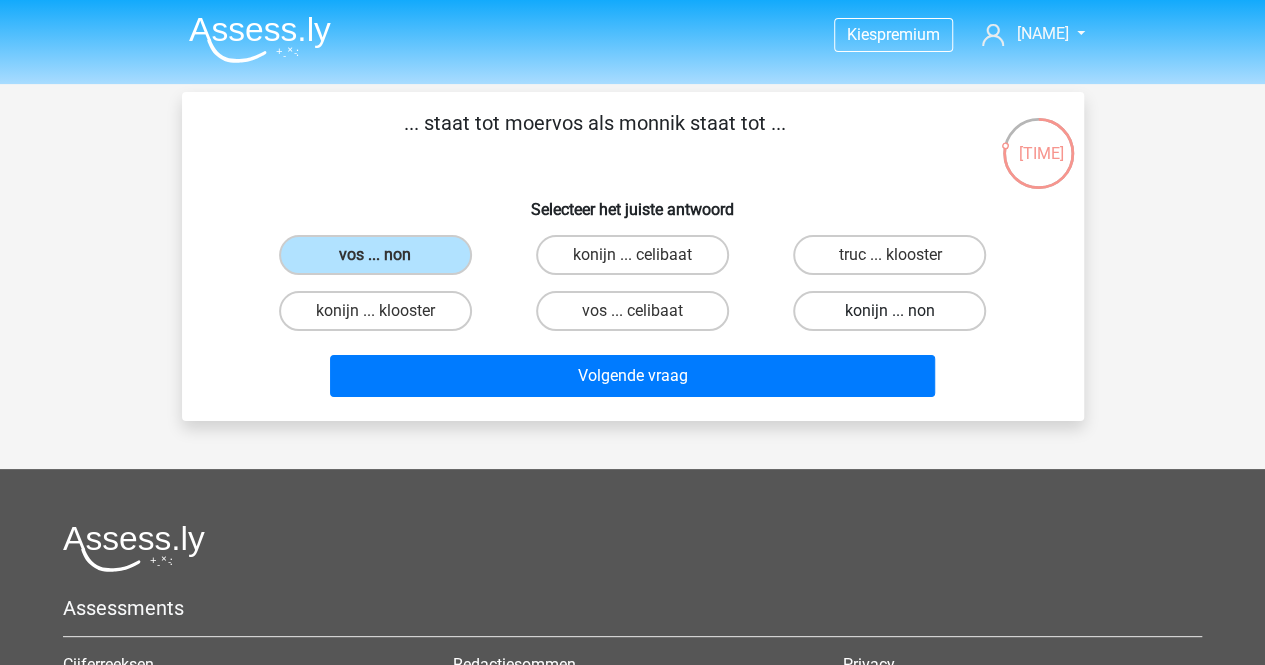 click on "konijn ... non" at bounding box center (889, 311) 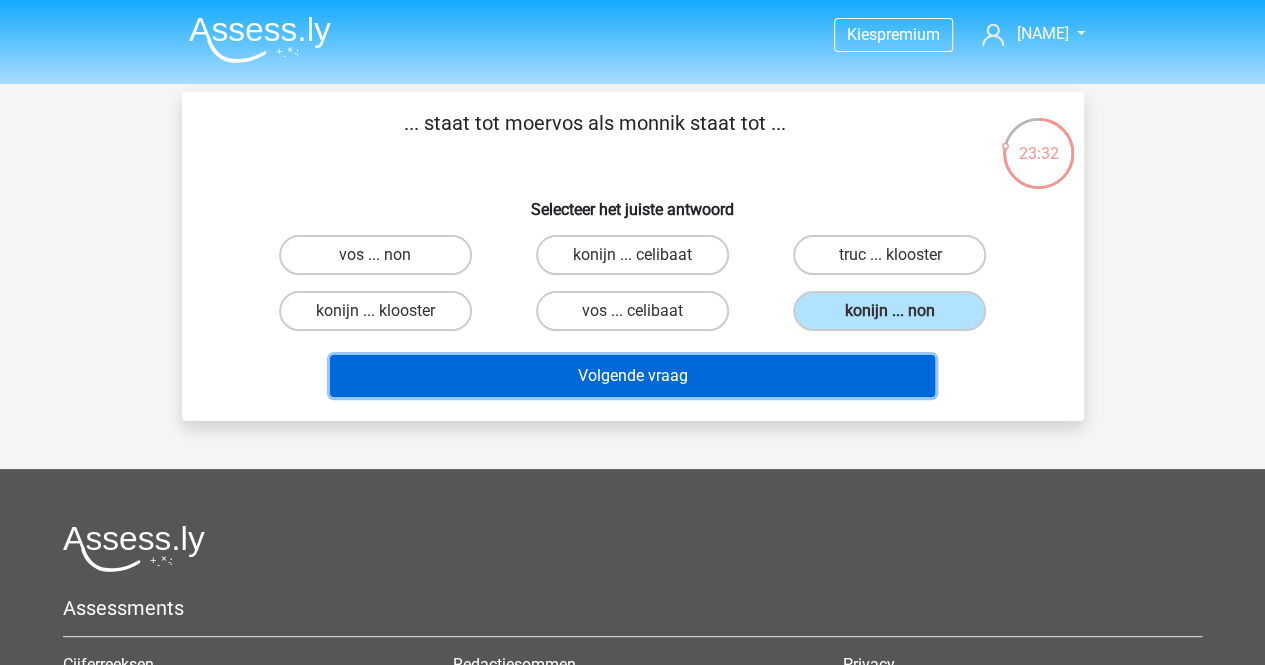 click on "Volgende vraag" at bounding box center [632, 376] 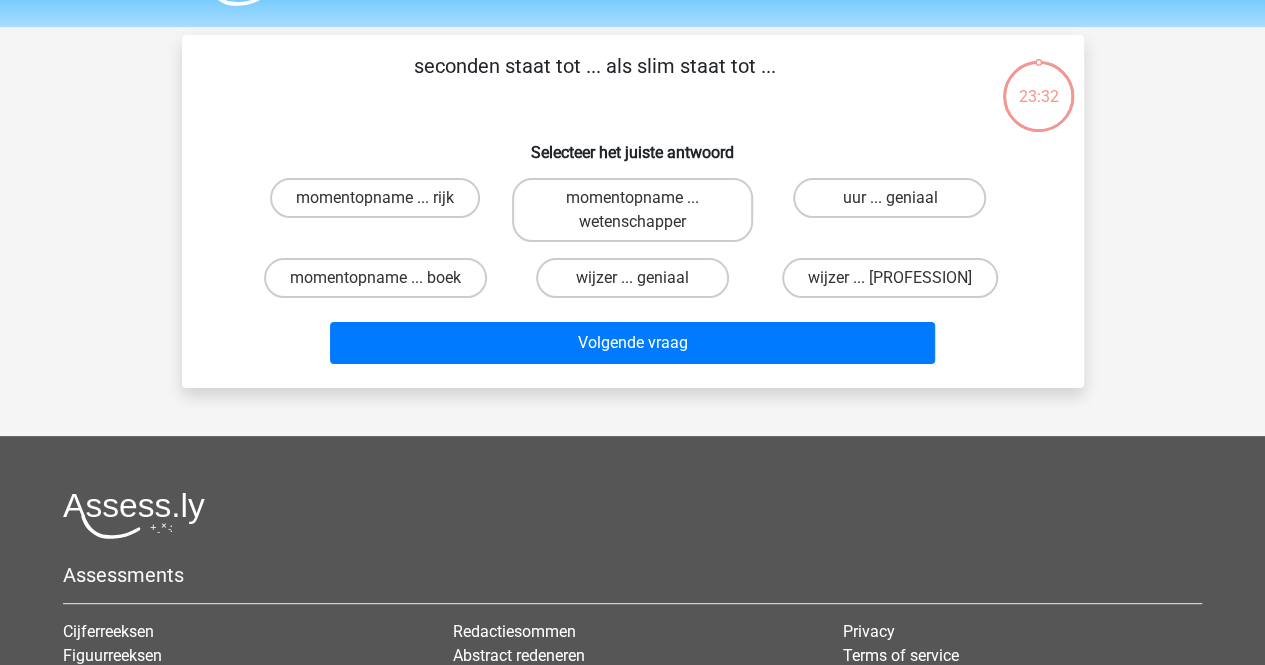 scroll, scrollTop: 0, scrollLeft: 0, axis: both 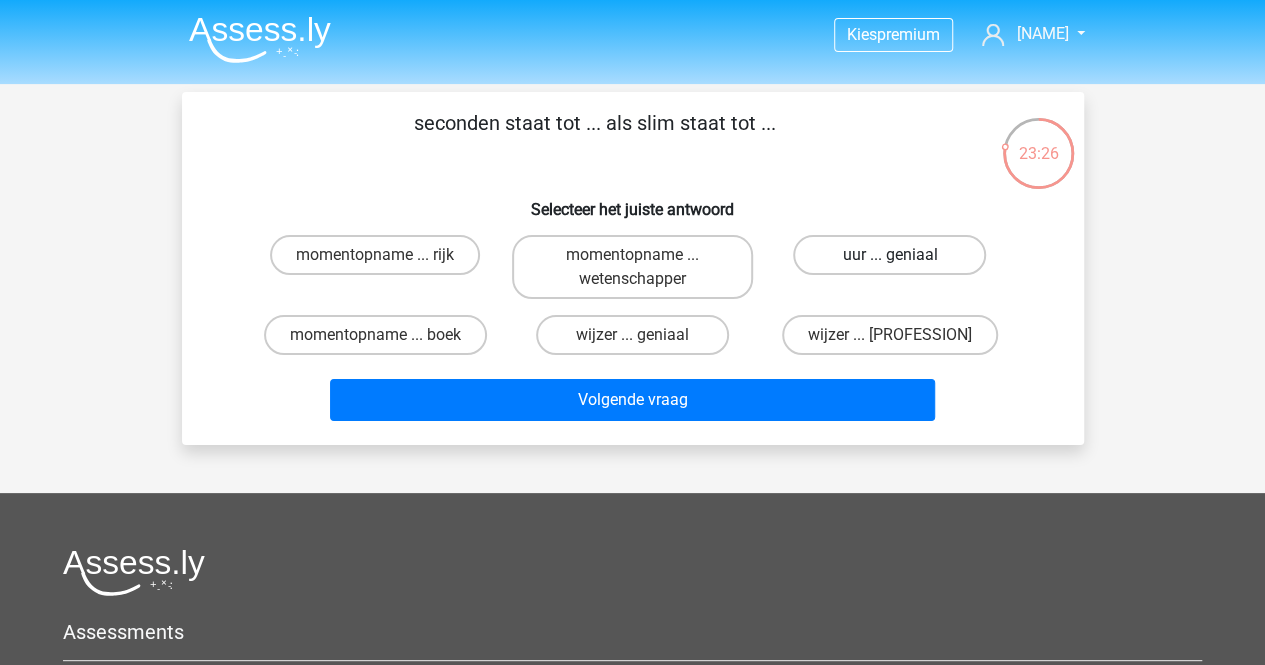 click on "uur ... geniaal" at bounding box center (889, 255) 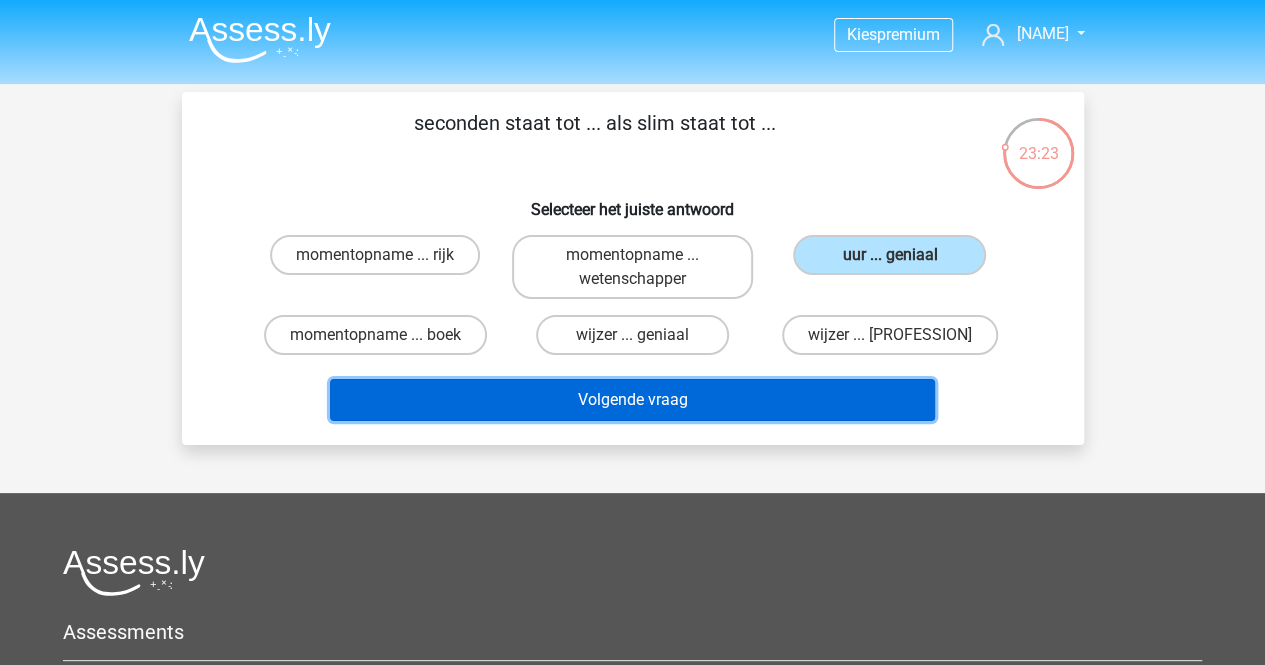 click on "Volgende vraag" at bounding box center [632, 400] 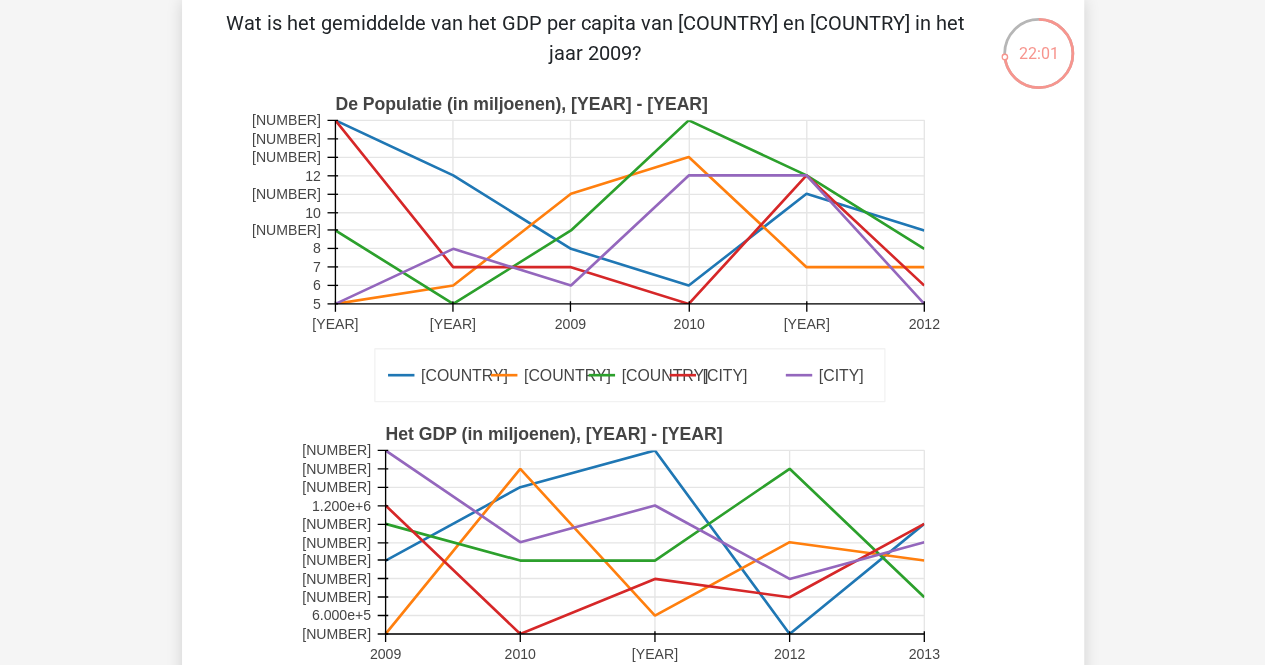 scroll, scrollTop: 400, scrollLeft: 0, axis: vertical 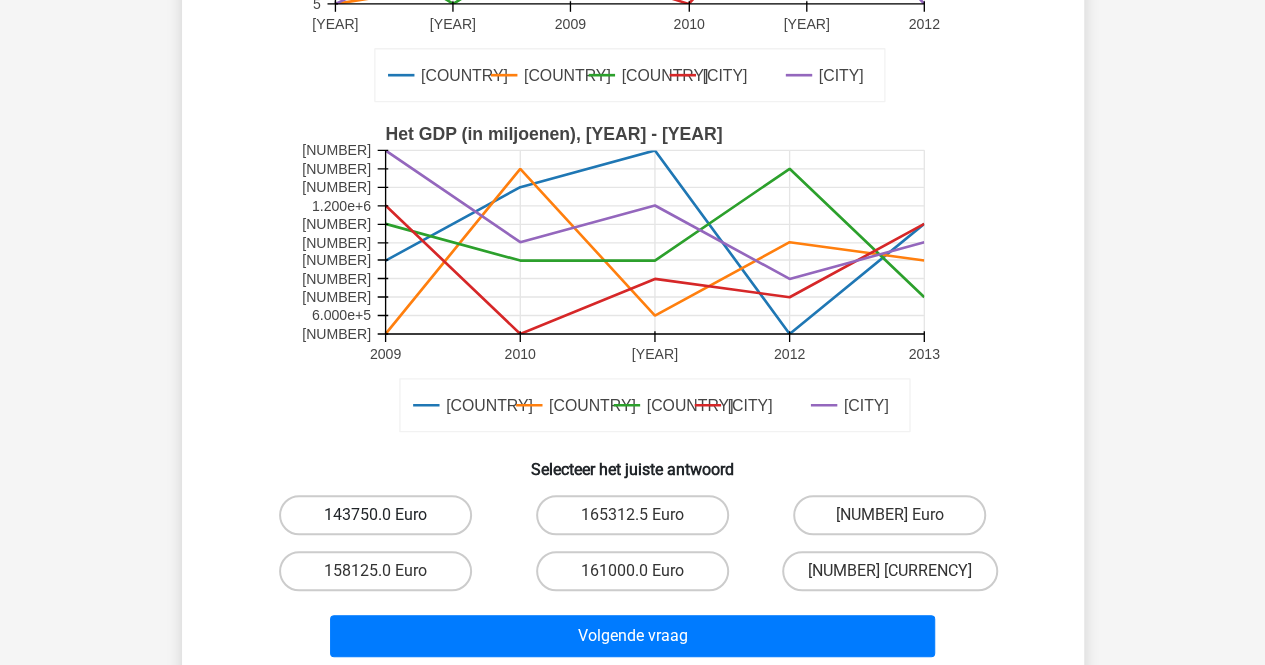 click on "143750.0 Euro" at bounding box center [375, 515] 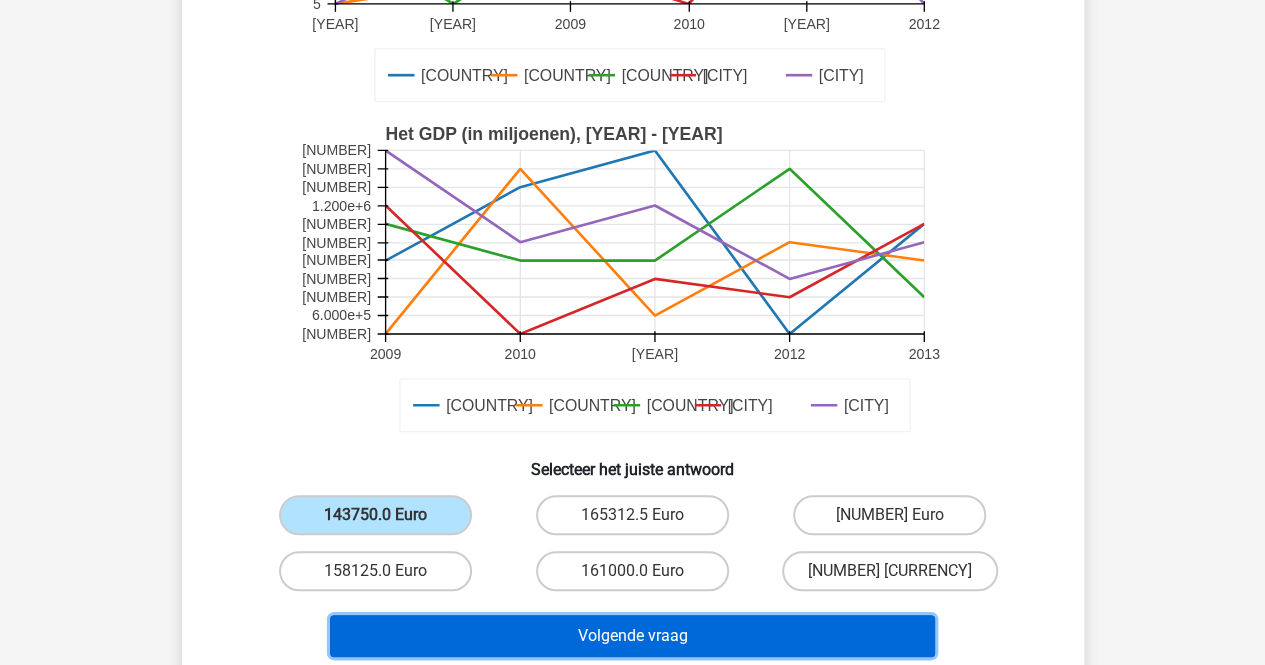 click on "Volgende vraag" at bounding box center [632, 636] 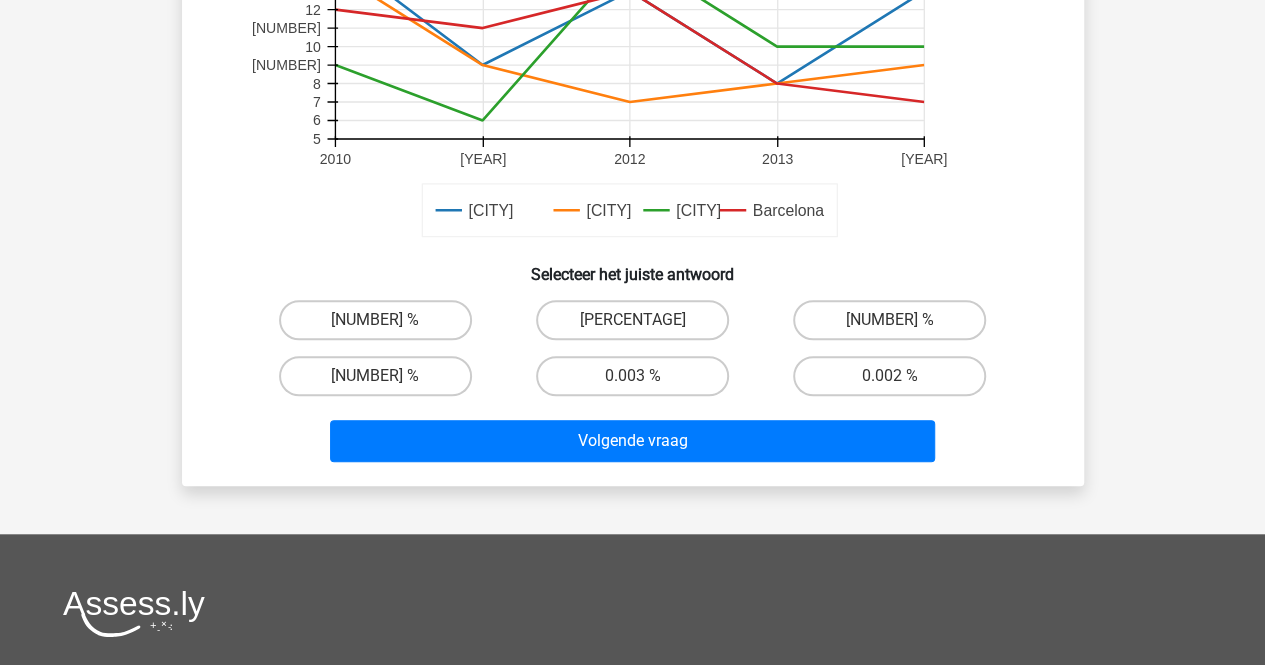 scroll, scrollTop: 692, scrollLeft: 0, axis: vertical 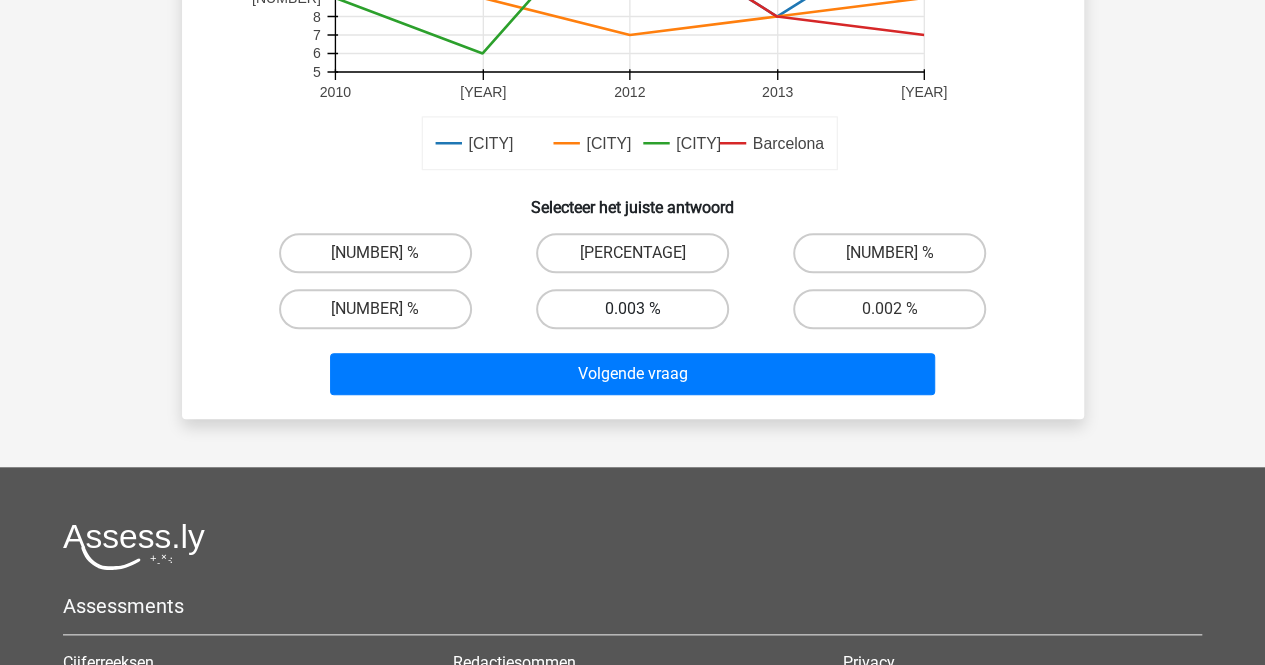 click on "0.003 %" at bounding box center [632, 309] 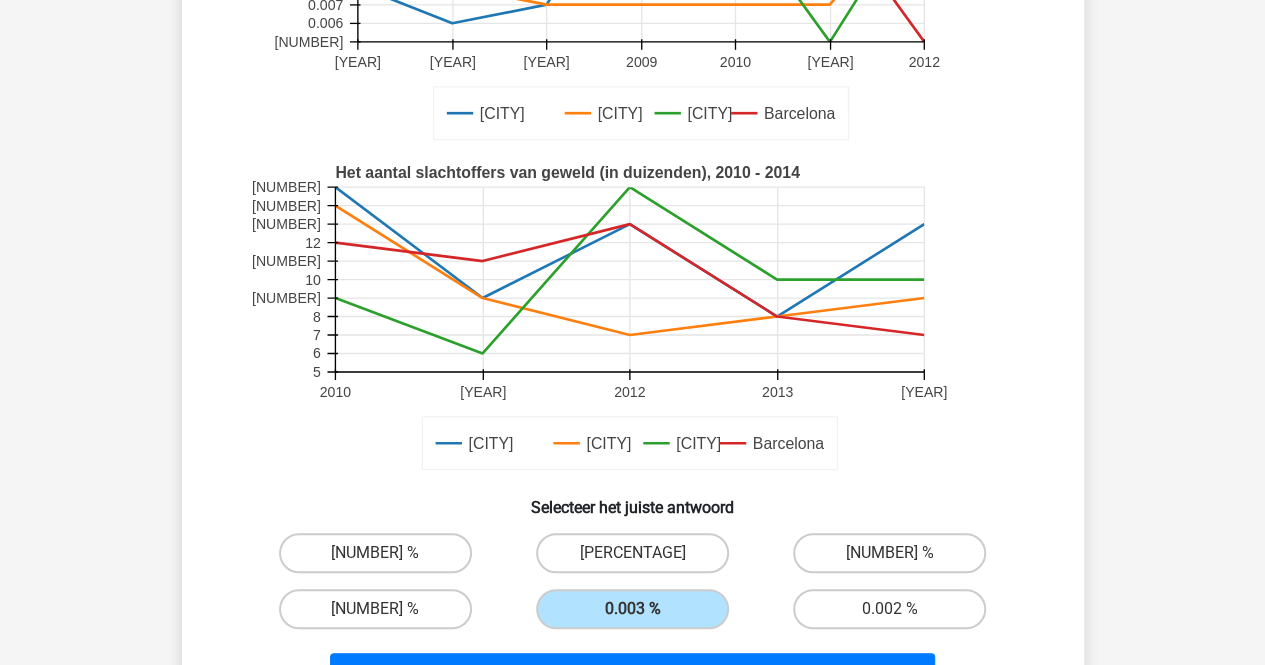 scroll, scrollTop: 0, scrollLeft: 0, axis: both 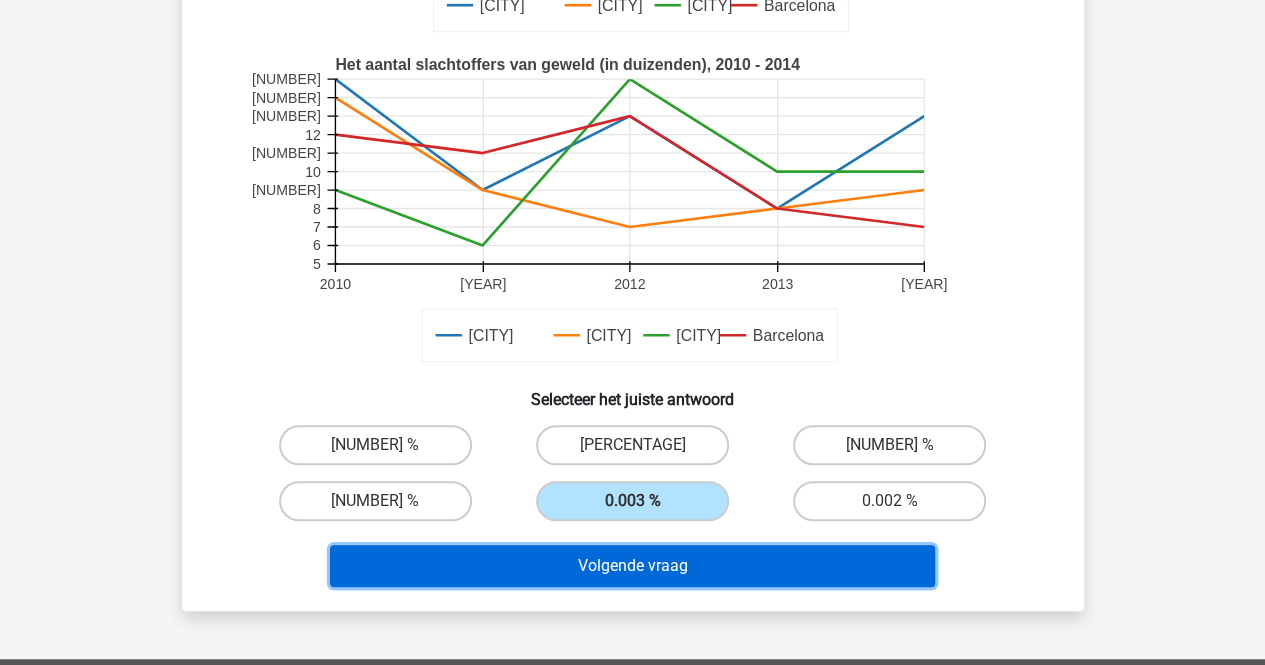 click on "Volgende vraag" at bounding box center (632, 566) 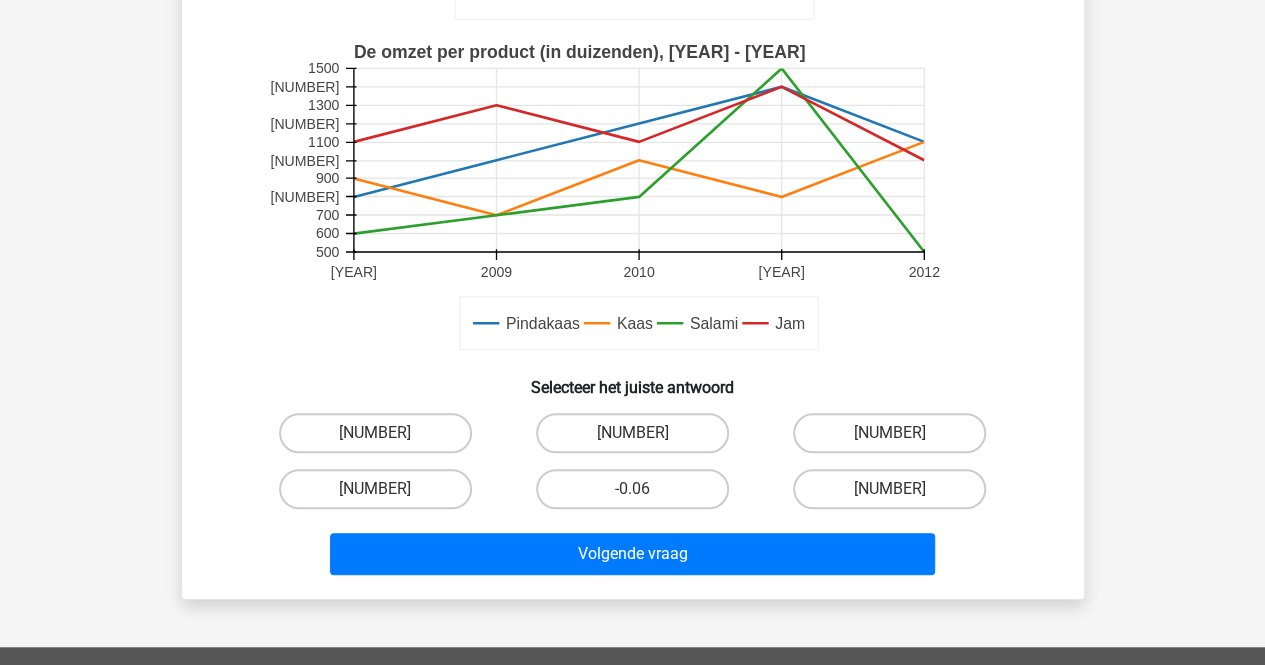 scroll, scrollTop: 492, scrollLeft: 0, axis: vertical 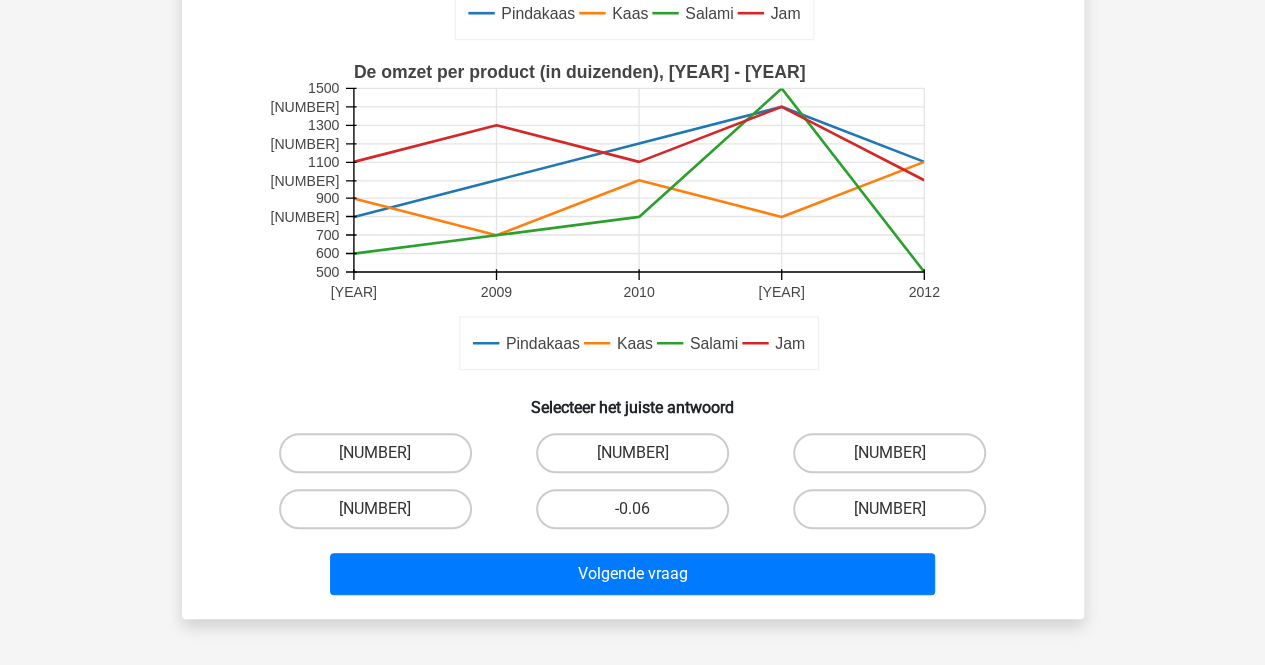 click on "0.53" at bounding box center [381, 459] 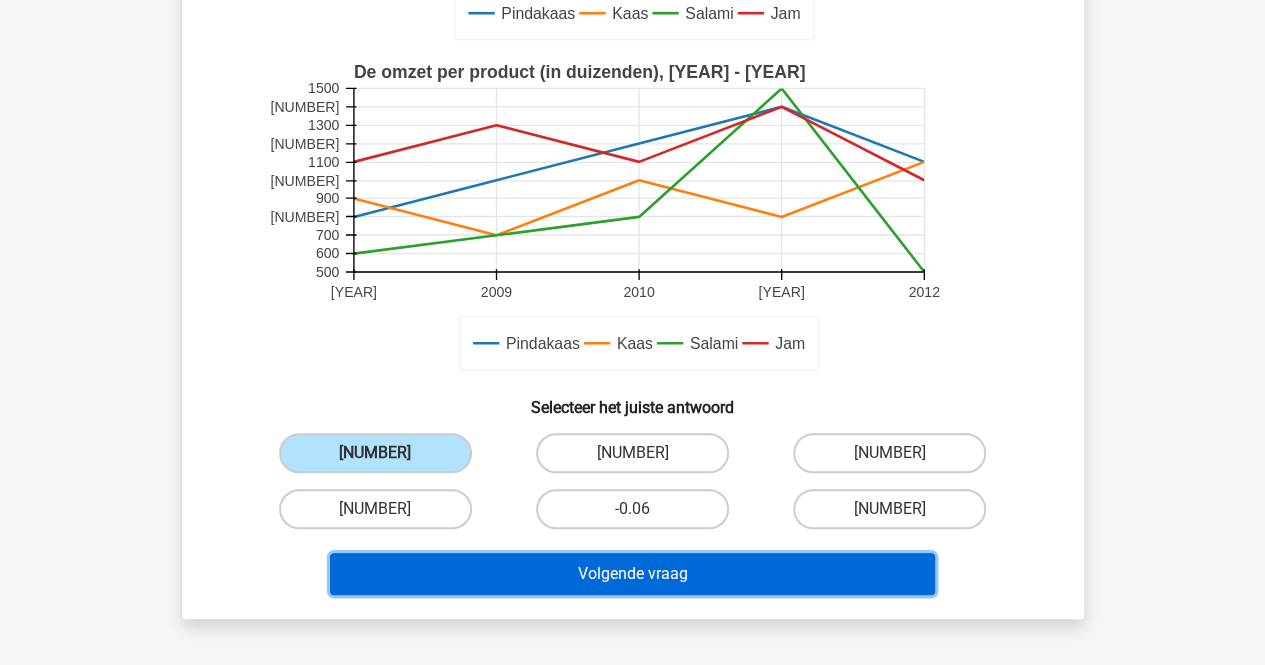click on "Volgende vraag" at bounding box center (632, 574) 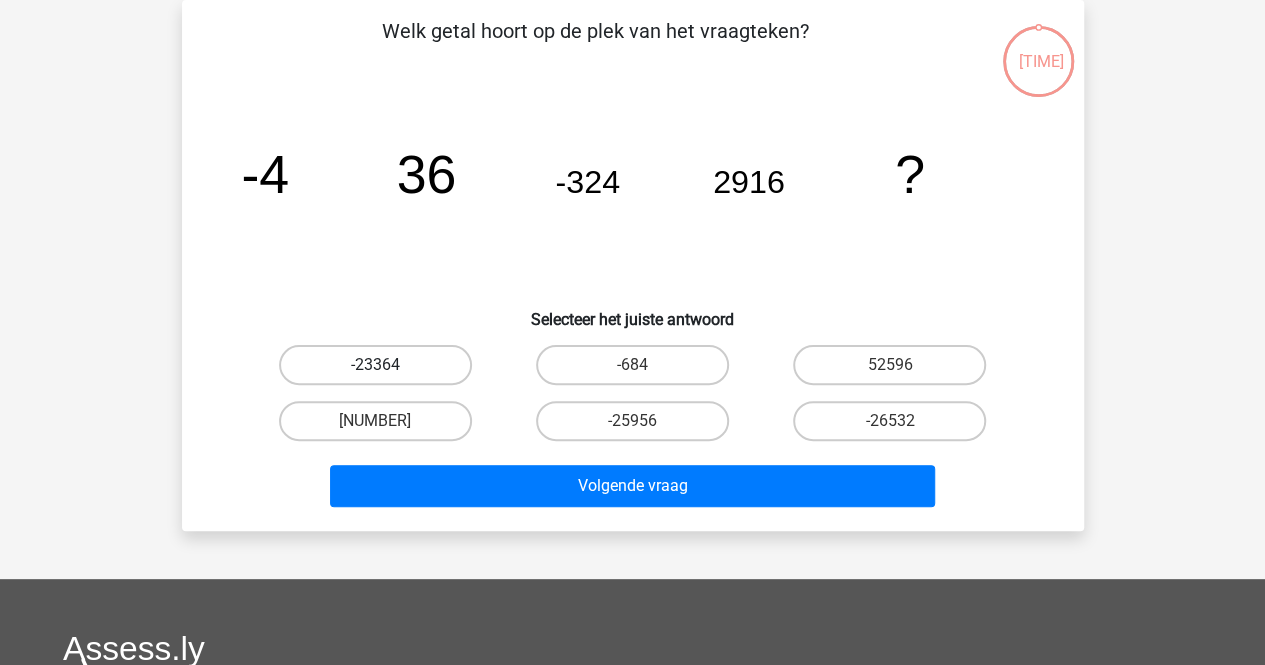 scroll, scrollTop: 0, scrollLeft: 0, axis: both 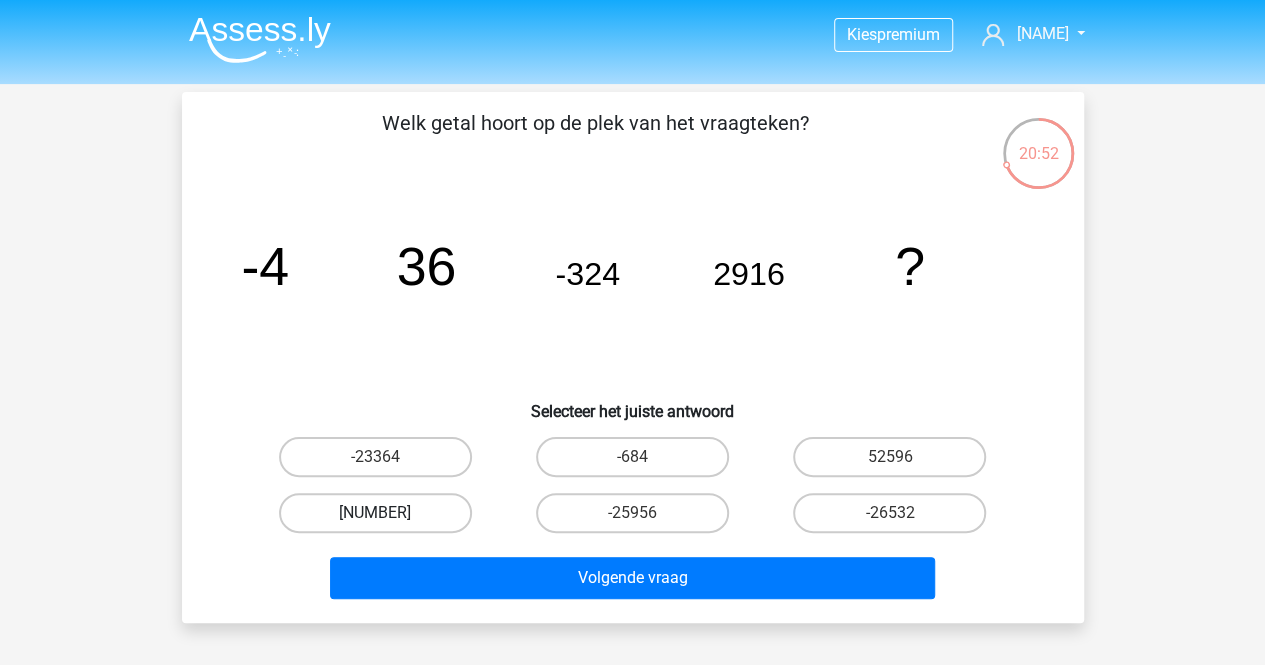 click on "-26244" at bounding box center (375, 513) 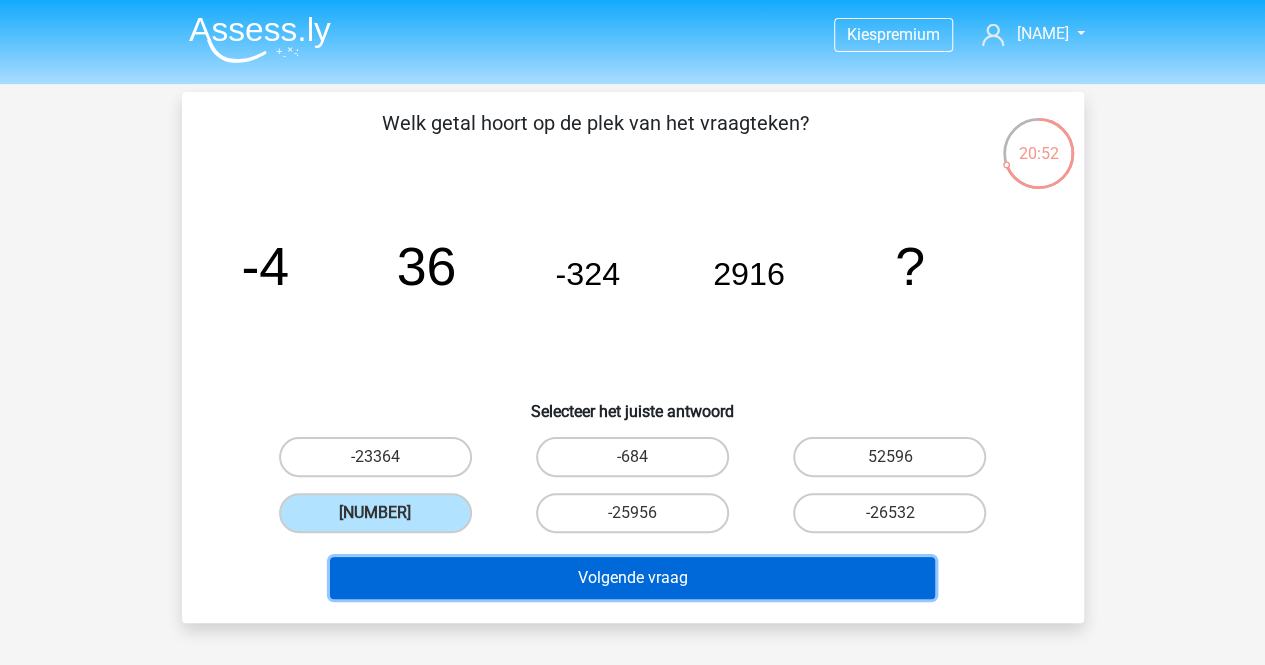 click on "Volgende vraag" at bounding box center (632, 578) 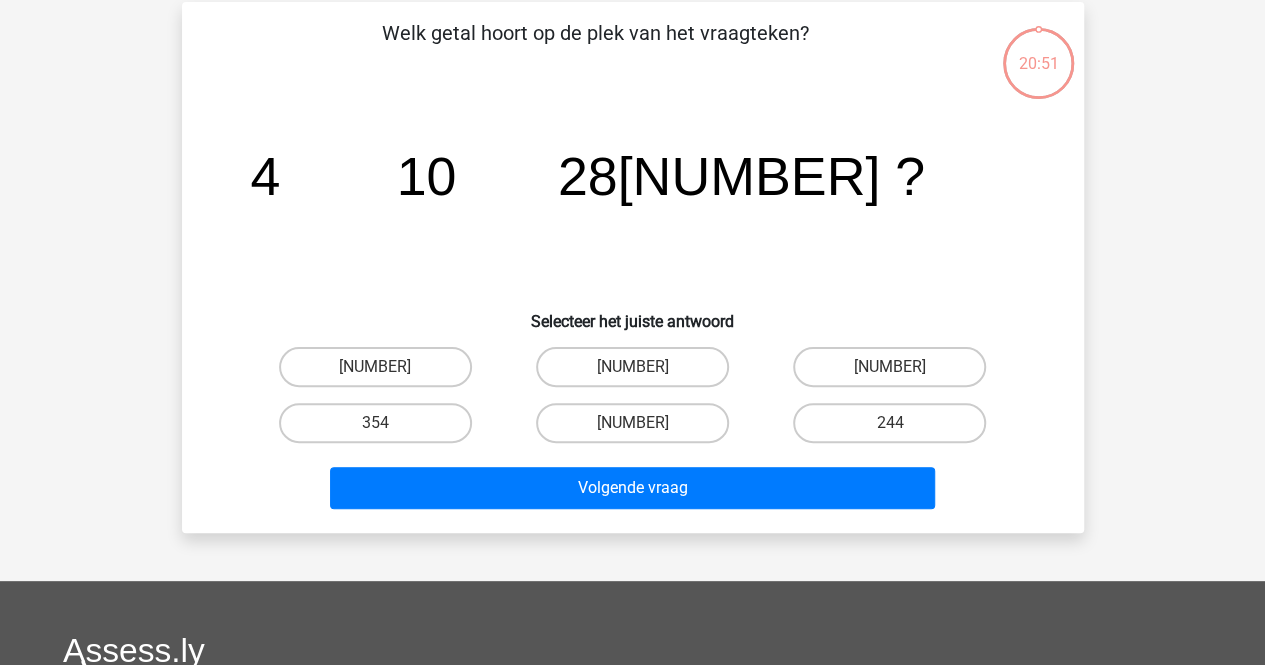 scroll, scrollTop: 0, scrollLeft: 0, axis: both 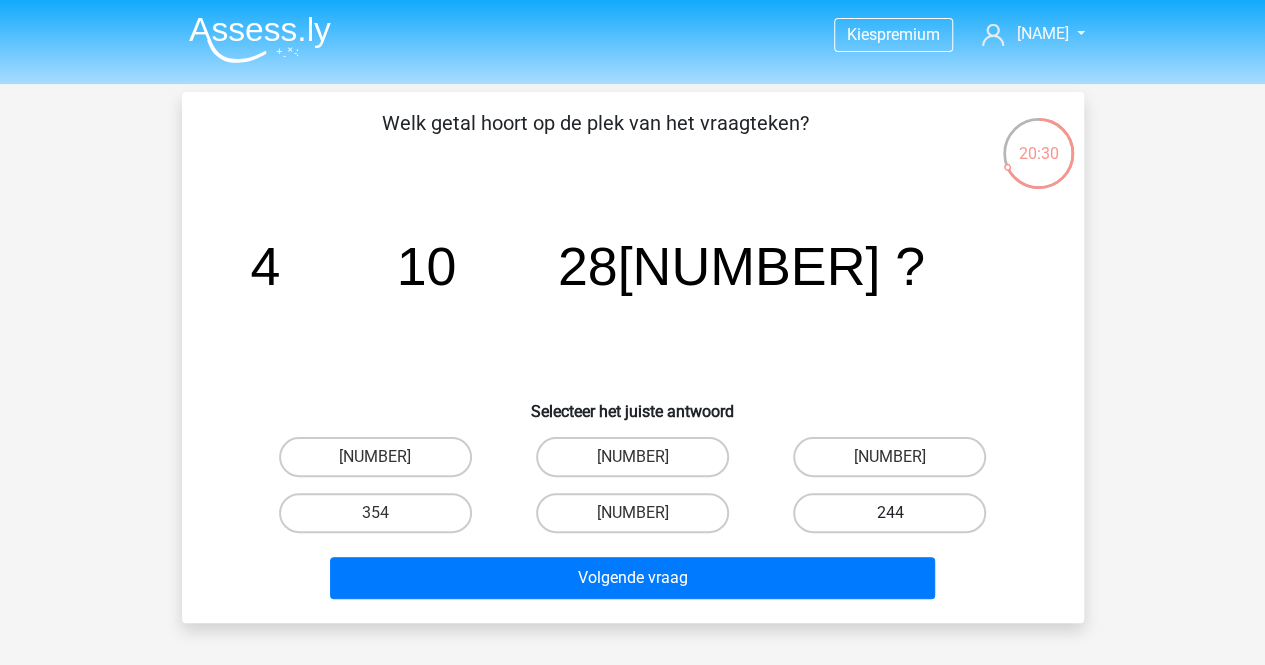 click on "244" at bounding box center (889, 513) 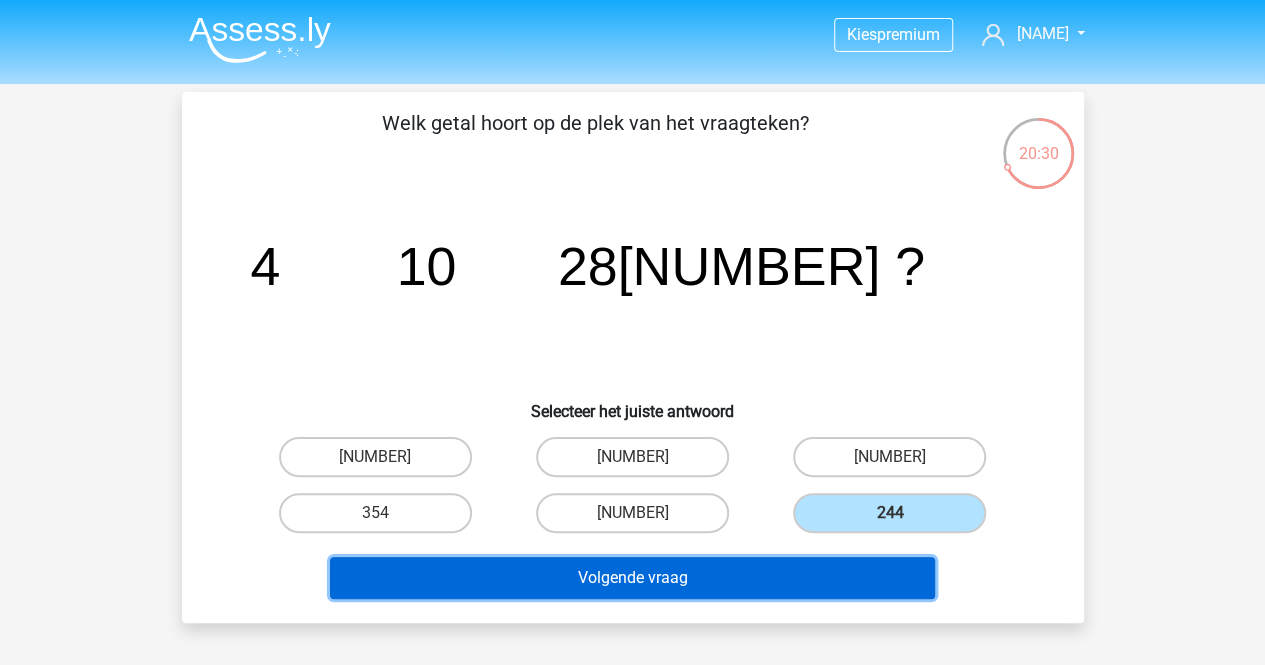 click on "Volgende vraag" at bounding box center [632, 578] 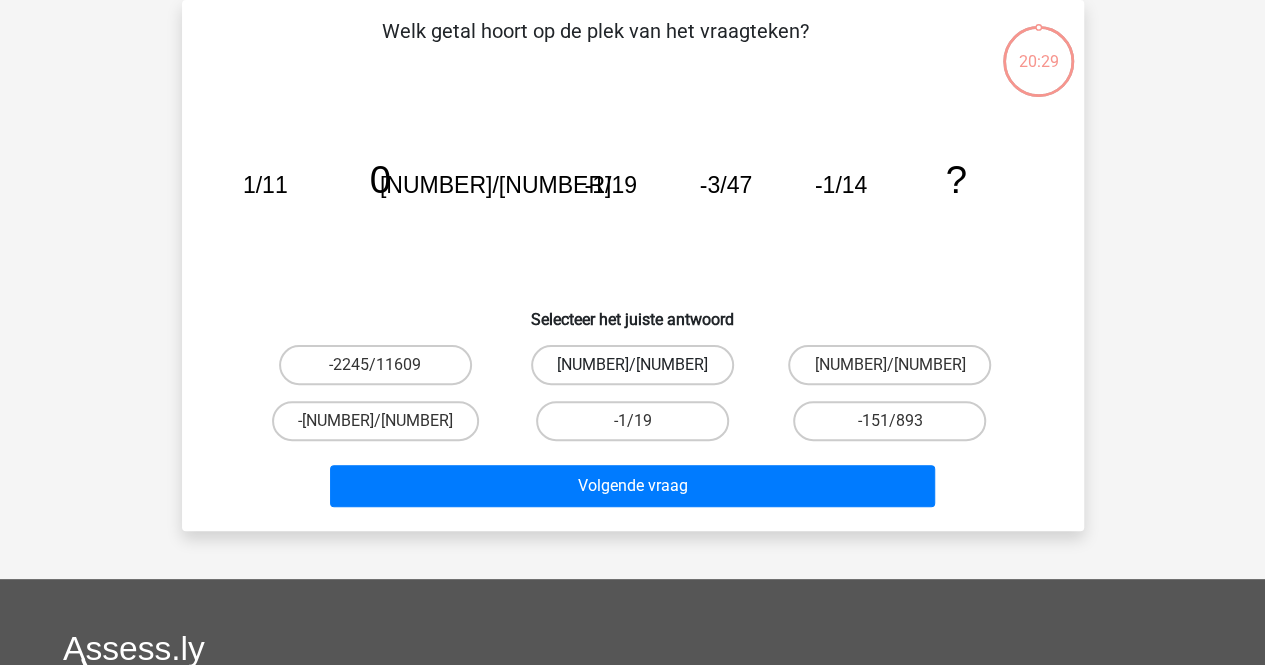 scroll, scrollTop: 0, scrollLeft: 0, axis: both 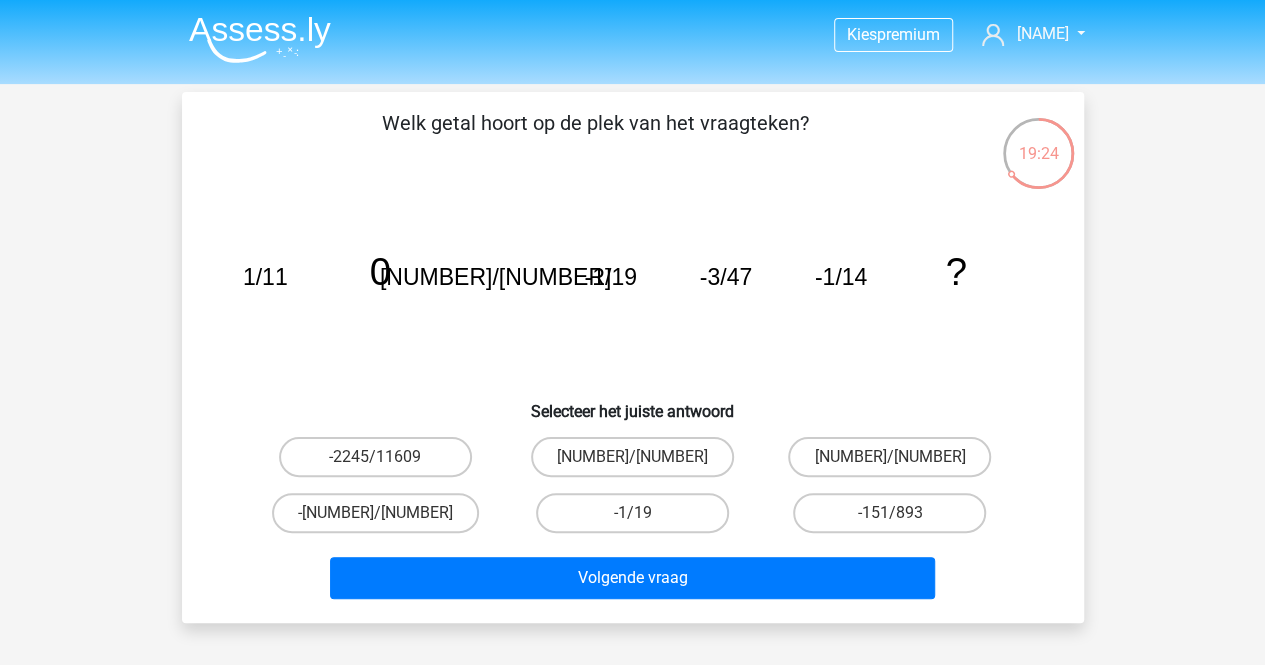click on "-1/13" at bounding box center [638, 463] 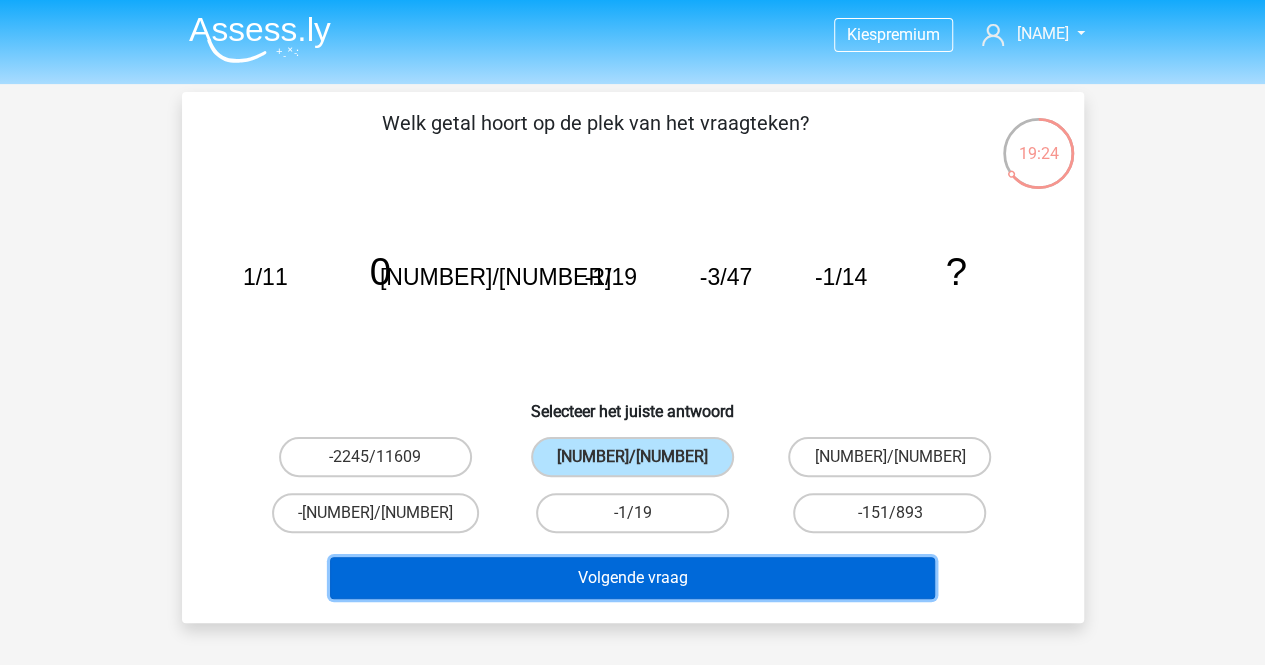 click on "Volgende vraag" at bounding box center (632, 578) 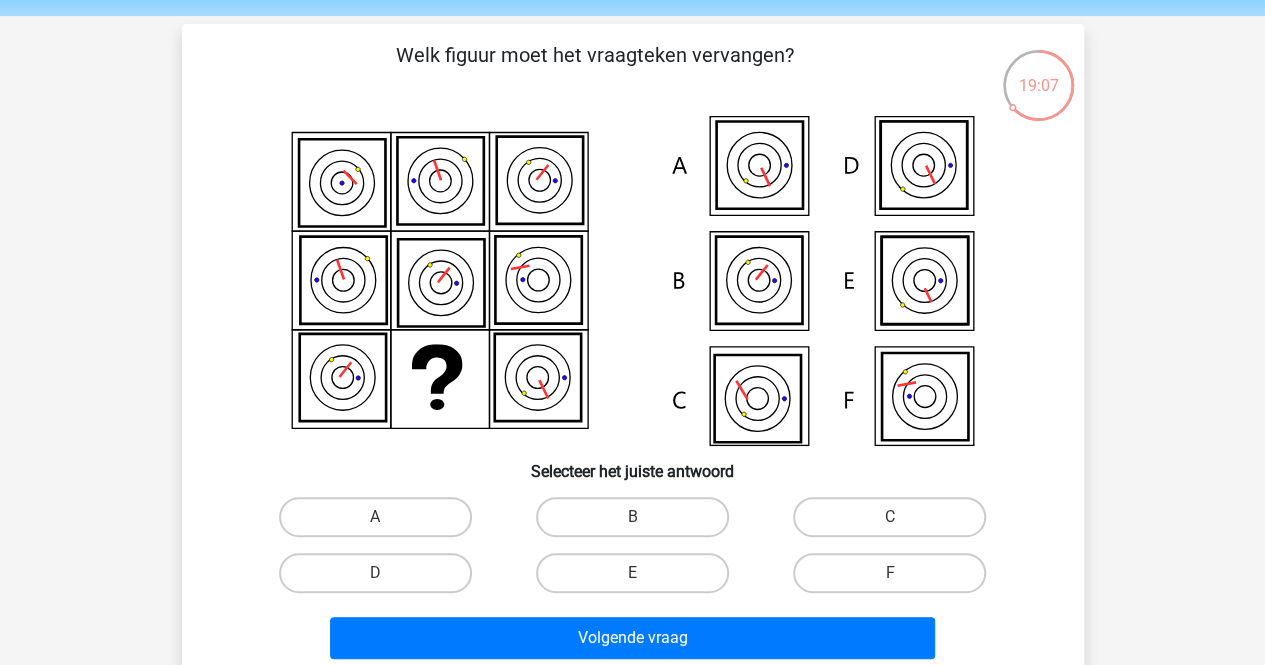 scroll, scrollTop: 100, scrollLeft: 0, axis: vertical 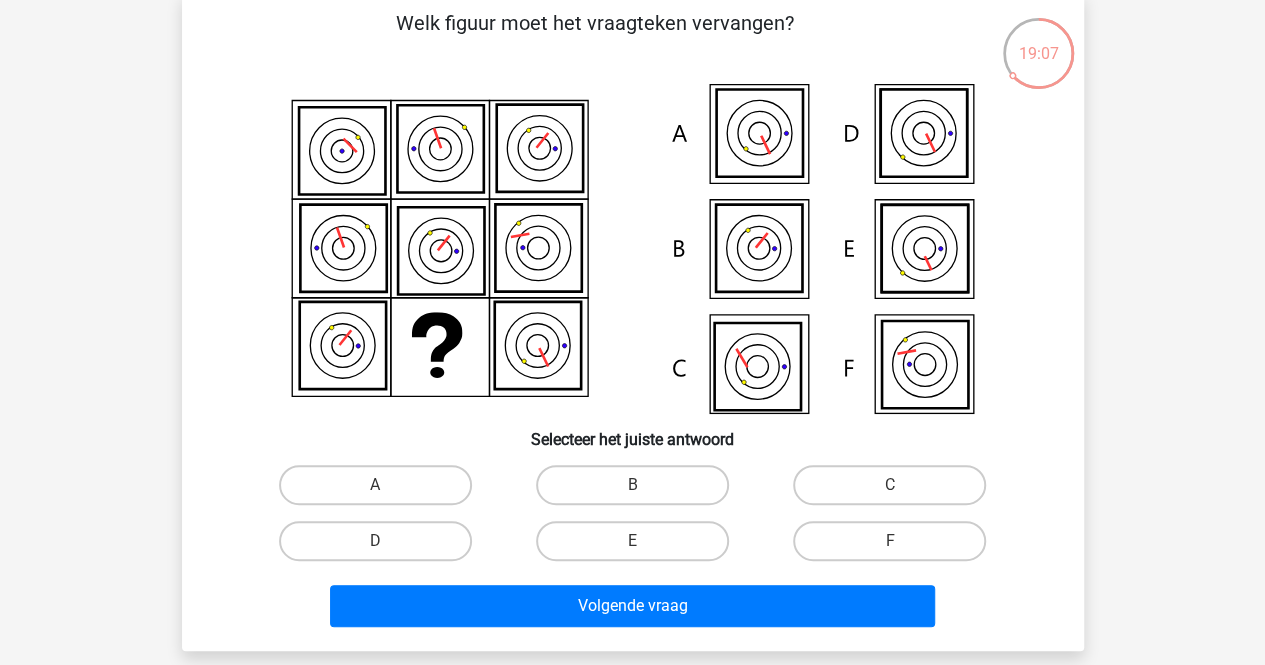 click on "F" at bounding box center (896, 547) 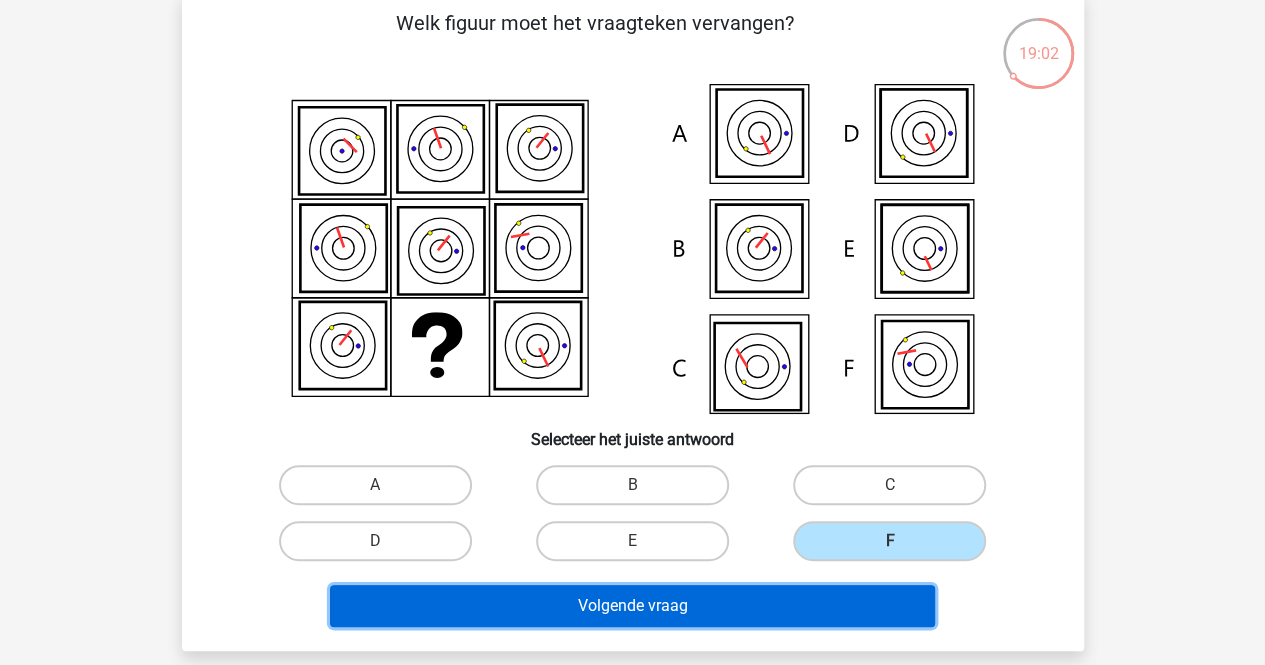 click on "Volgende vraag" at bounding box center [632, 606] 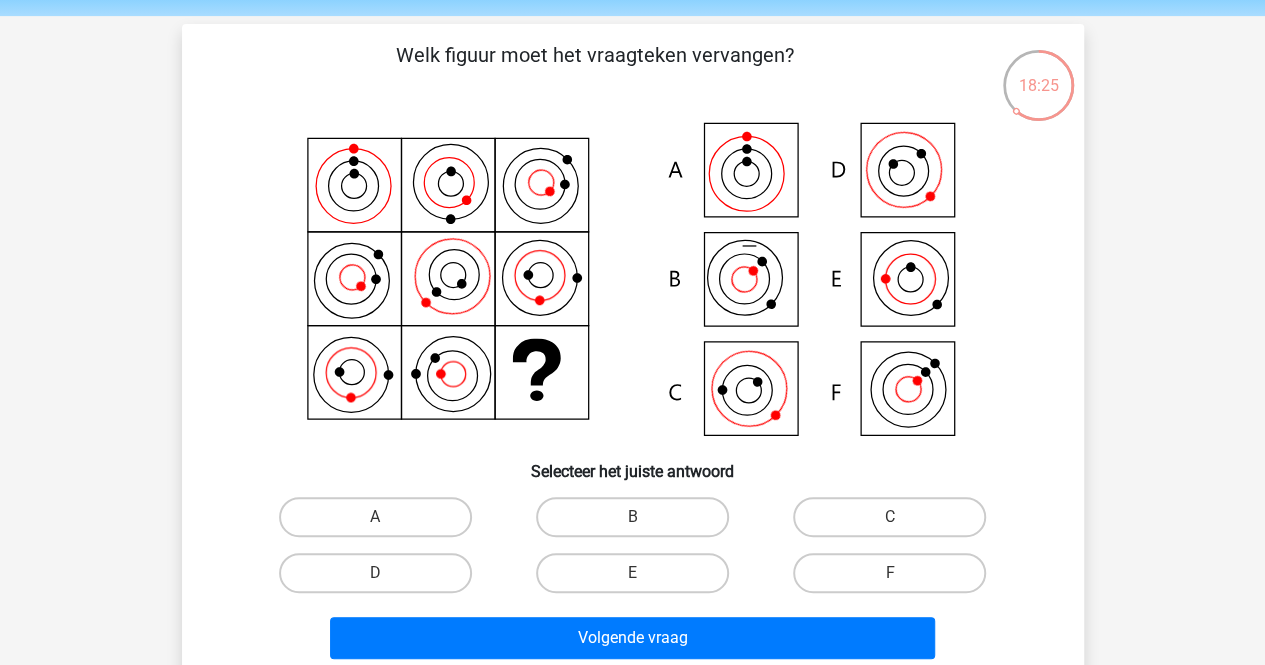 scroll, scrollTop: 100, scrollLeft: 0, axis: vertical 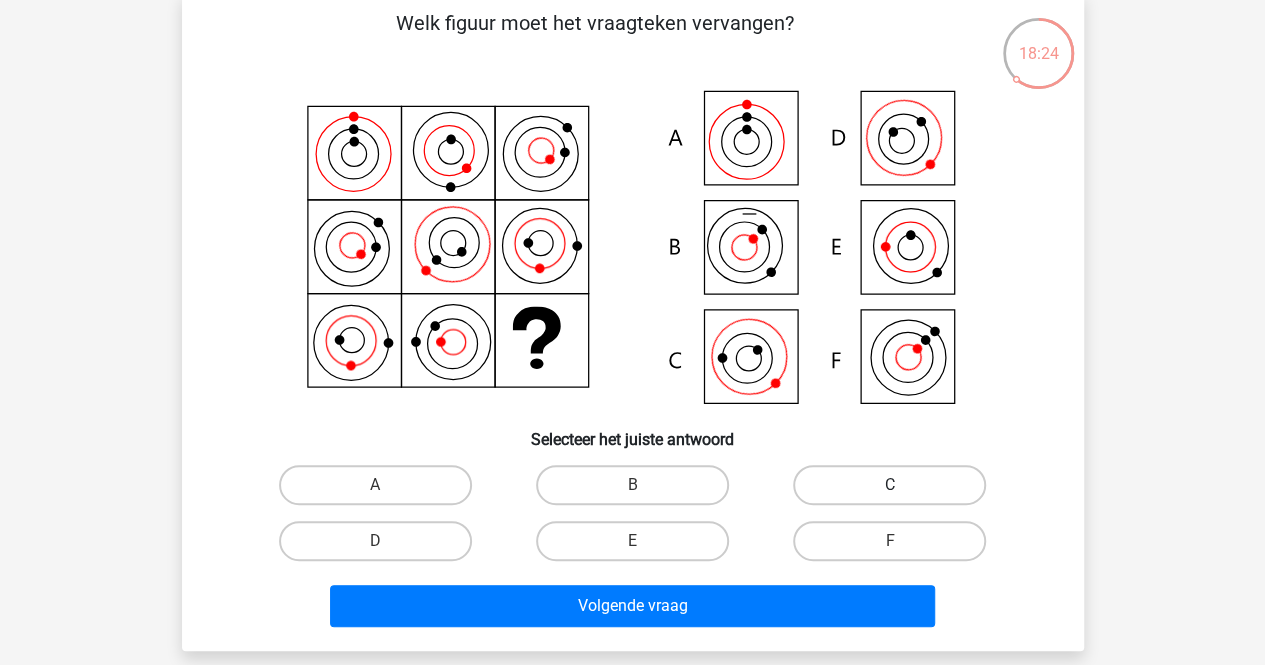 click on "C" at bounding box center [889, 485] 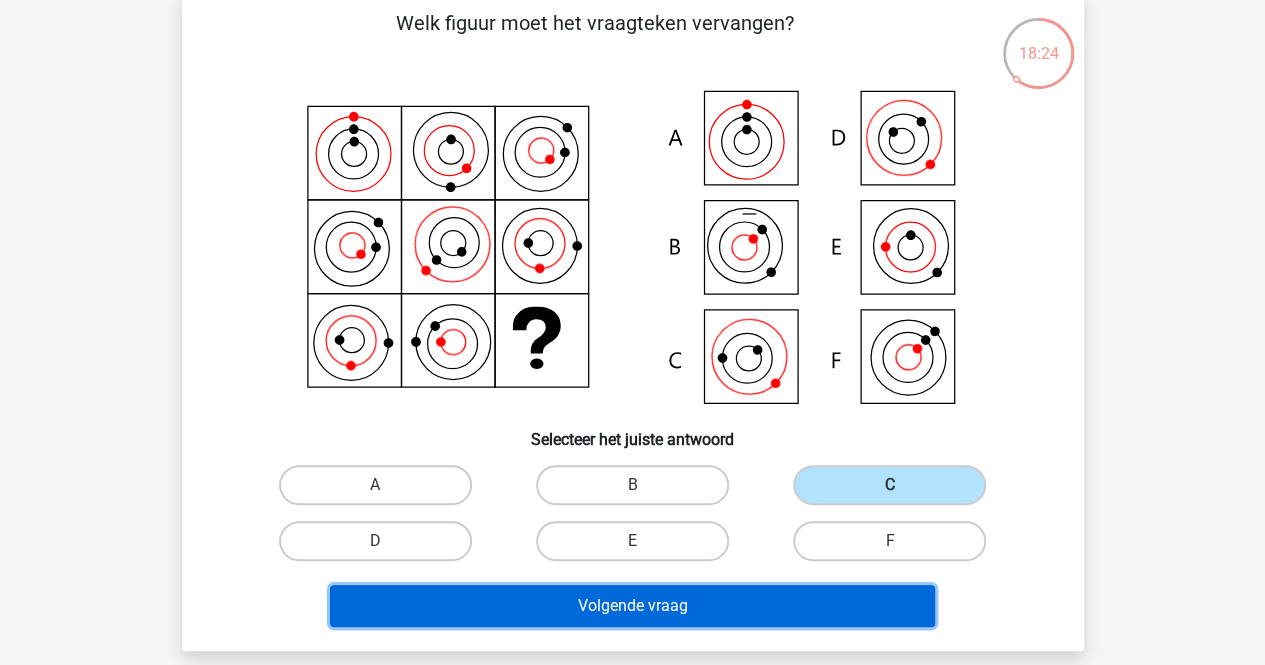 click on "Volgende vraag" at bounding box center (632, 606) 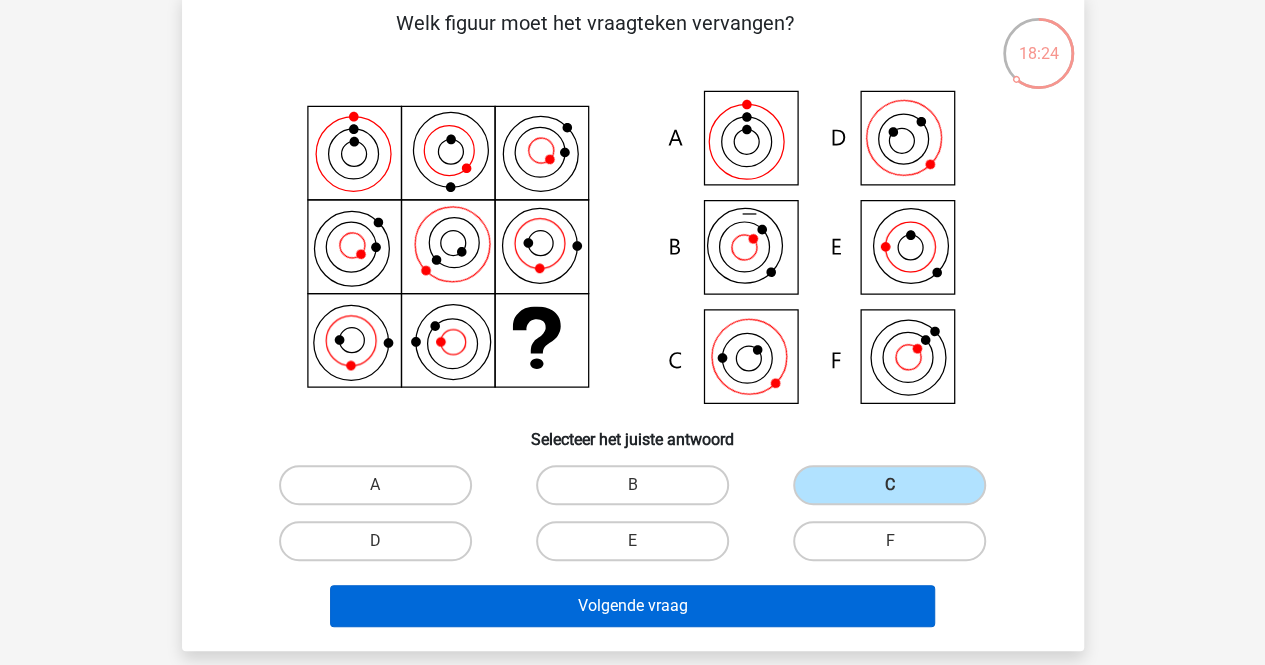 scroll, scrollTop: 92, scrollLeft: 0, axis: vertical 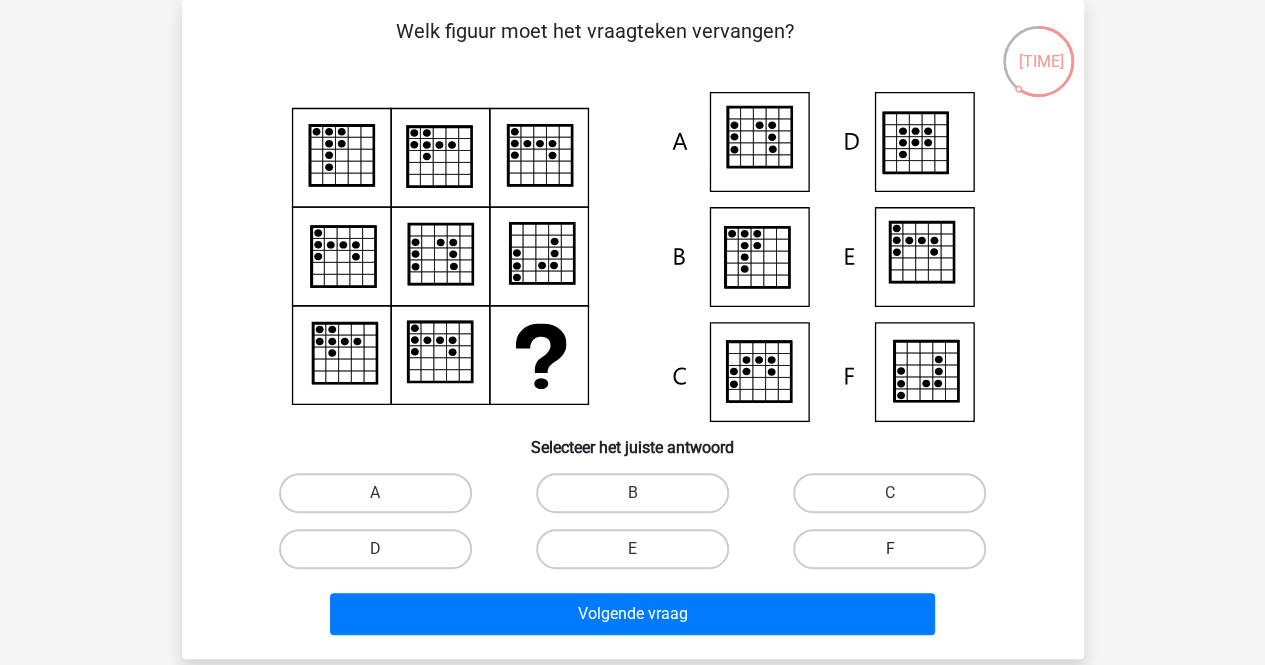 click on "F" at bounding box center (889, 549) 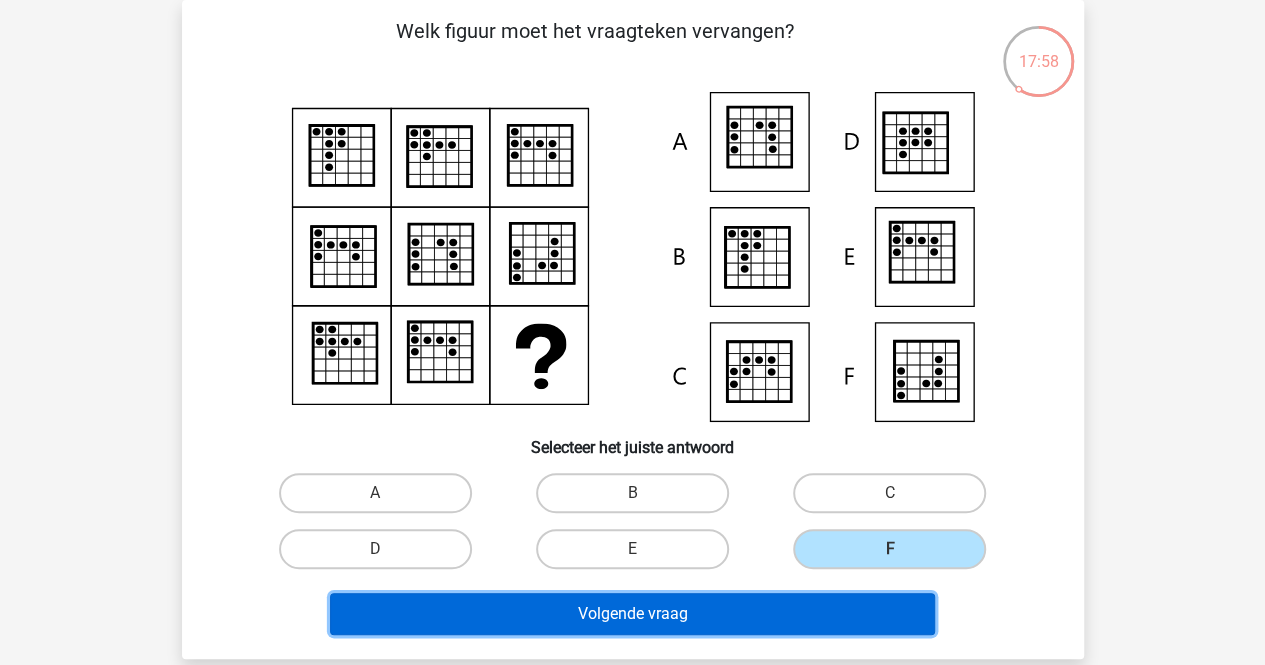 click on "Volgende vraag" at bounding box center [632, 614] 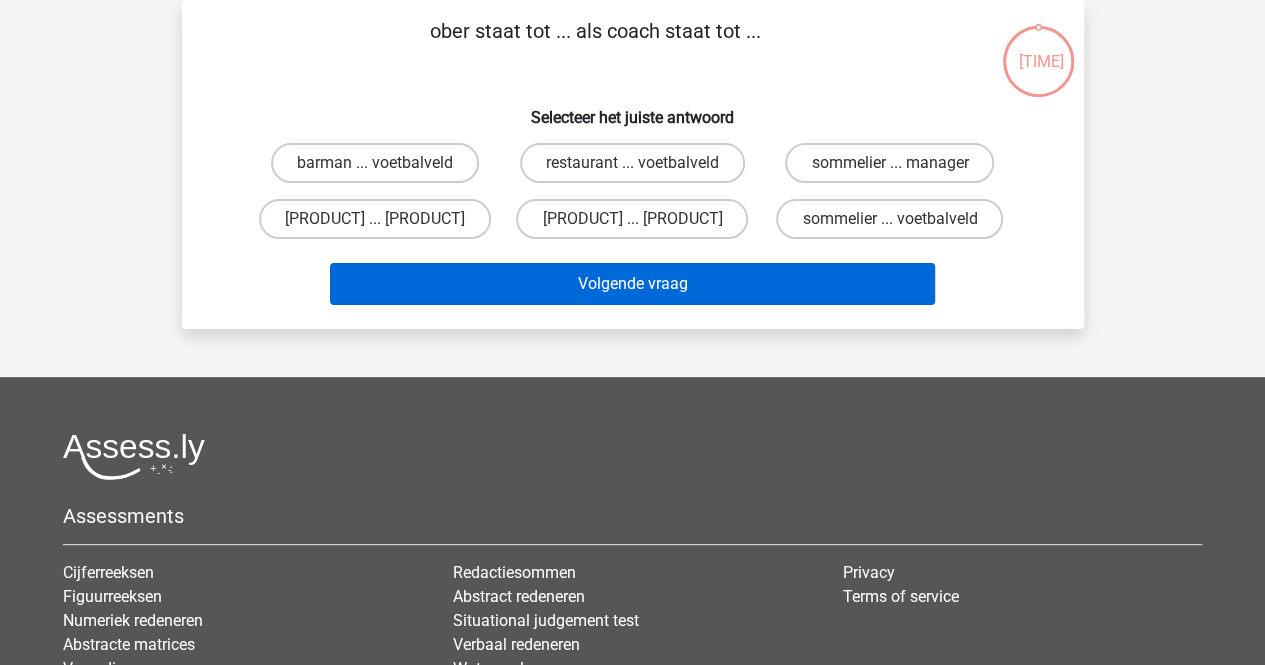 scroll, scrollTop: 0, scrollLeft: 0, axis: both 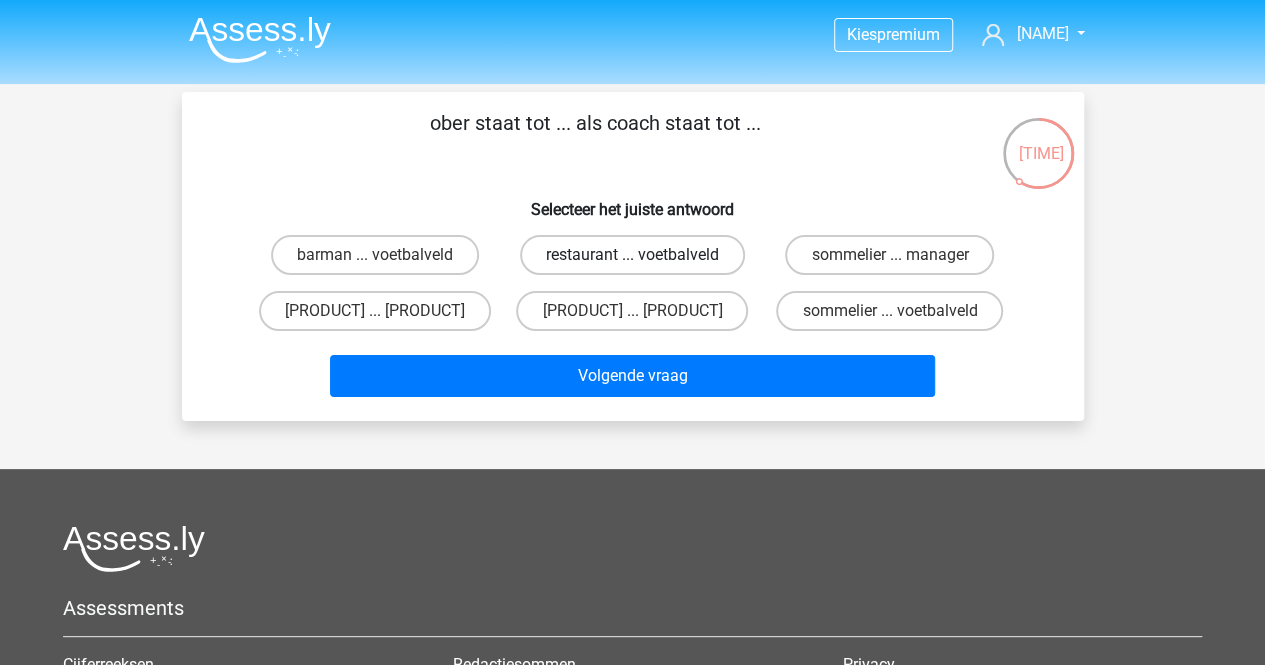 click on "restaurant ... voetbalveld" at bounding box center (632, 255) 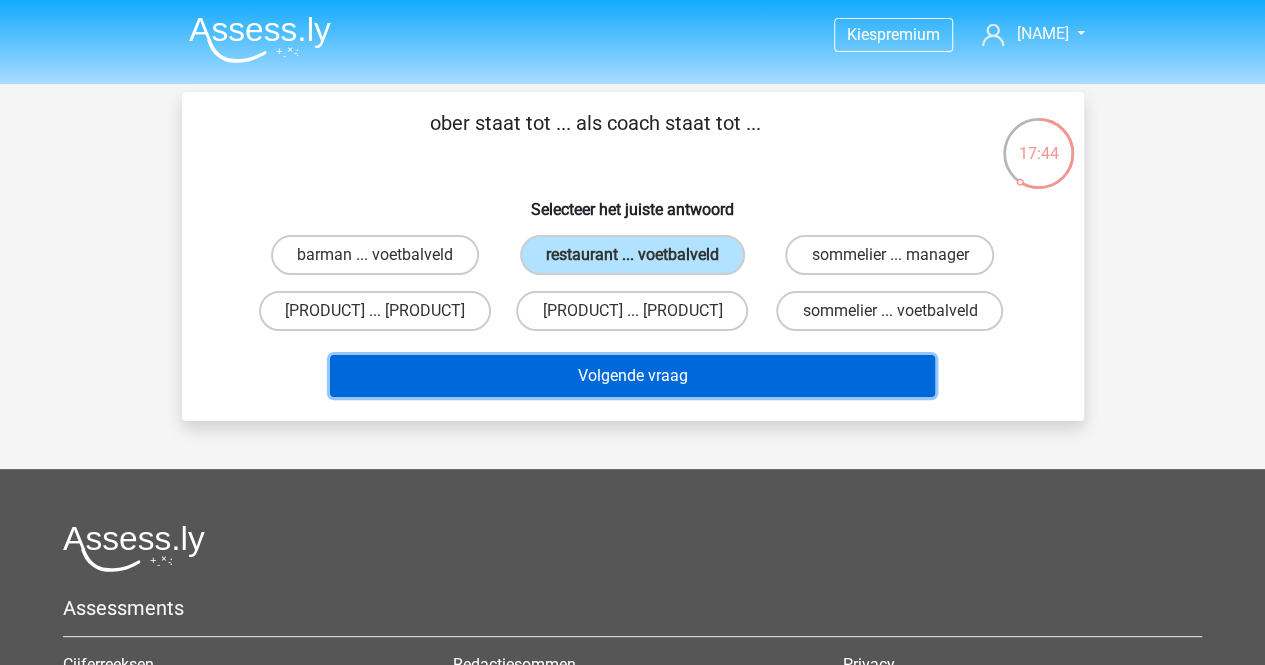 click on "Volgende vraag" at bounding box center (632, 376) 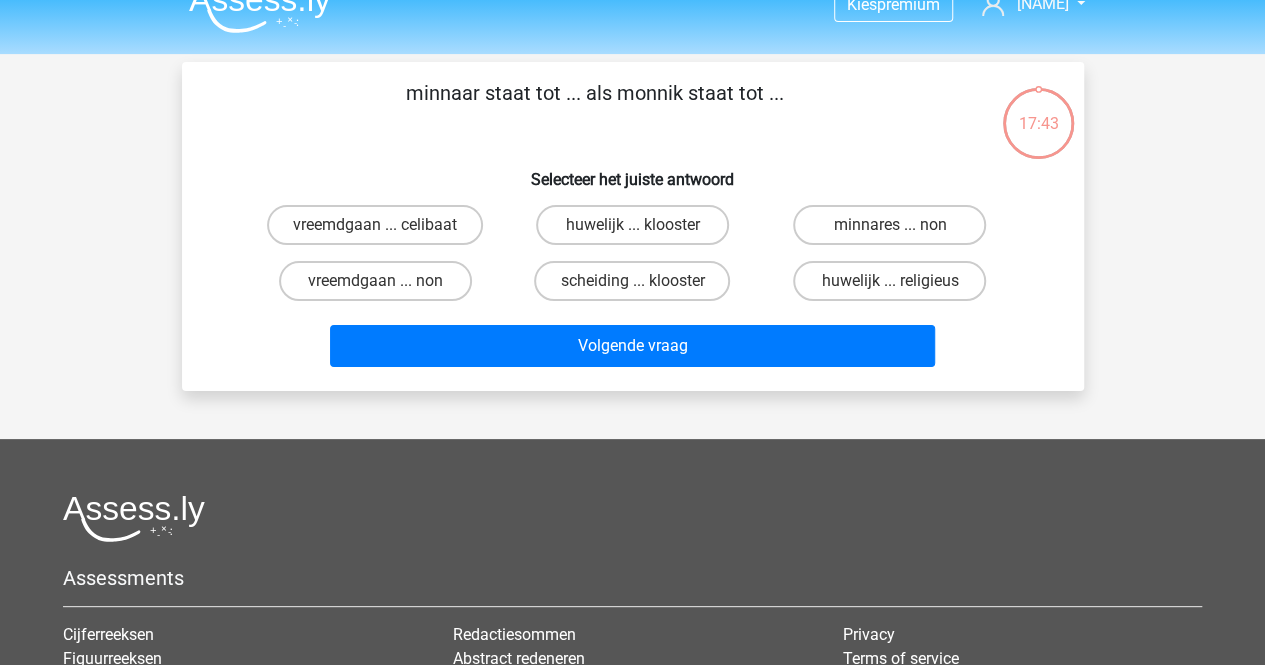 scroll, scrollTop: 0, scrollLeft: 0, axis: both 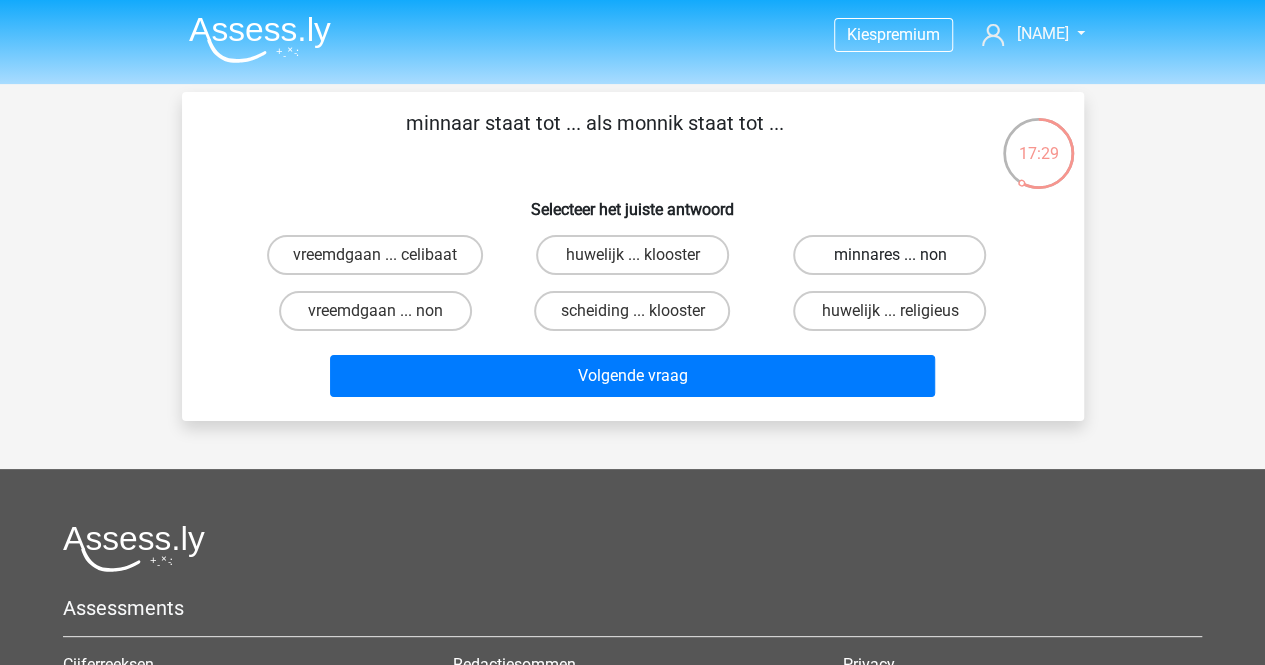 click on "minnares ... non" at bounding box center [889, 255] 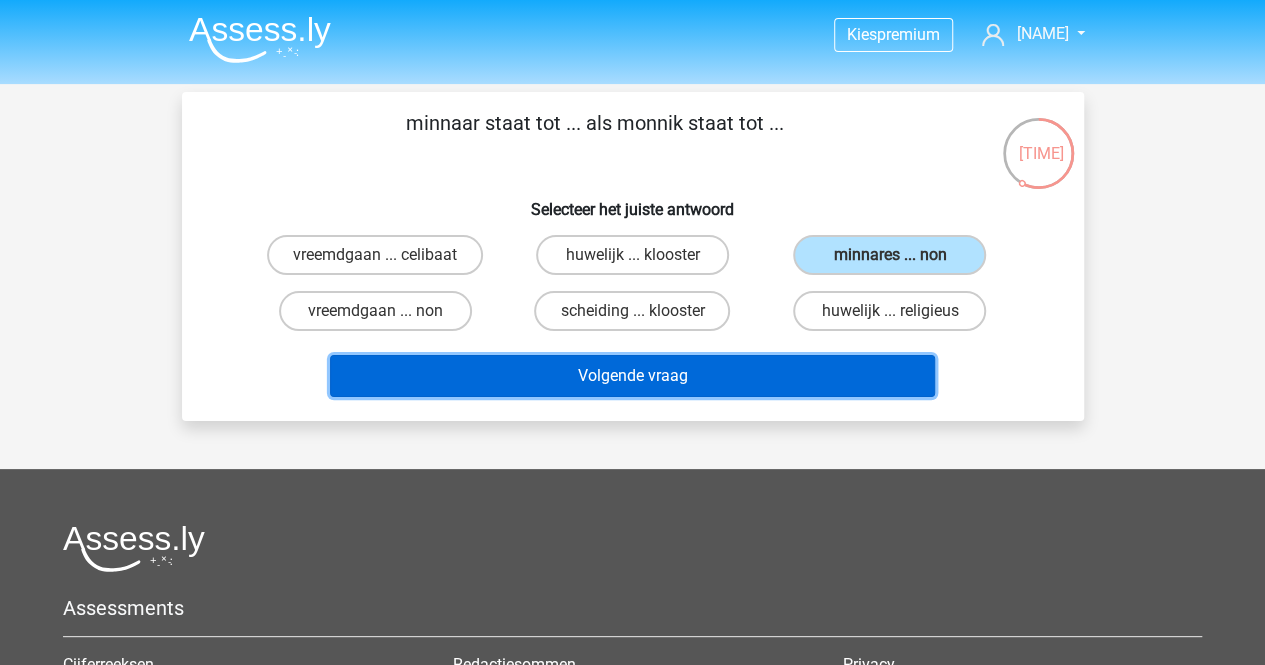 click on "Volgende vraag" at bounding box center (632, 376) 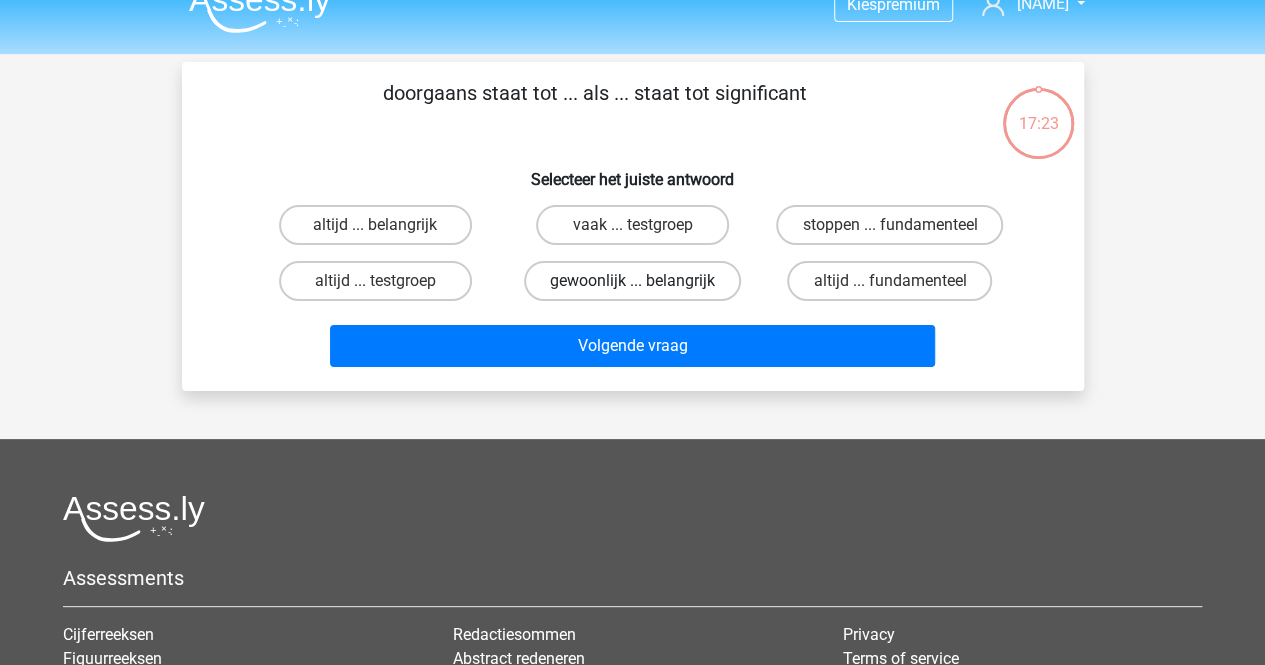 scroll, scrollTop: 0, scrollLeft: 0, axis: both 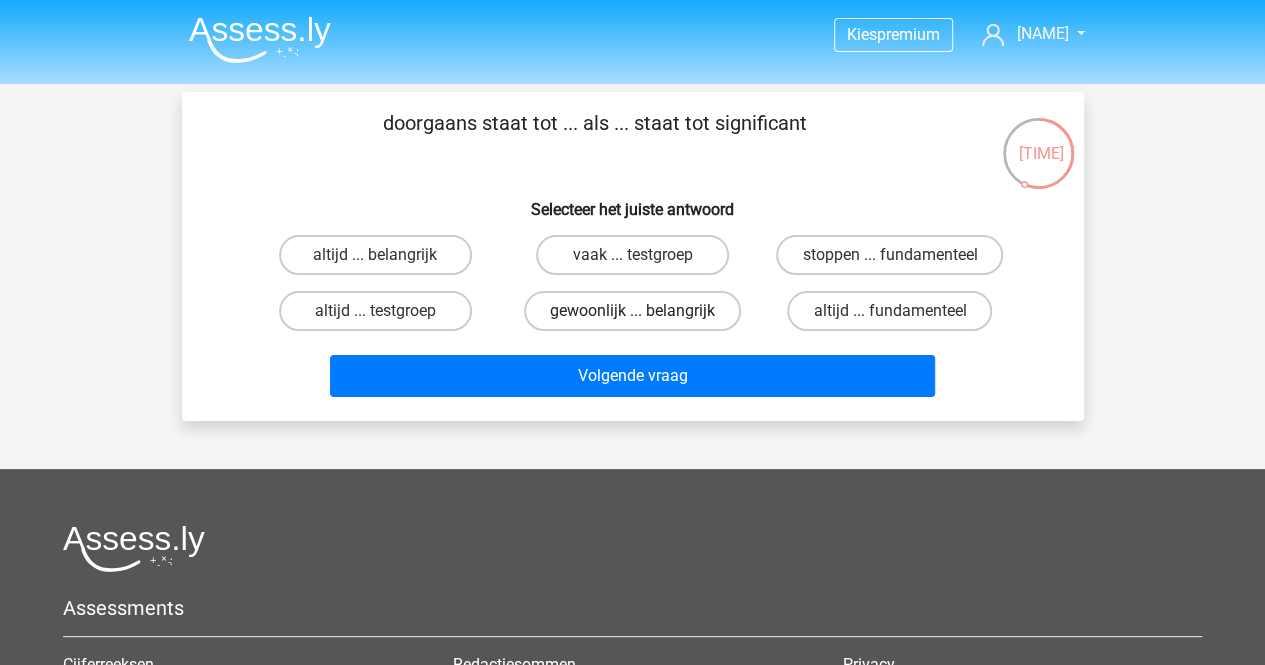 click on "gewoonlijk ... belangrijk" at bounding box center [632, 311] 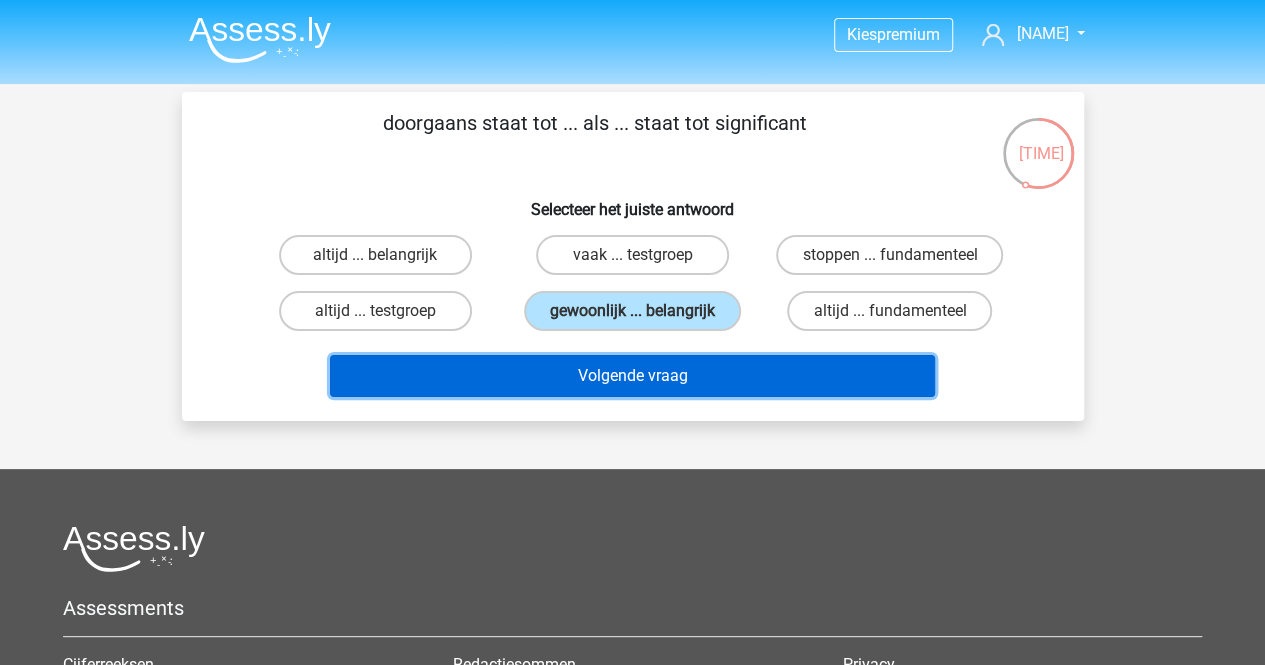 click on "Volgende vraag" at bounding box center [632, 376] 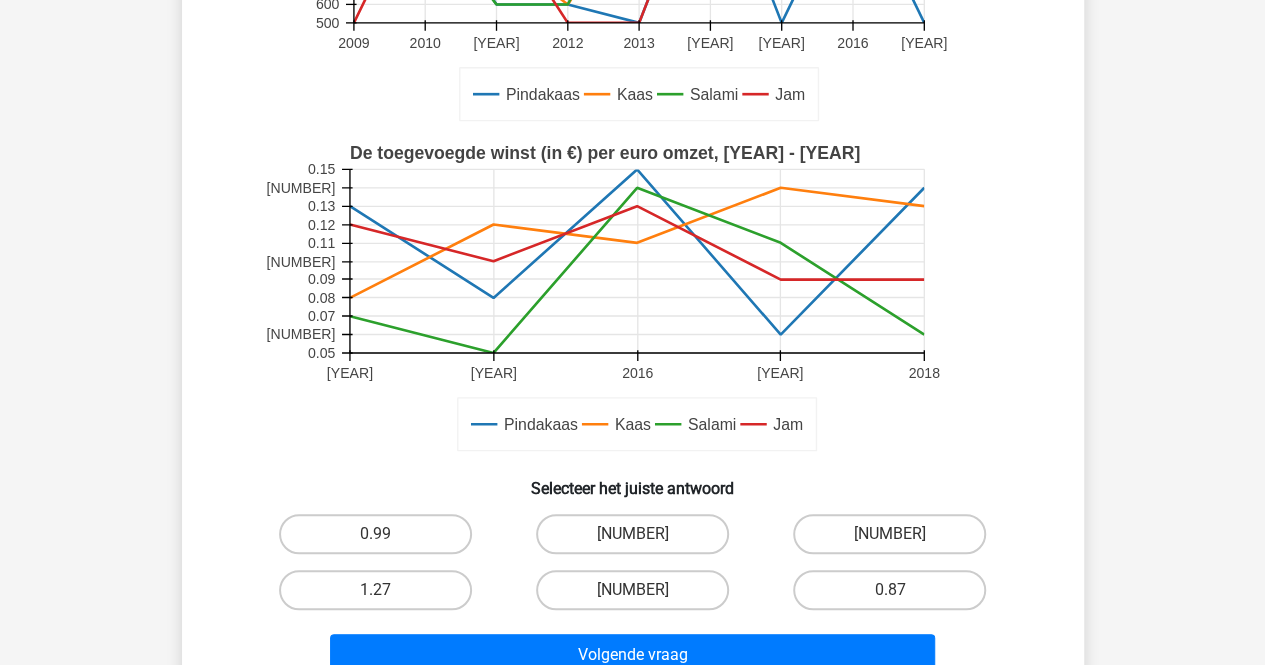 scroll, scrollTop: 492, scrollLeft: 0, axis: vertical 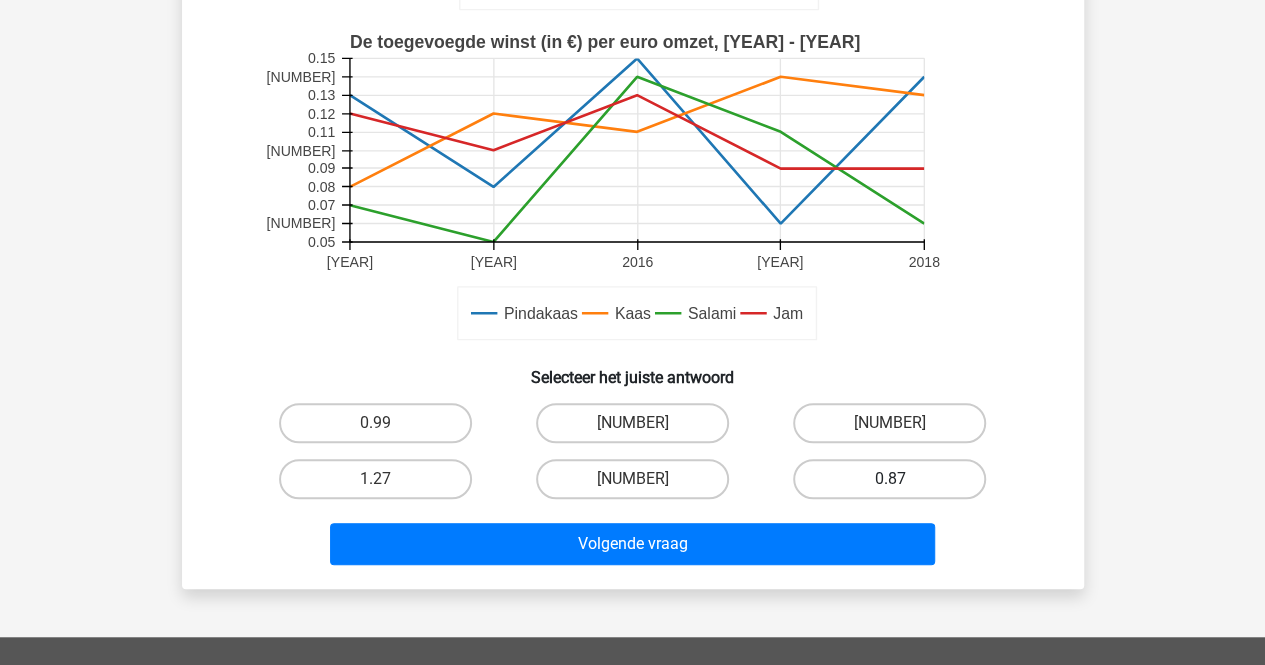click on "0.87" at bounding box center [889, 479] 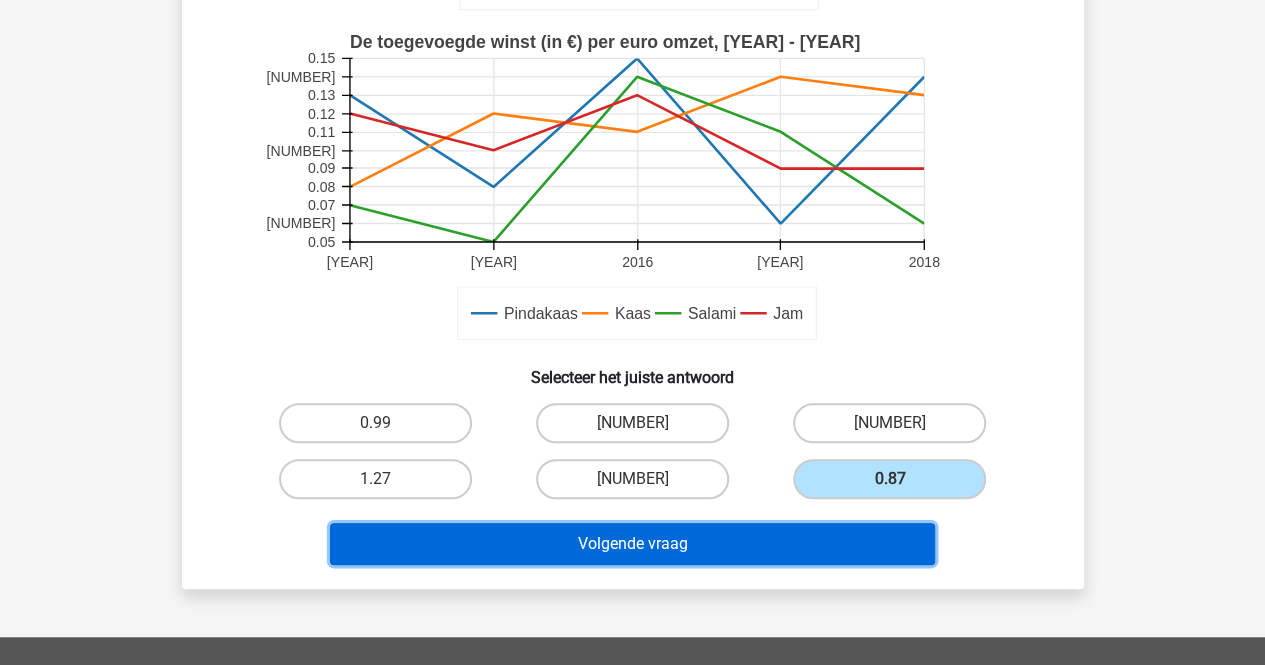click on "Volgende vraag" at bounding box center [632, 544] 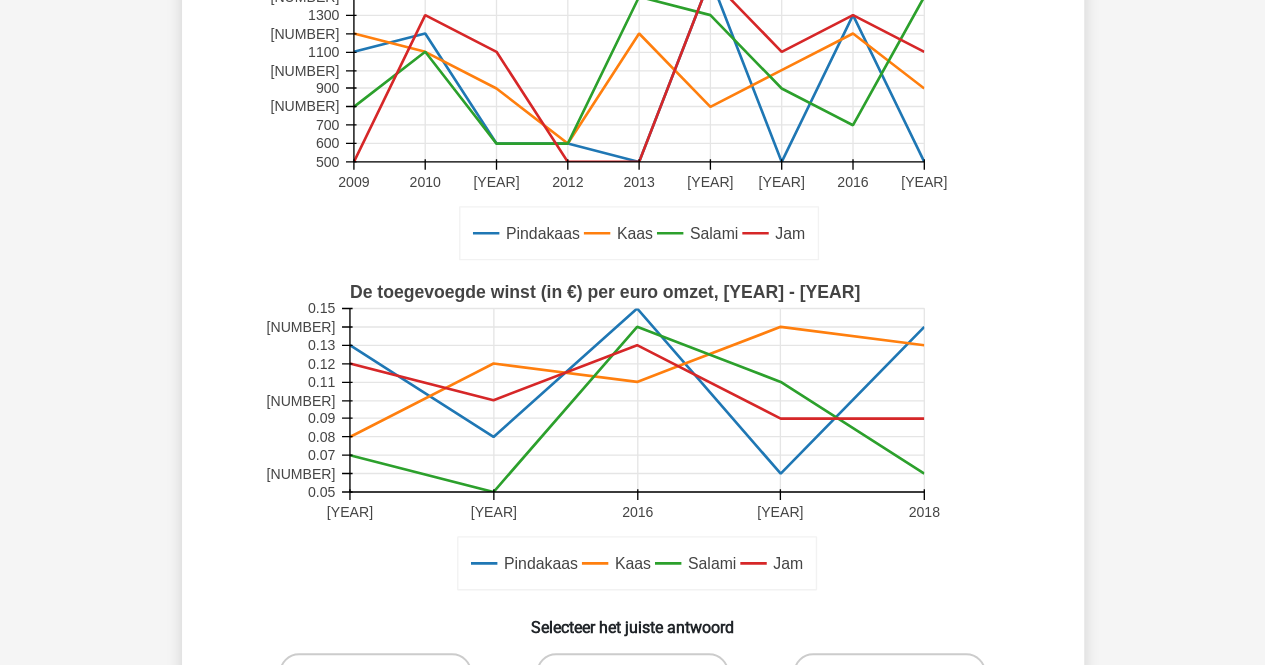 scroll, scrollTop: 692, scrollLeft: 0, axis: vertical 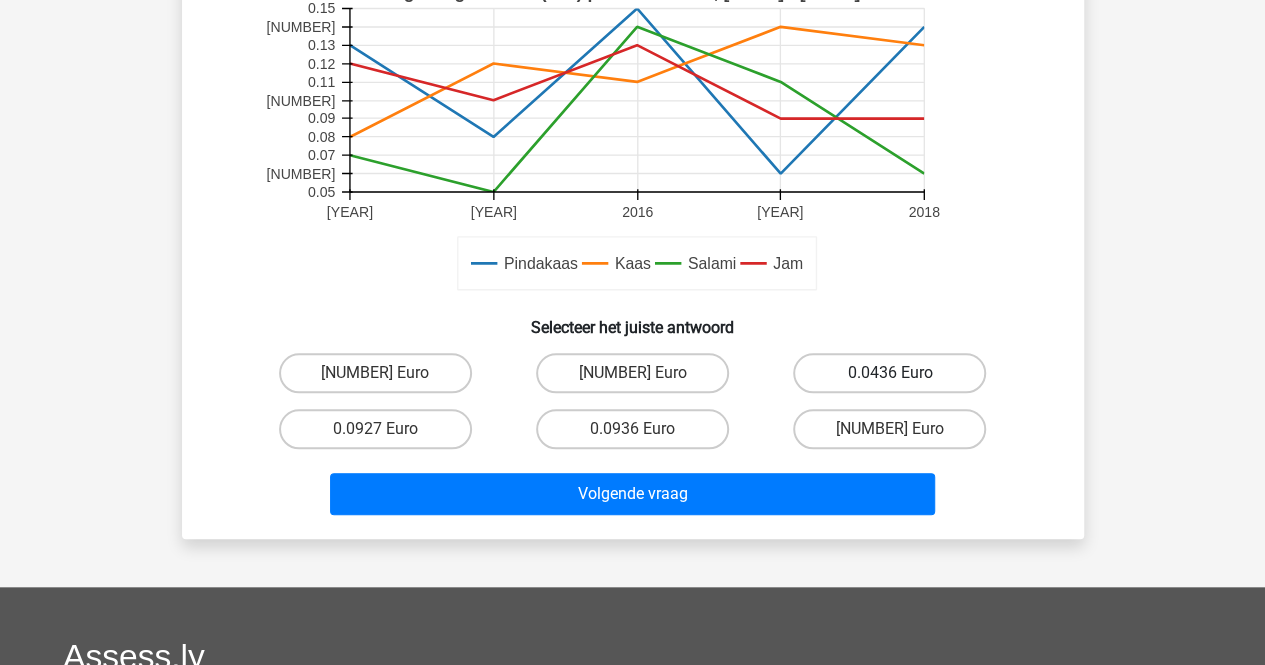 click on "0.0436 Euro" at bounding box center [889, 373] 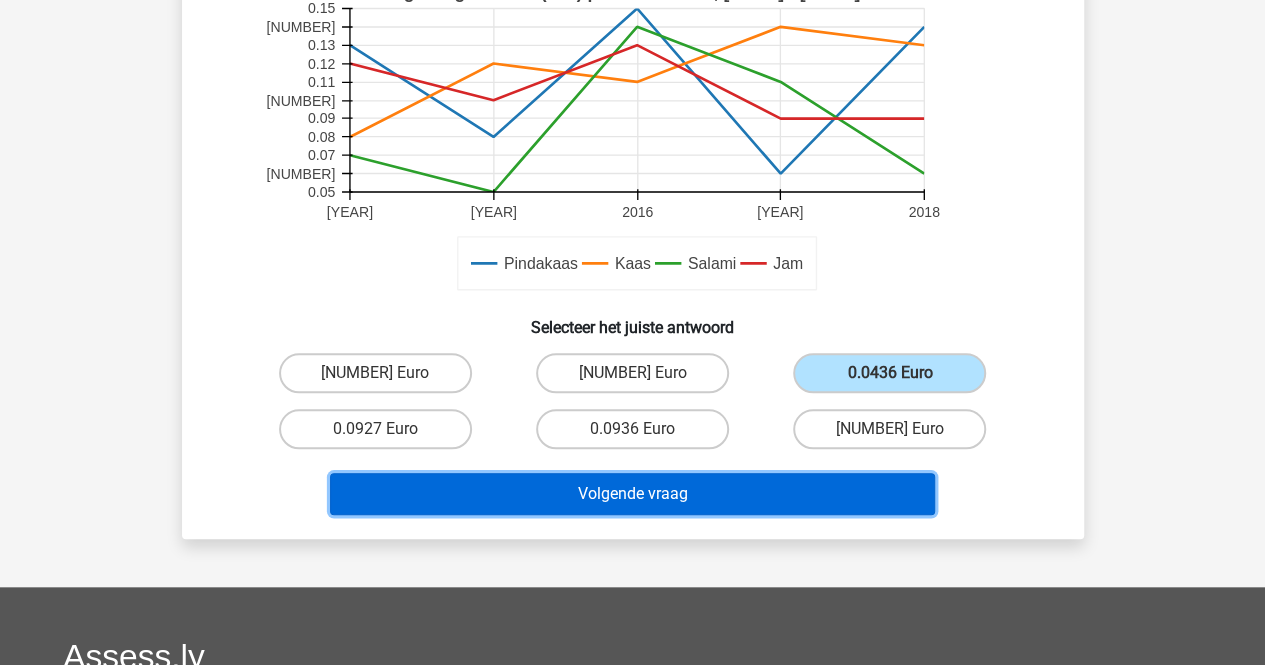 click on "Volgende vraag" at bounding box center (632, 494) 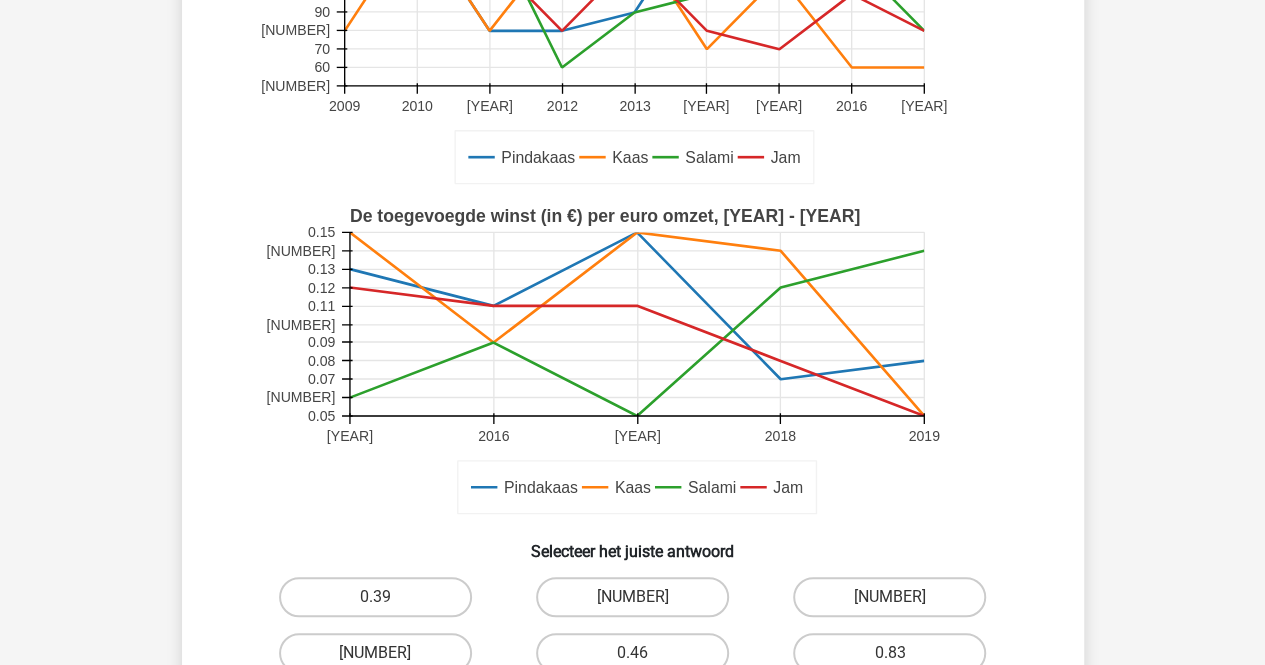 scroll, scrollTop: 492, scrollLeft: 0, axis: vertical 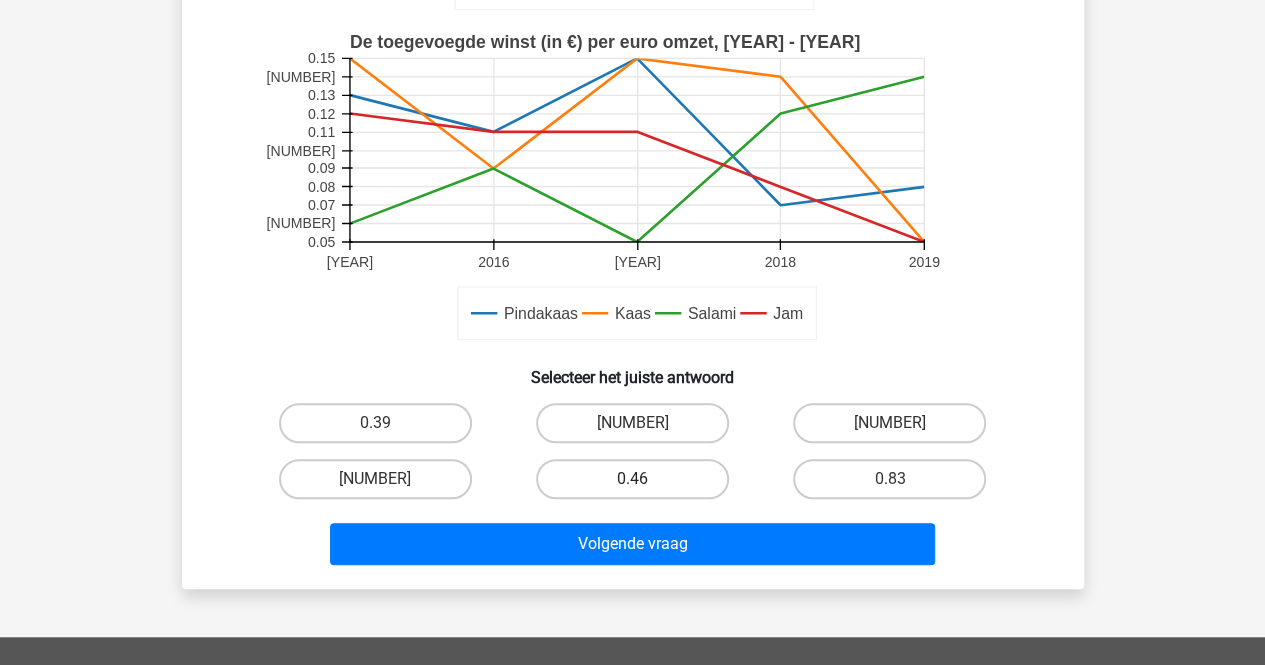 click on "0.46" at bounding box center (632, 479) 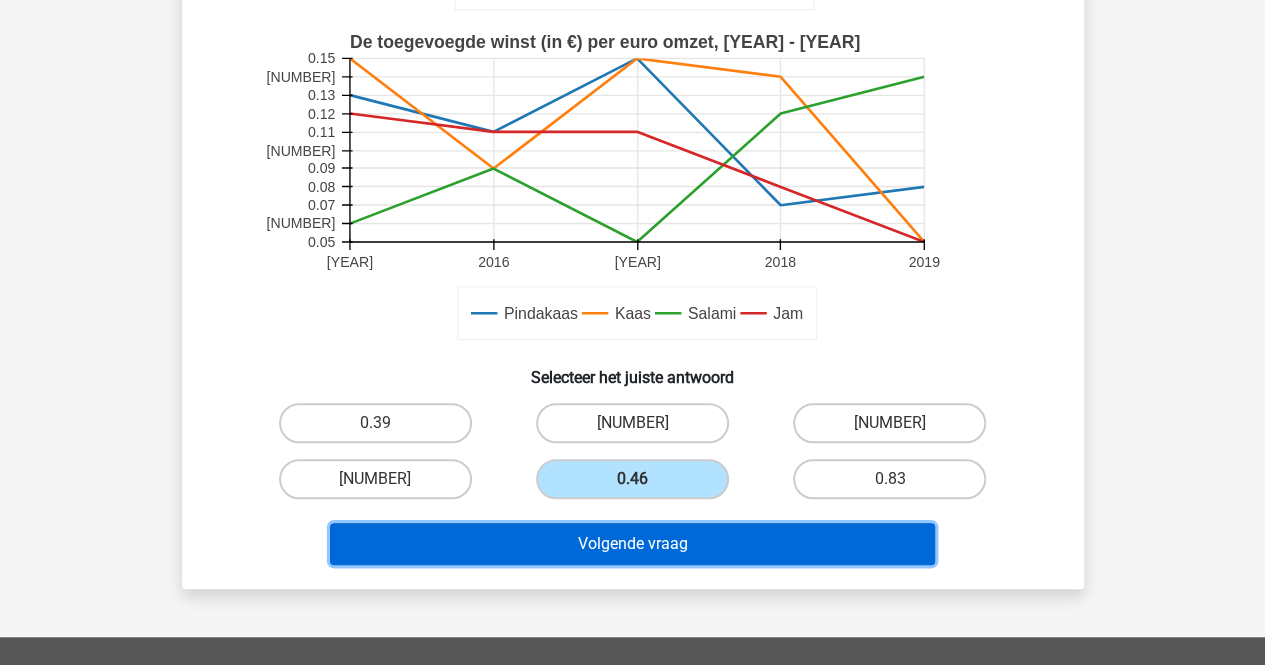 click on "Volgende vraag" at bounding box center [632, 544] 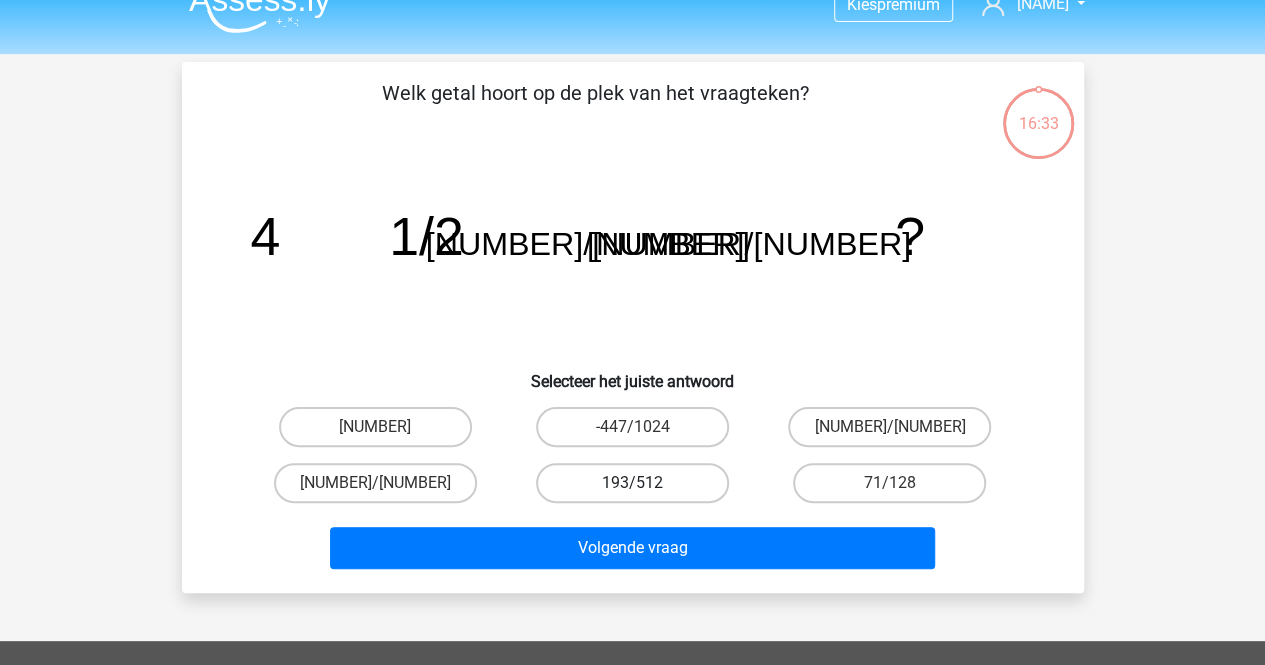 scroll, scrollTop: 0, scrollLeft: 0, axis: both 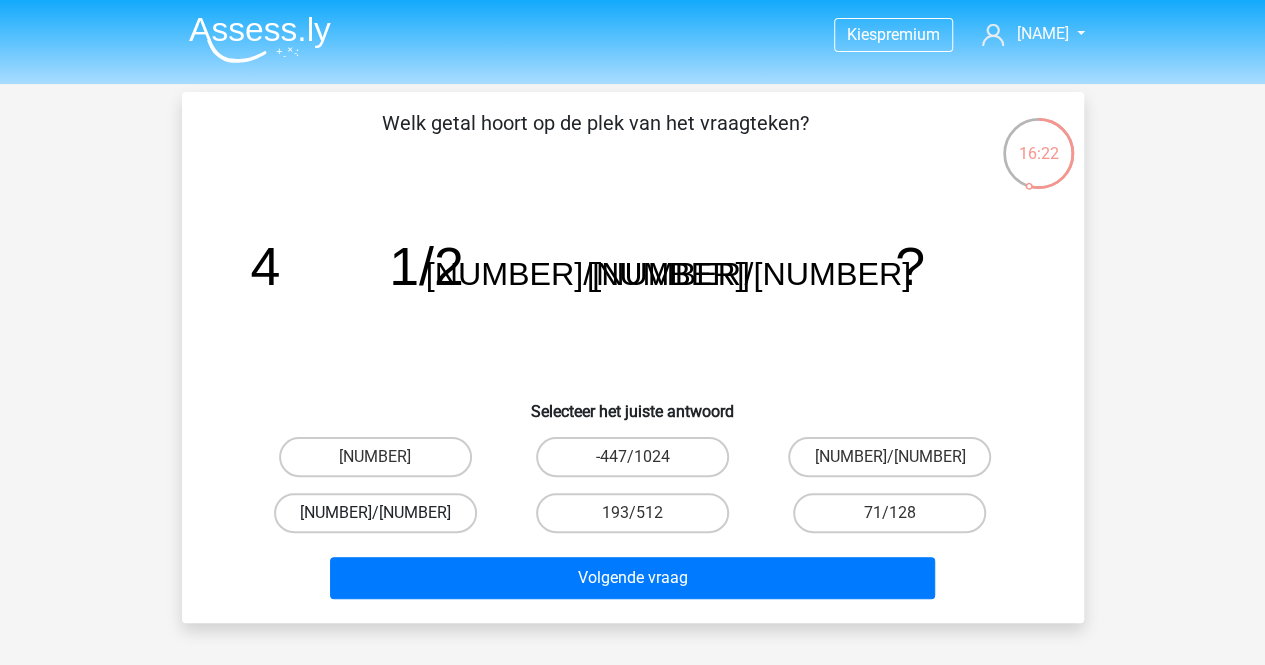 click on "1/1024" at bounding box center [375, 513] 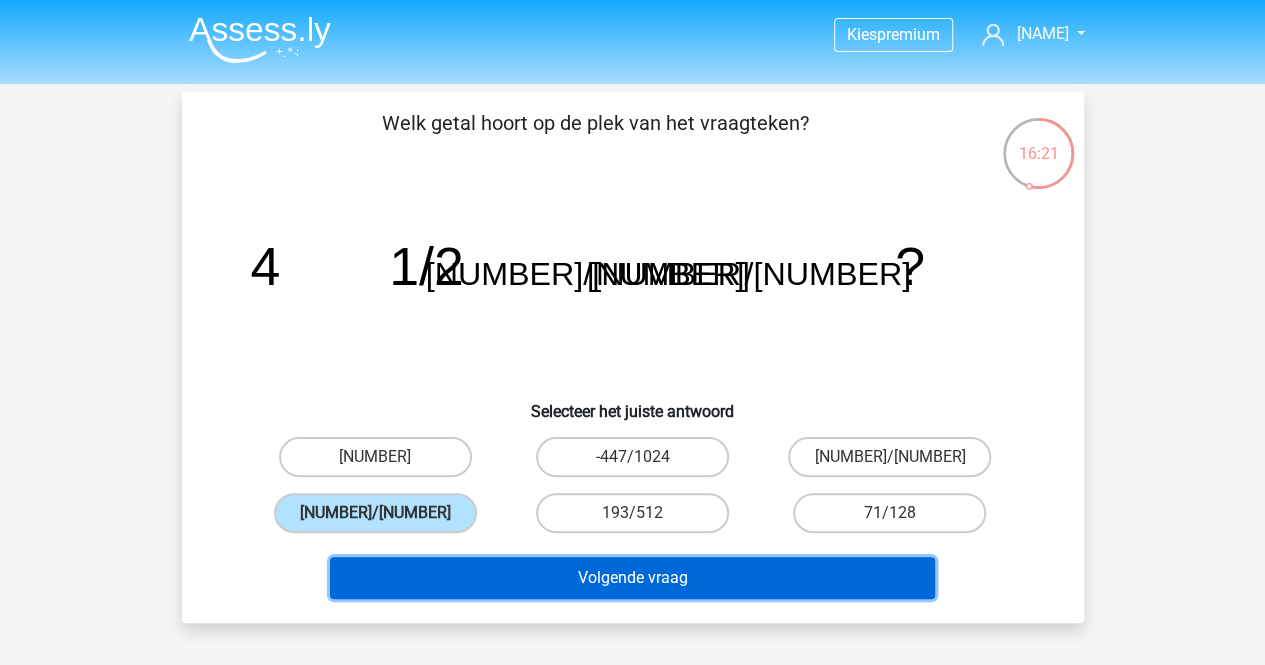 click on "Volgende vraag" at bounding box center (632, 578) 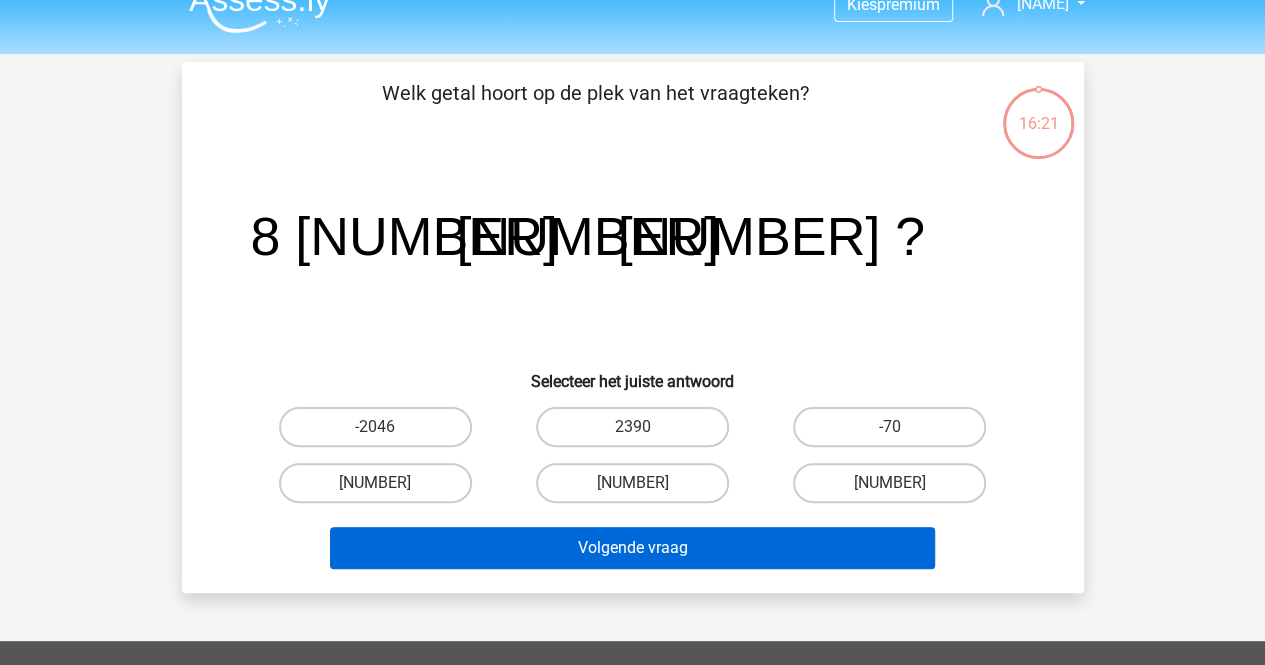 scroll, scrollTop: 0, scrollLeft: 0, axis: both 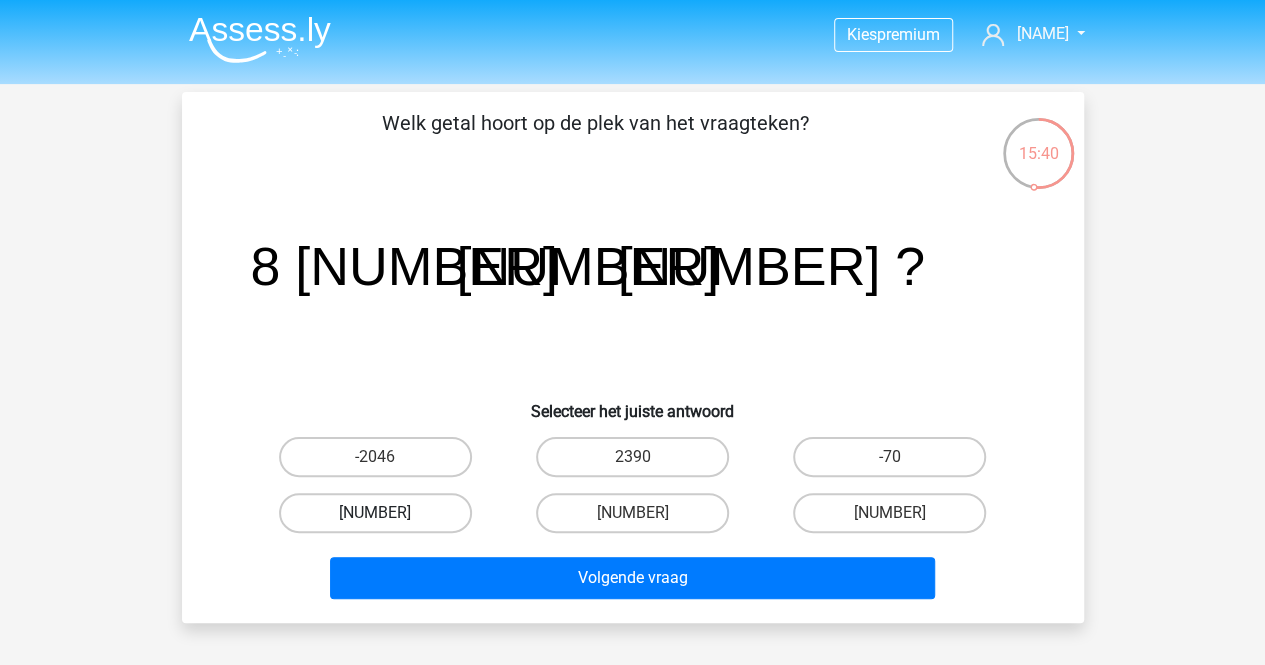 click on "2218" at bounding box center (375, 513) 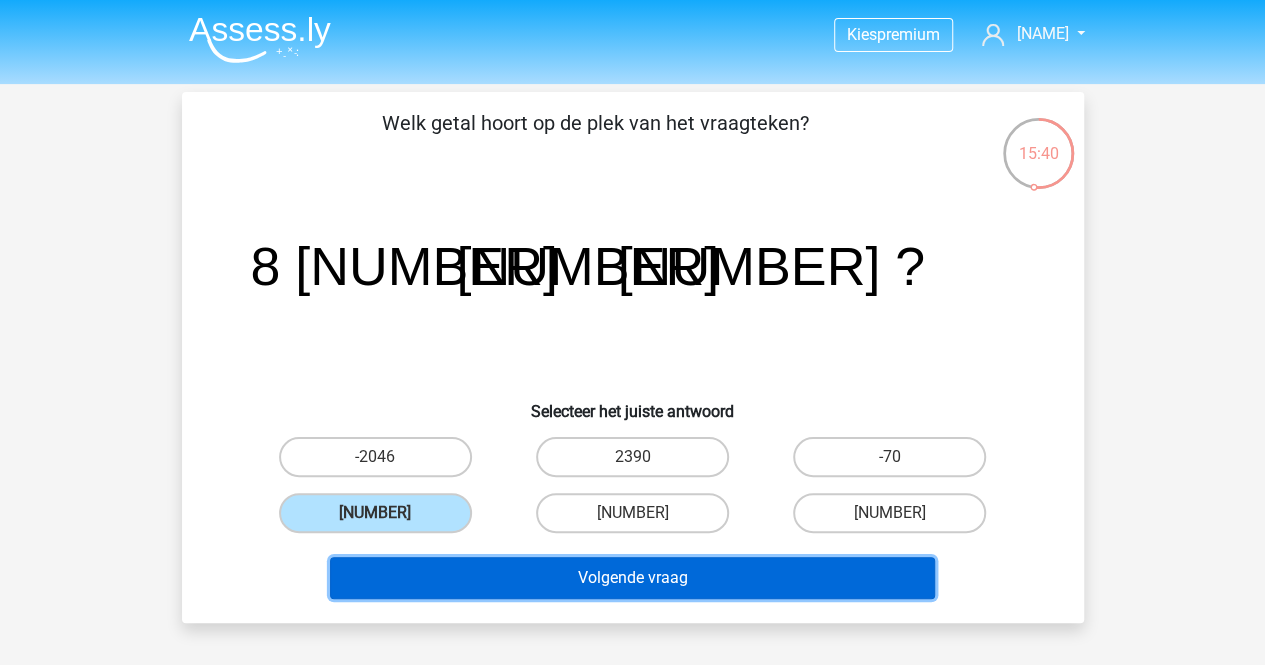 click on "Volgende vraag" at bounding box center (632, 578) 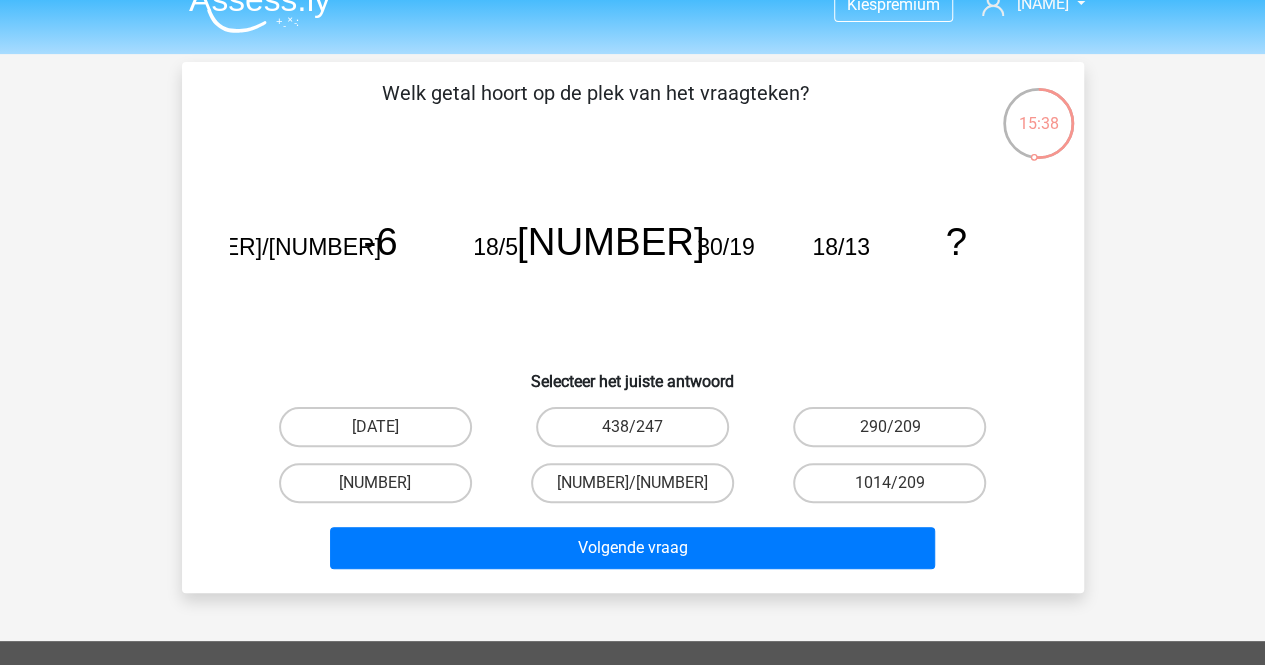 scroll, scrollTop: 0, scrollLeft: 0, axis: both 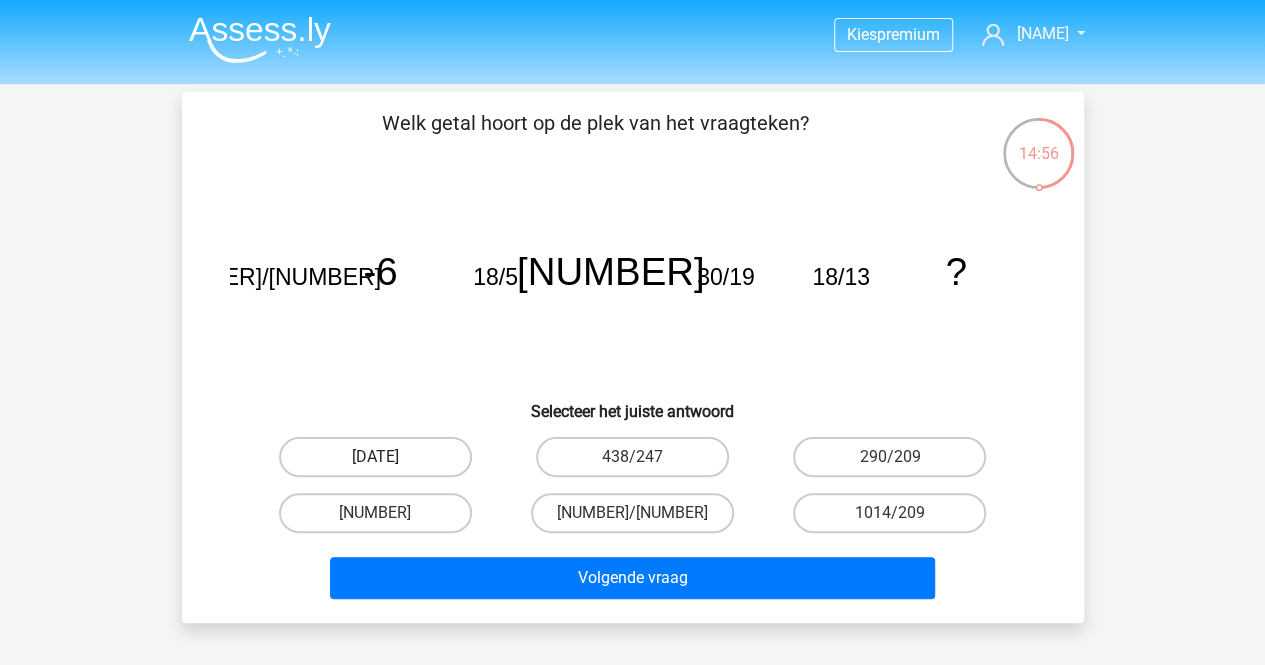 click on "14/11" at bounding box center (375, 457) 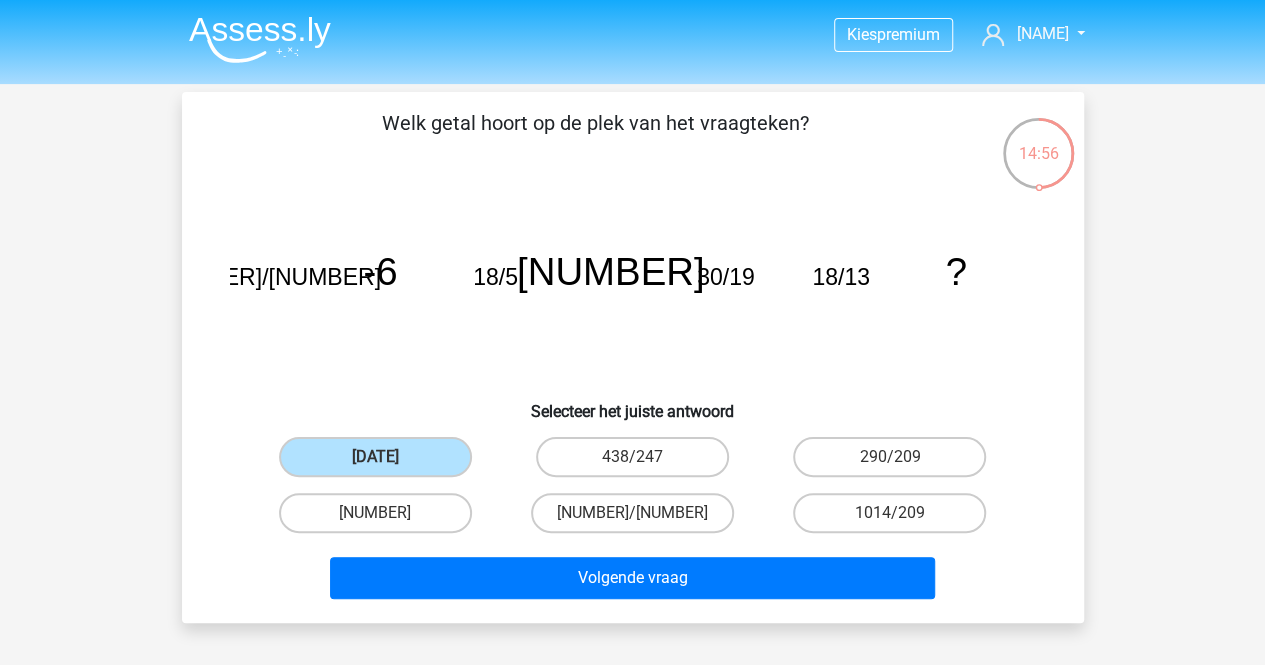 click on "Volgende vraag" at bounding box center (633, 582) 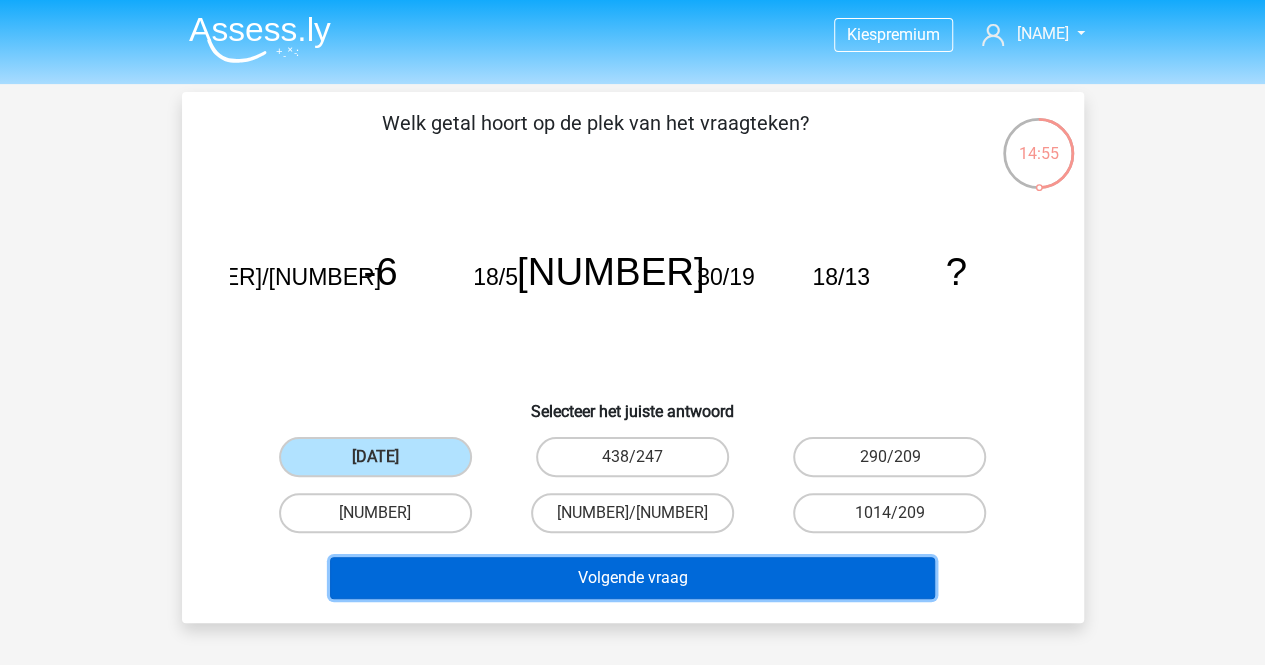 click on "Volgende vraag" at bounding box center [632, 578] 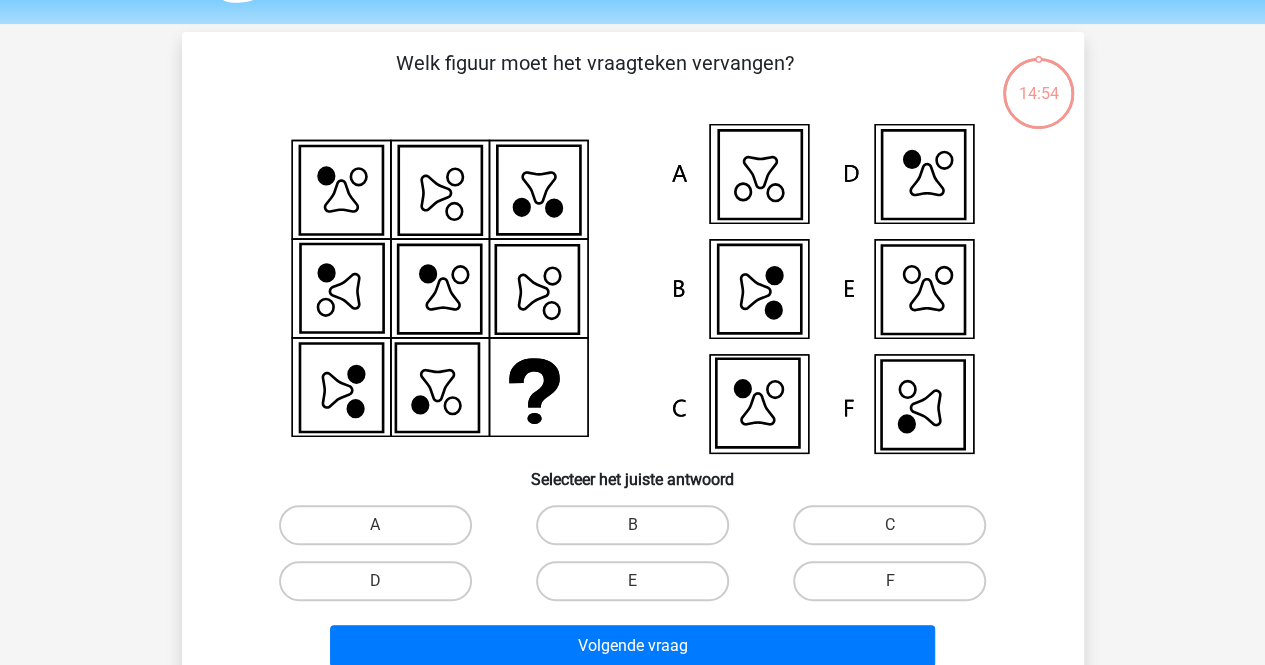 scroll, scrollTop: 92, scrollLeft: 0, axis: vertical 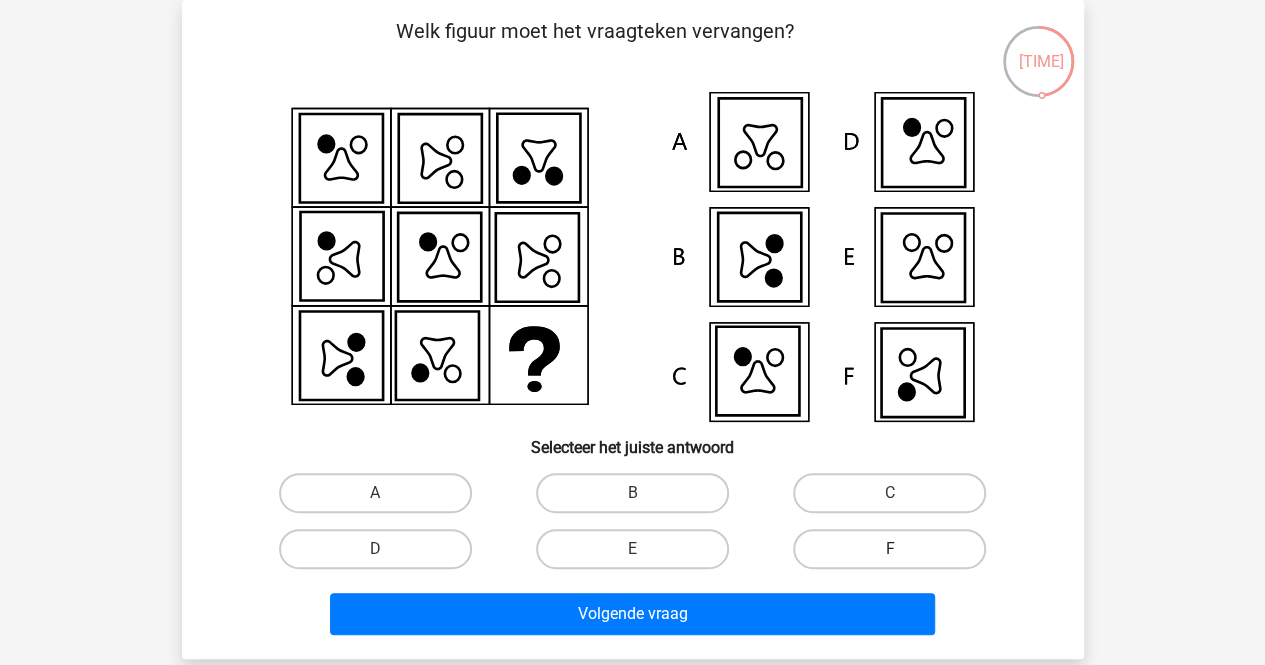 click on "F" at bounding box center (889, 549) 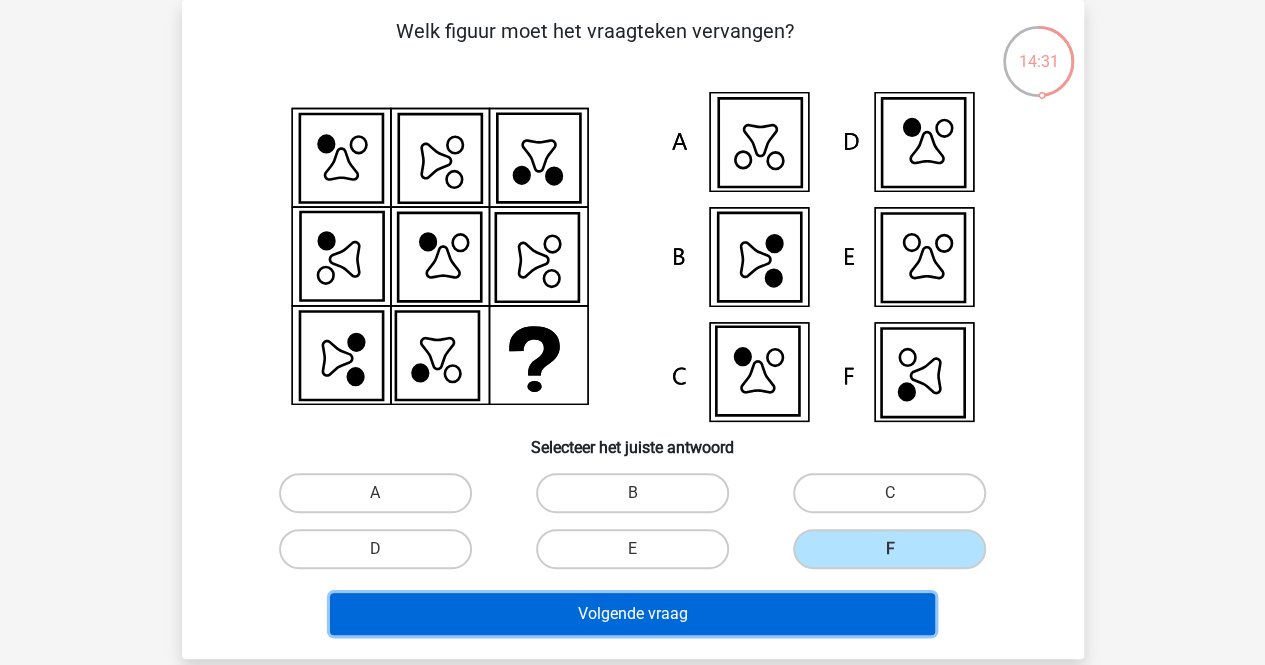 click on "Volgende vraag" at bounding box center [632, 614] 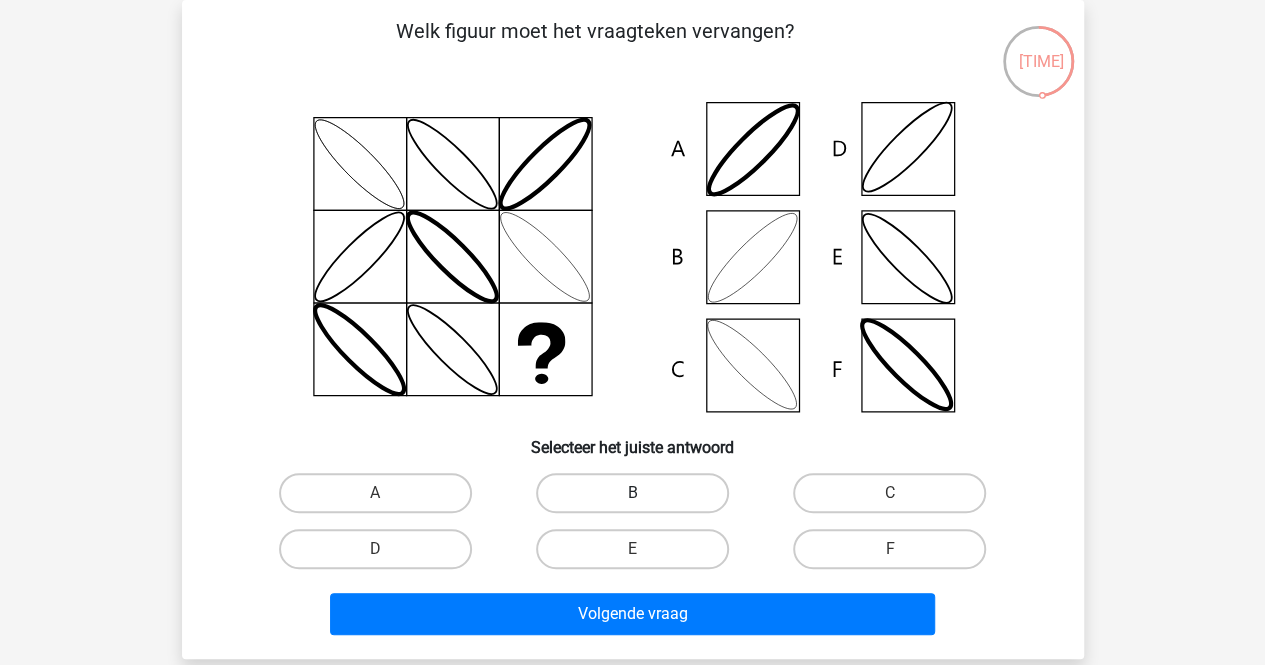 click on "B" at bounding box center (632, 493) 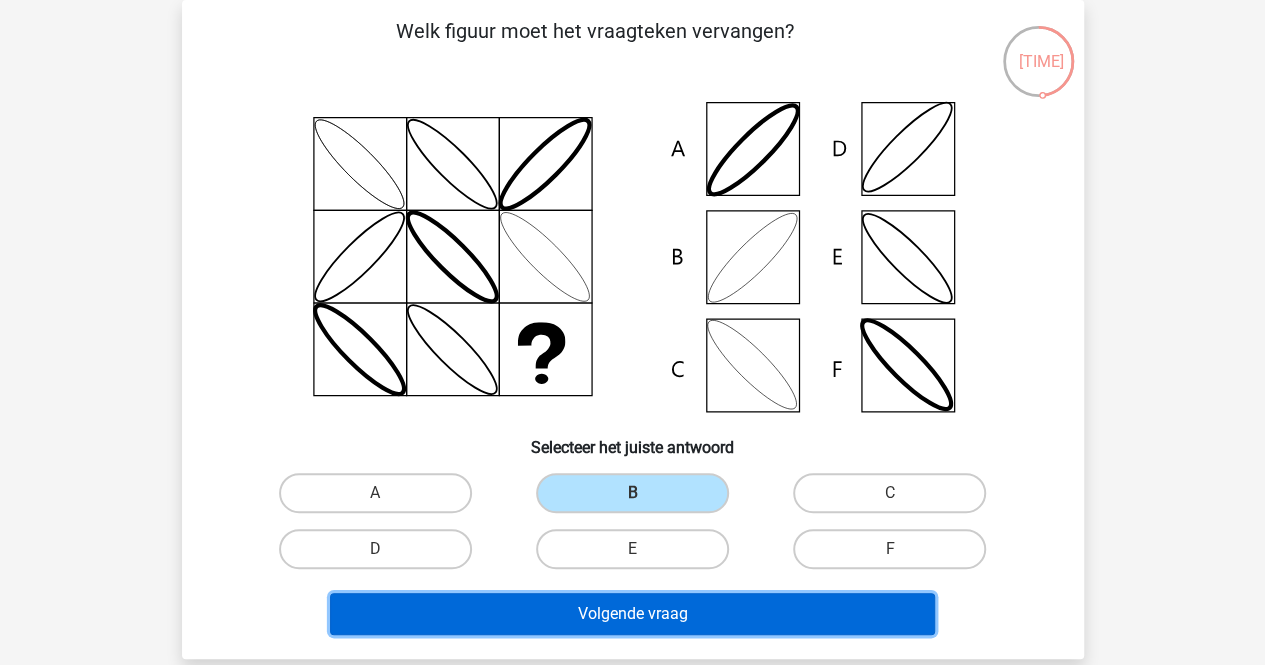 click on "Volgende vraag" at bounding box center [632, 614] 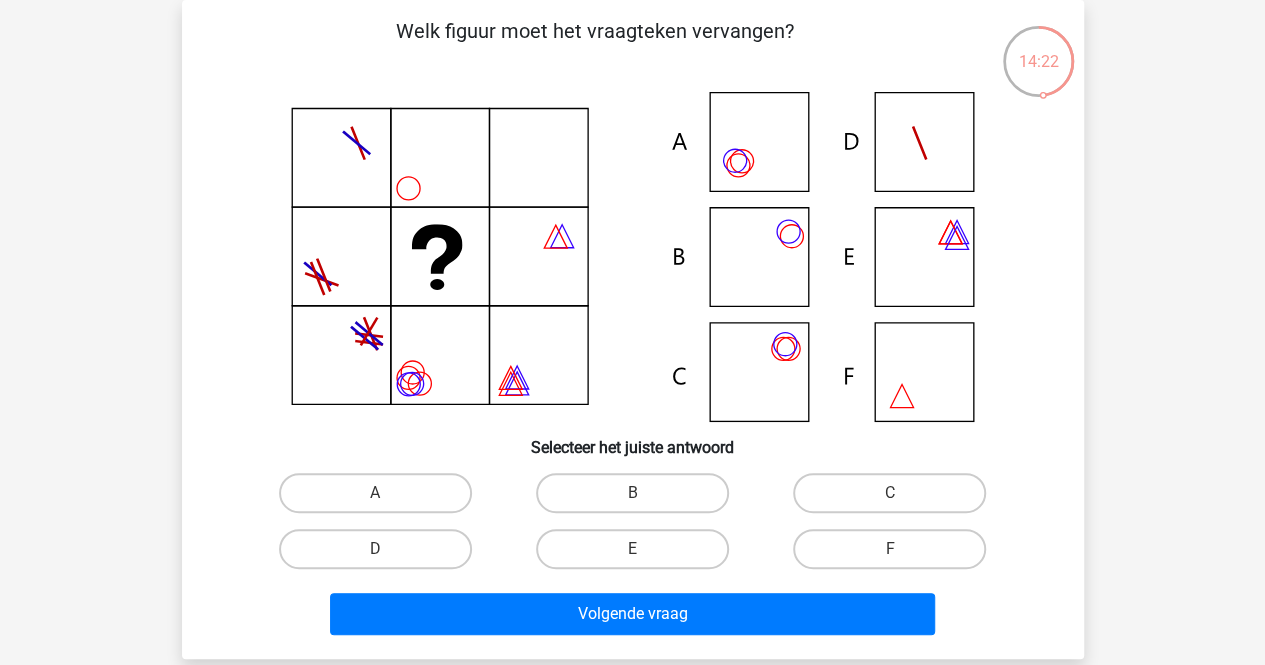 click on "C" at bounding box center (889, 493) 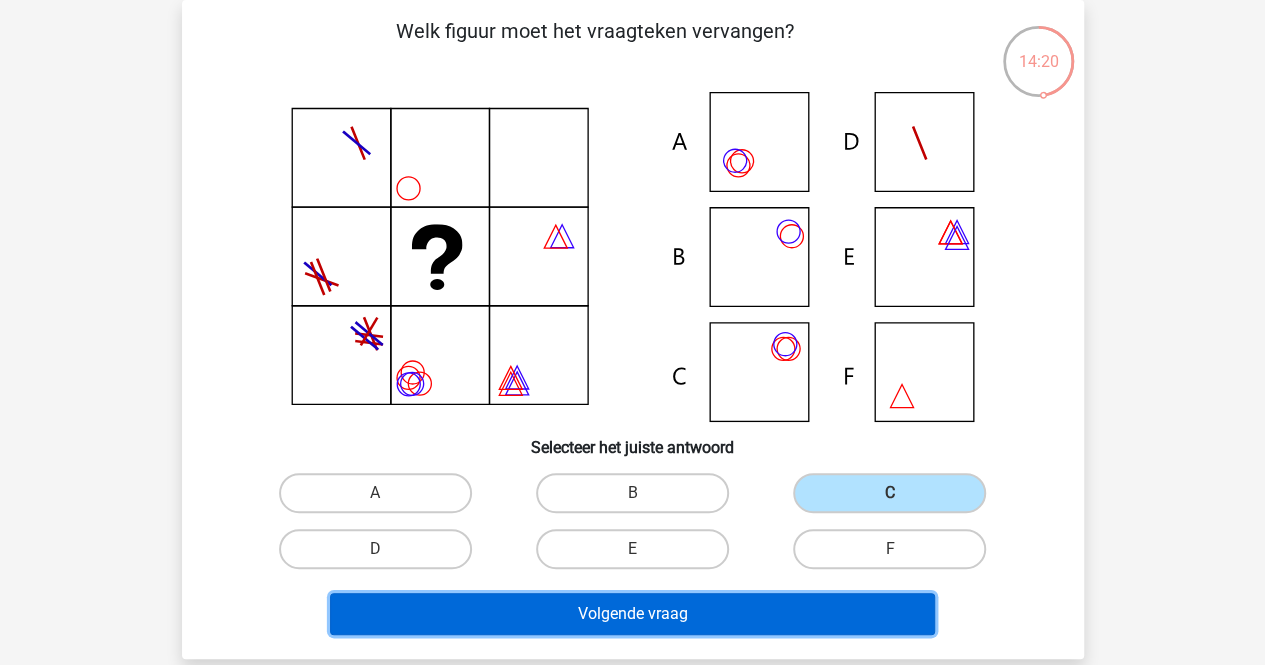 click on "Volgende vraag" at bounding box center (632, 614) 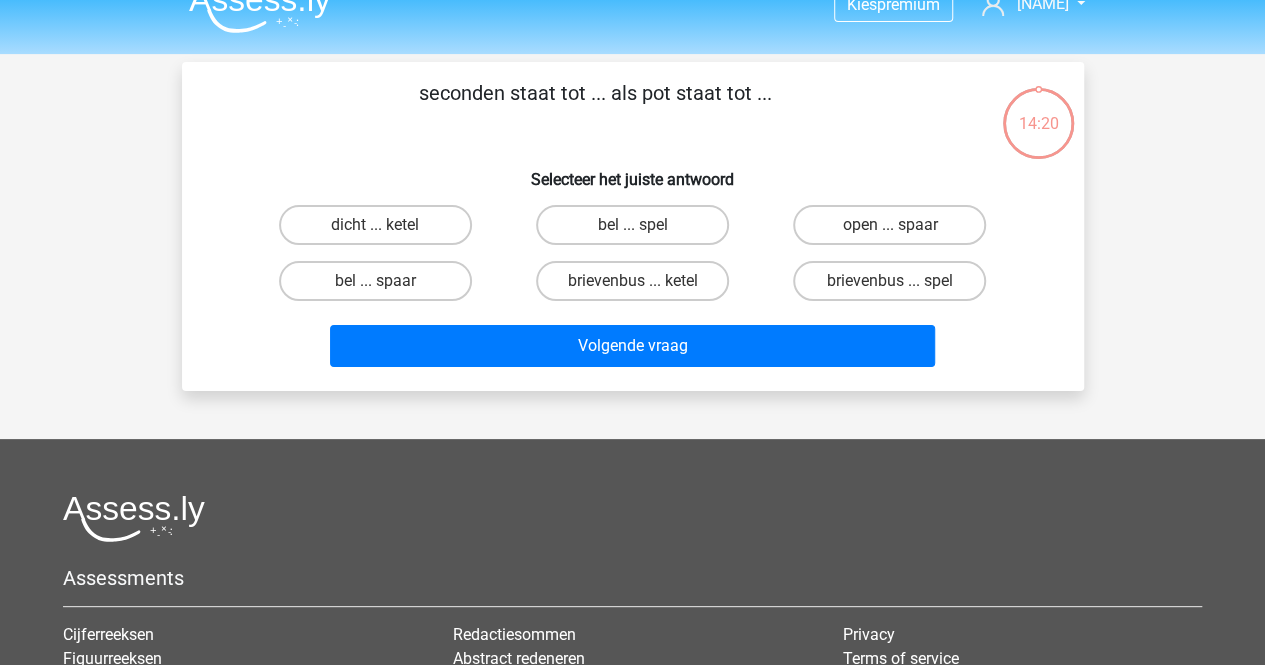 scroll, scrollTop: 0, scrollLeft: 0, axis: both 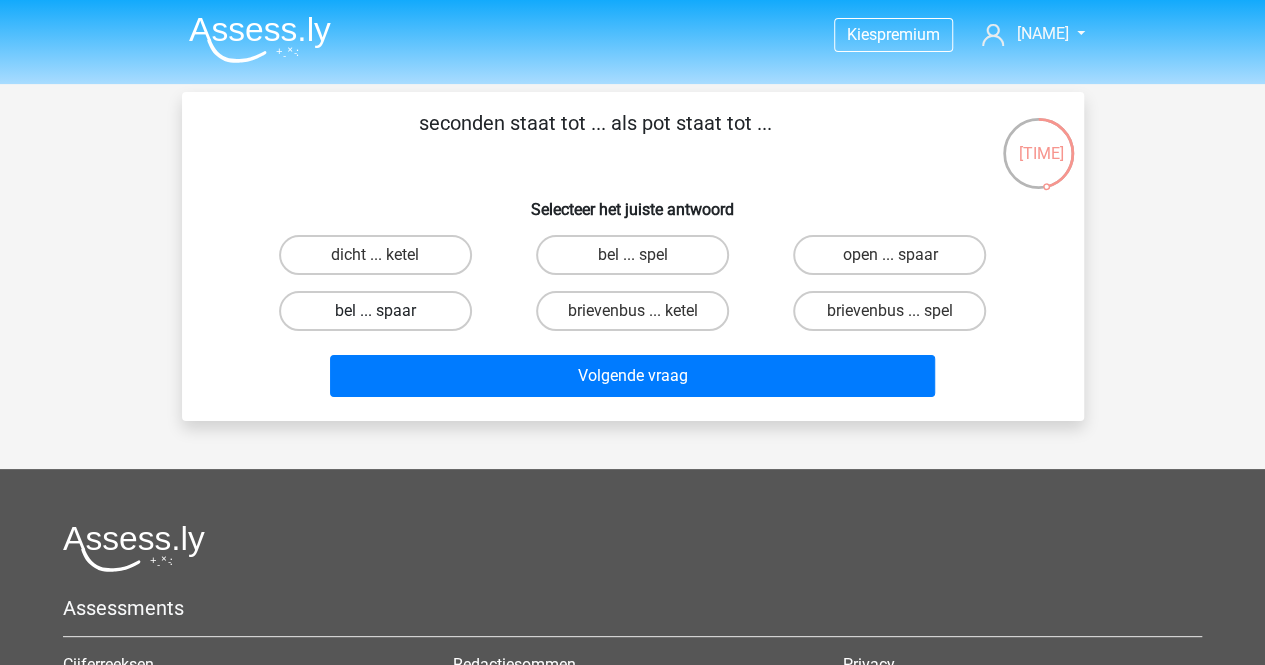 click on "bel ... spaar" at bounding box center (375, 311) 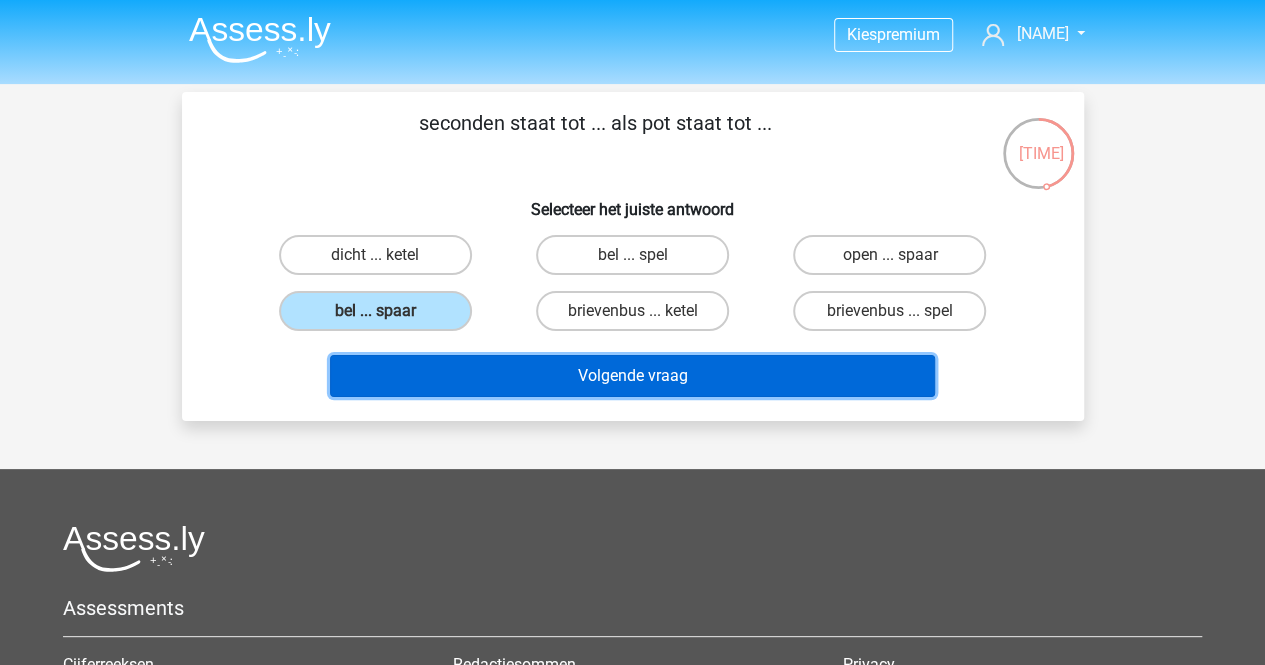 click on "Volgende vraag" at bounding box center (632, 376) 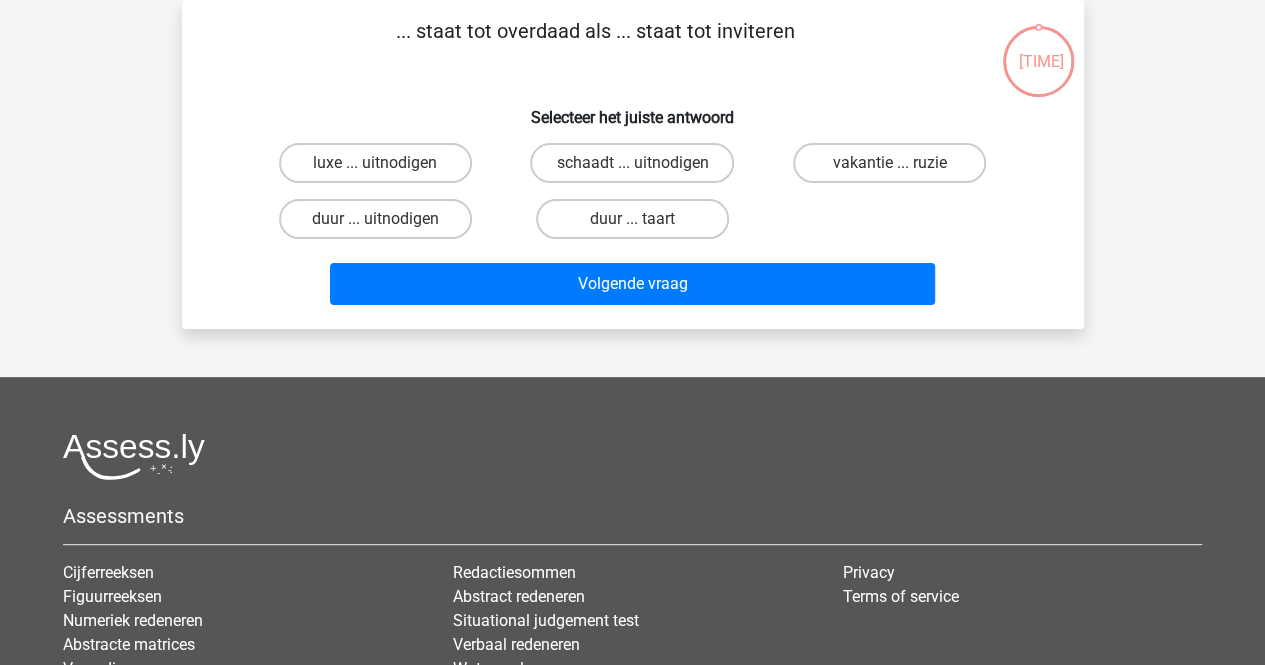 scroll, scrollTop: 0, scrollLeft: 0, axis: both 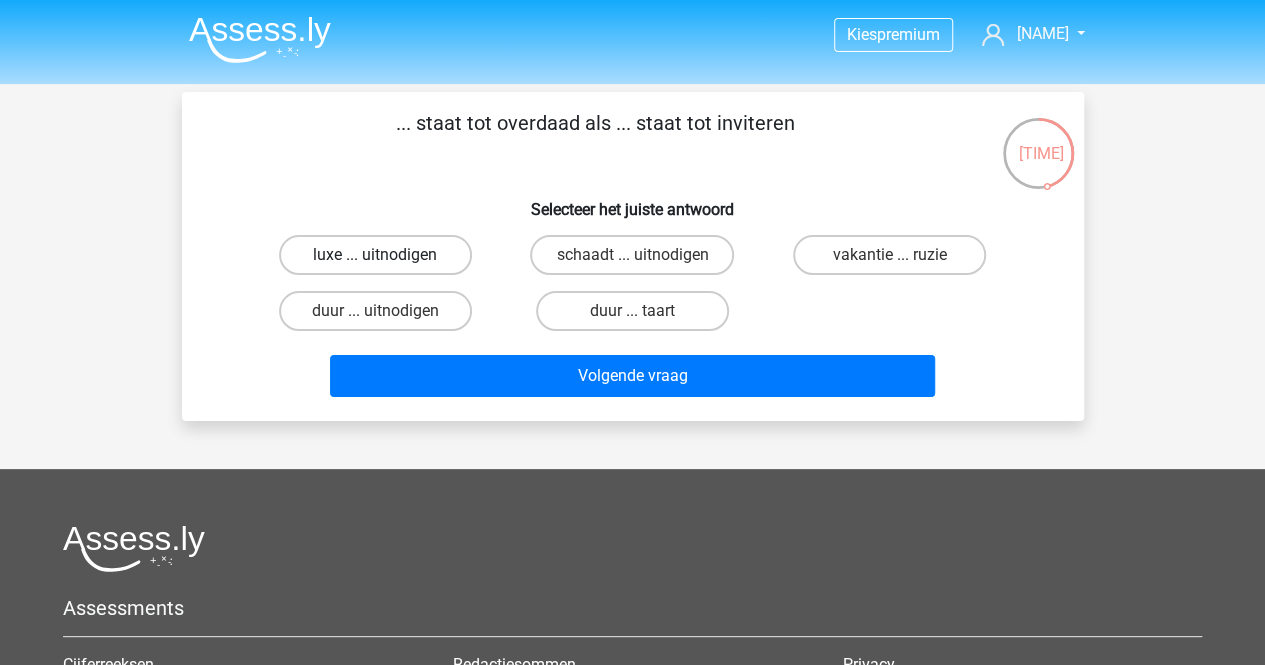 click on "luxe ... uitnodigen" at bounding box center (375, 255) 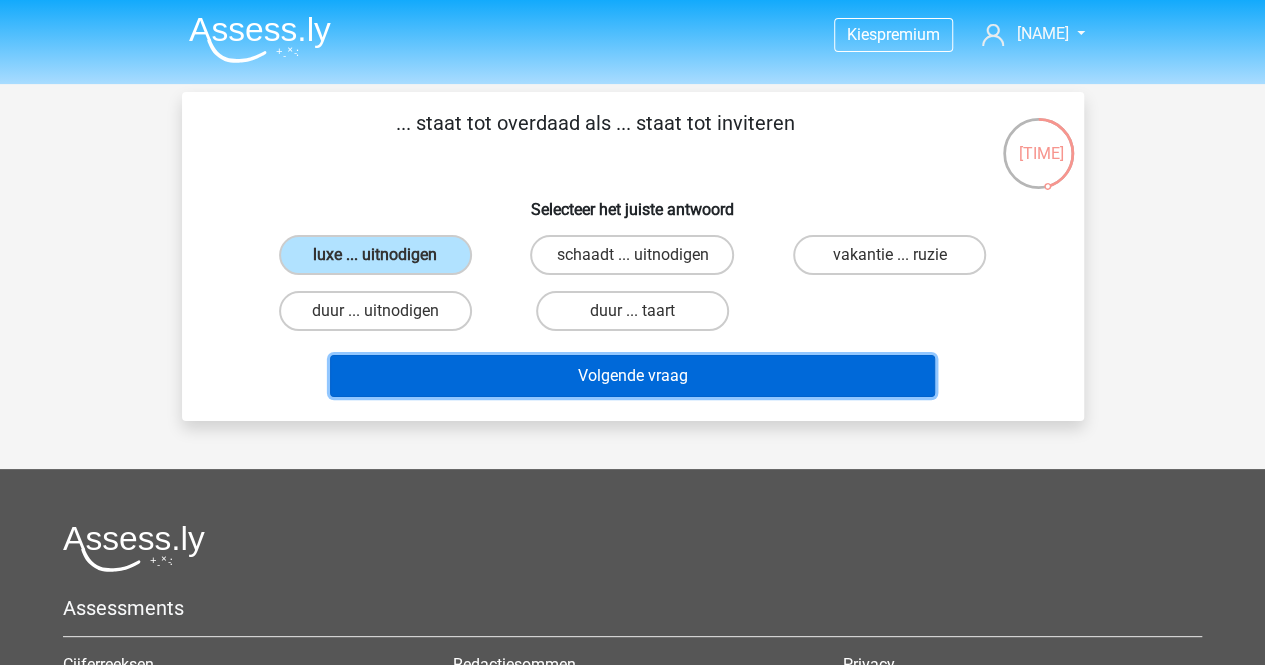 click on "Volgende vraag" at bounding box center (632, 376) 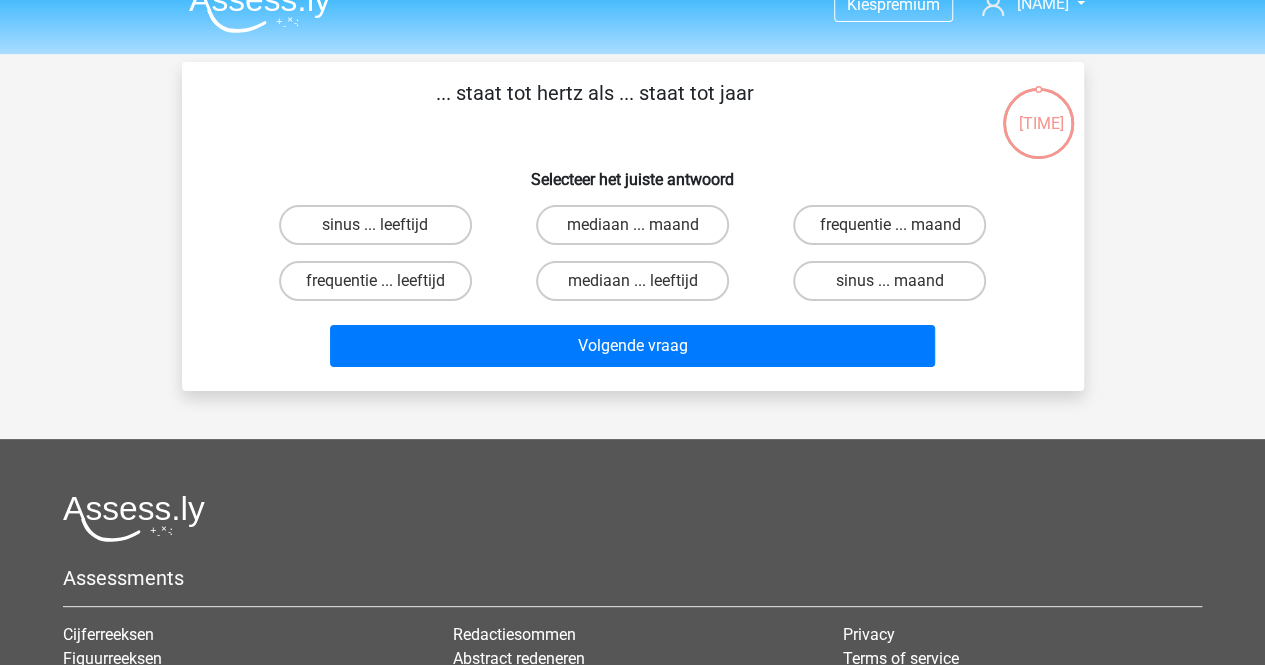 scroll, scrollTop: 0, scrollLeft: 0, axis: both 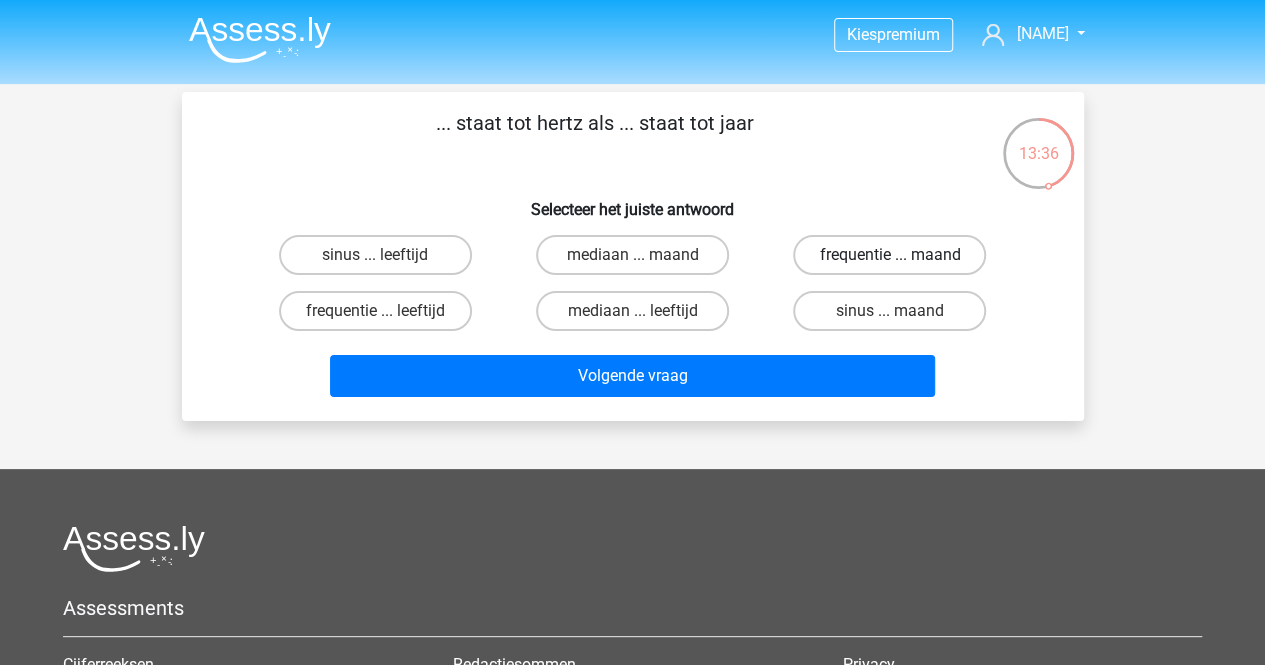 click on "frequentie ... maand" at bounding box center (889, 255) 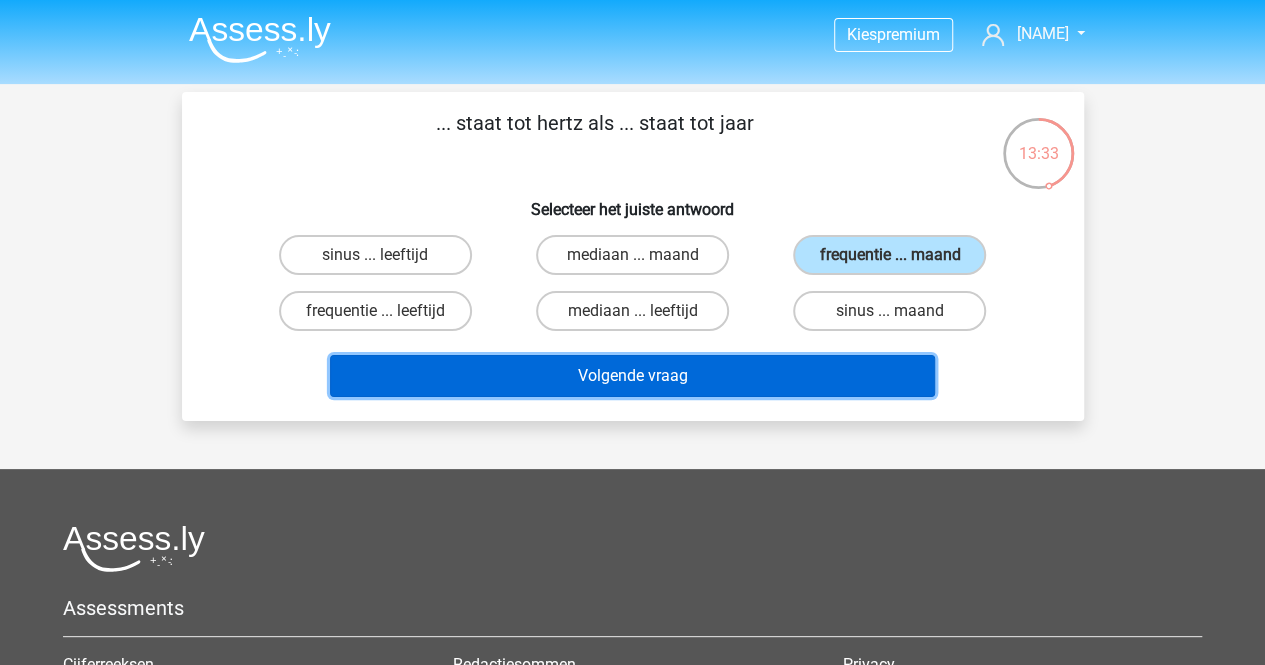 click on "Volgende vraag" at bounding box center (632, 376) 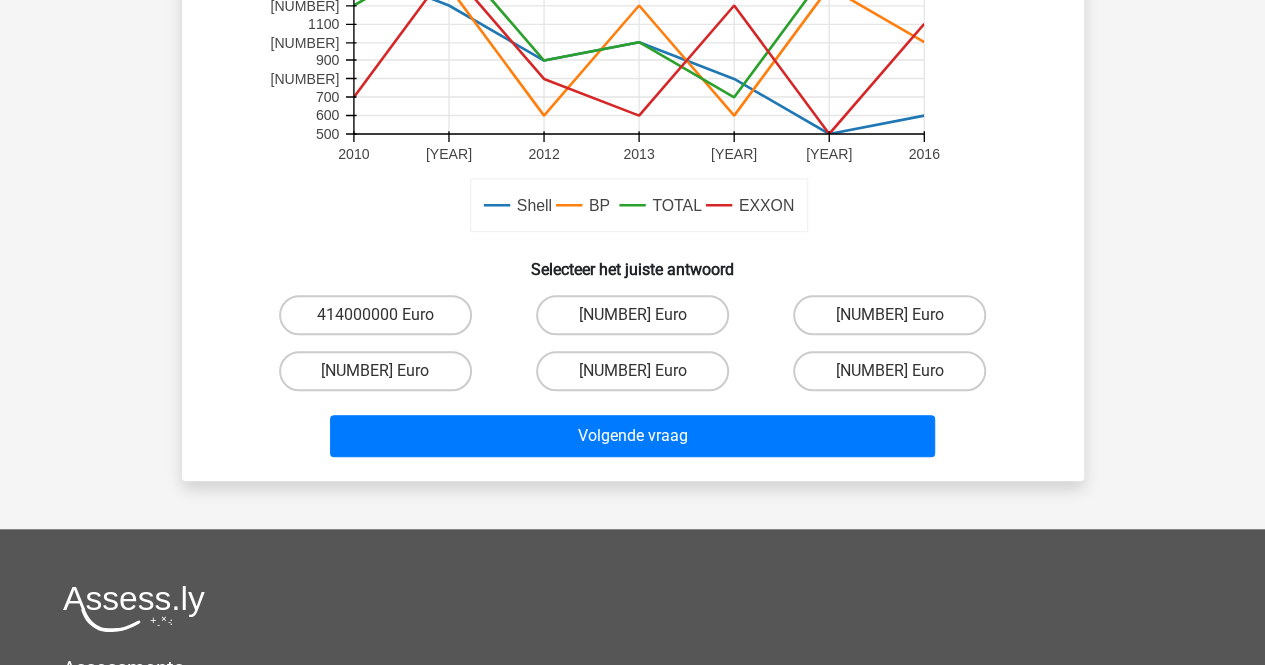 scroll, scrollTop: 500, scrollLeft: 0, axis: vertical 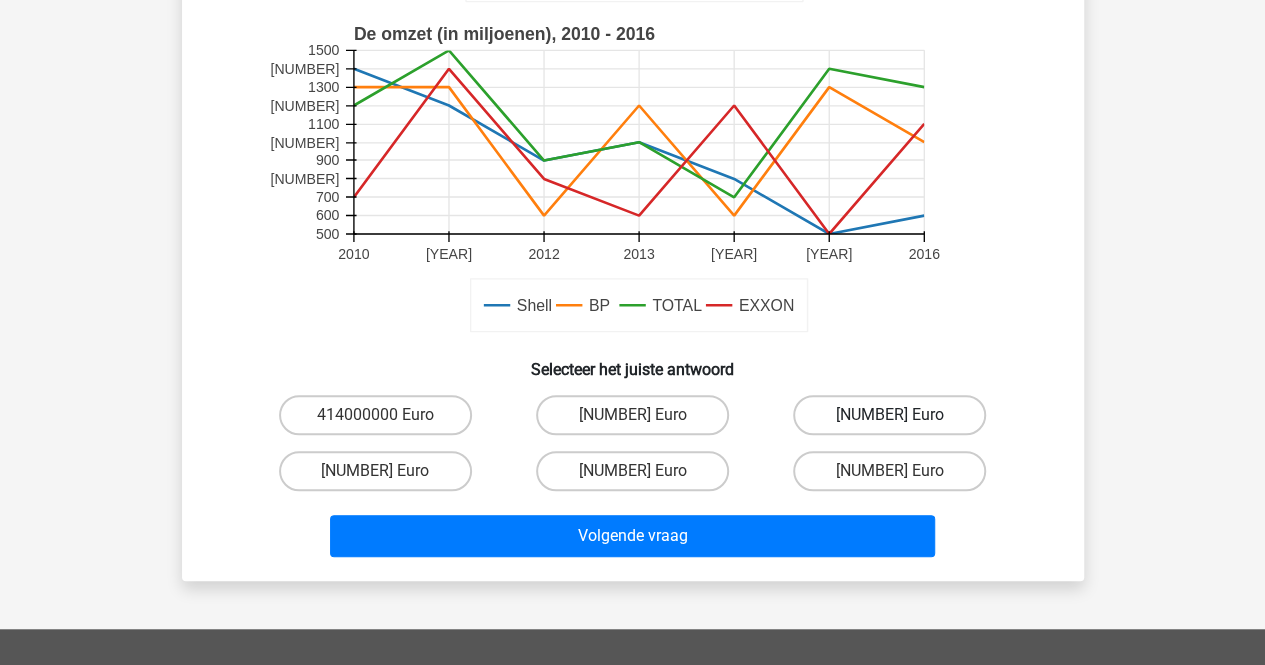 click on "900000000 Euro" at bounding box center [889, 415] 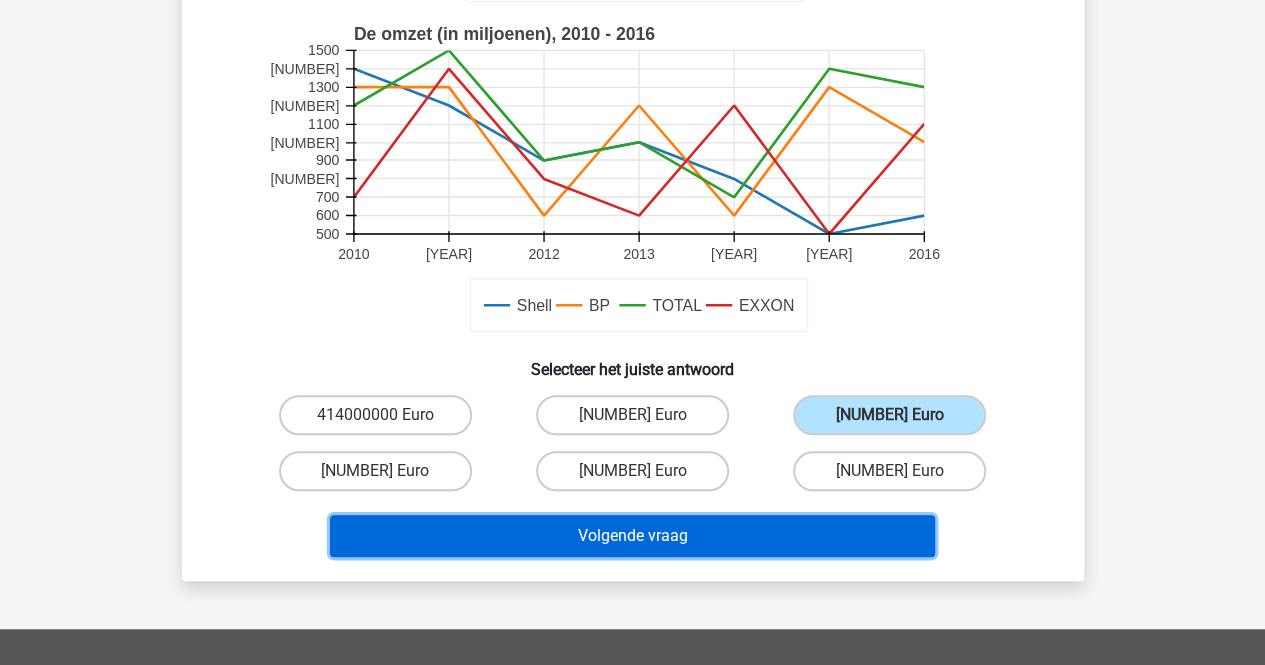 click on "Volgende vraag" at bounding box center [632, 536] 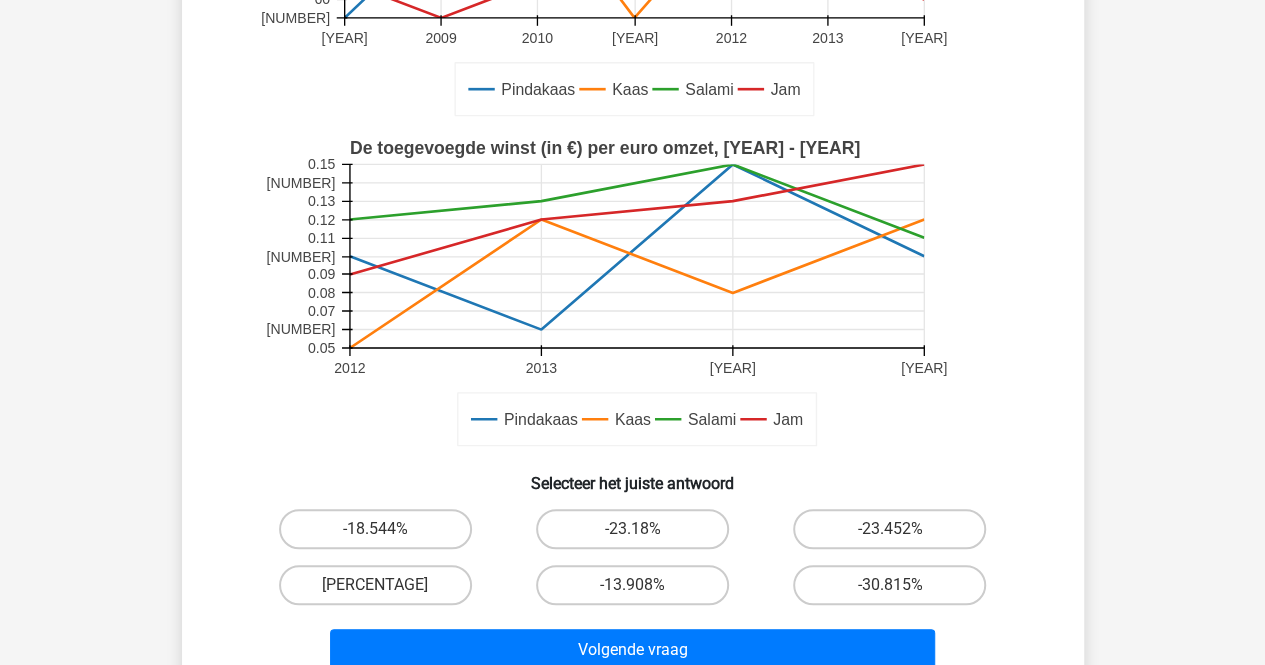 scroll, scrollTop: 492, scrollLeft: 0, axis: vertical 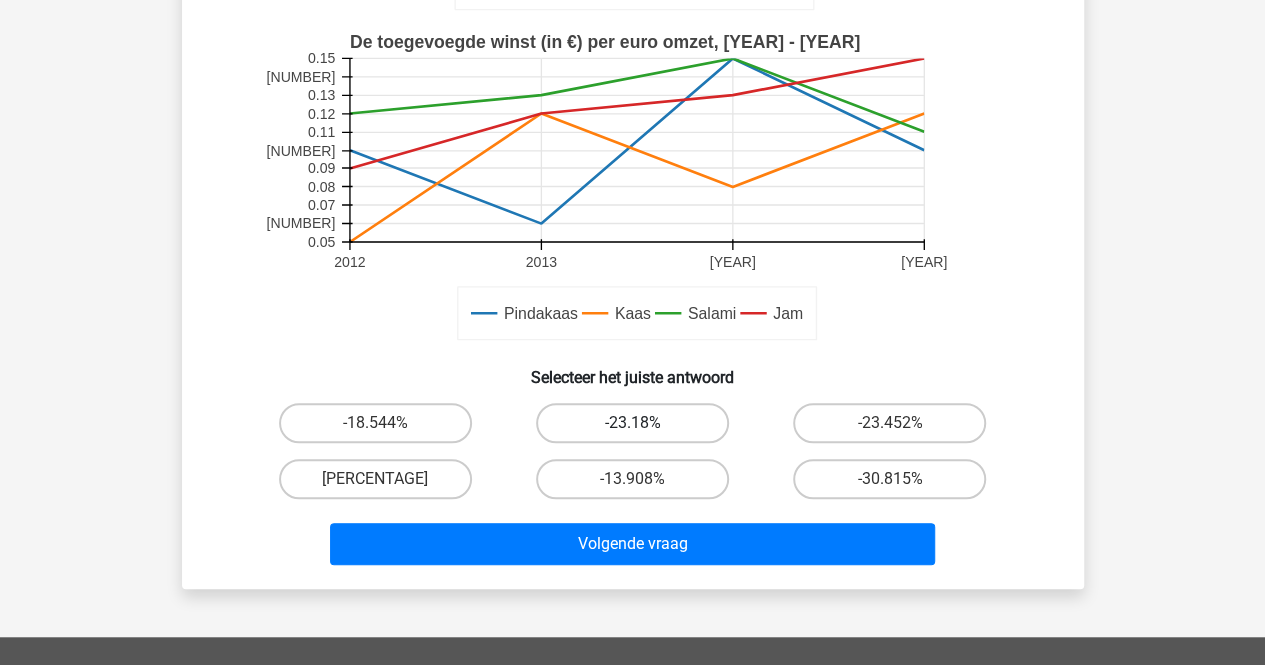 click on "-23.18%" at bounding box center [632, 423] 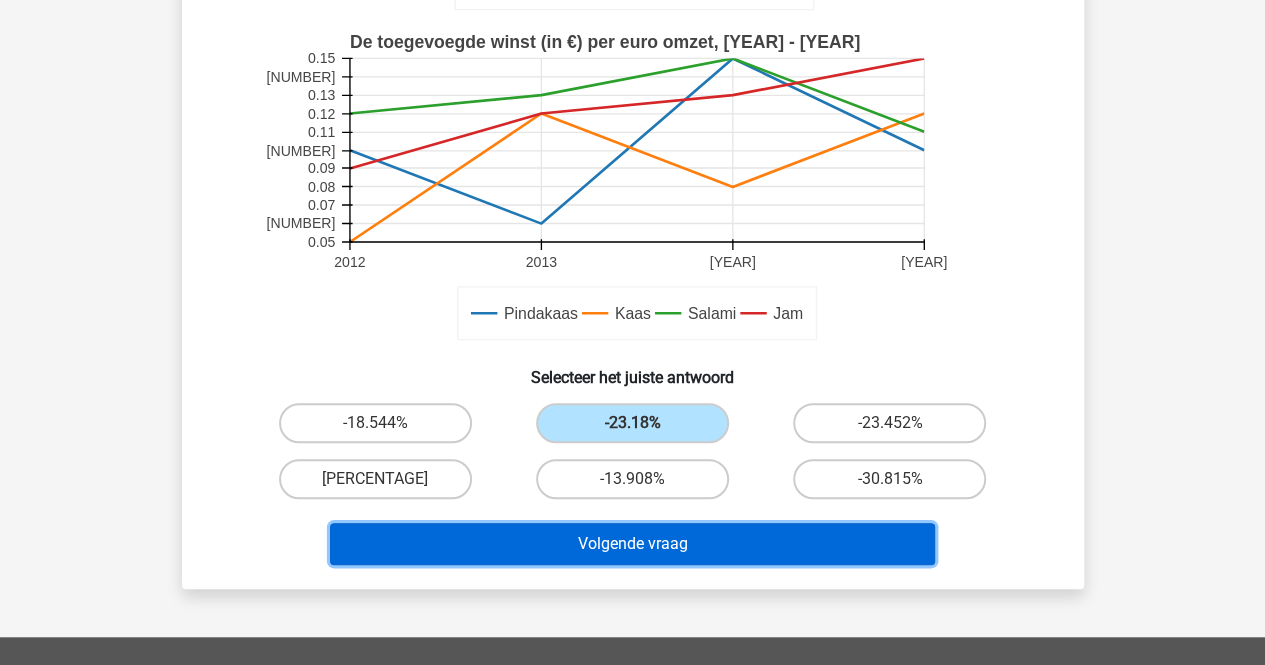 click on "Volgende vraag" at bounding box center (632, 544) 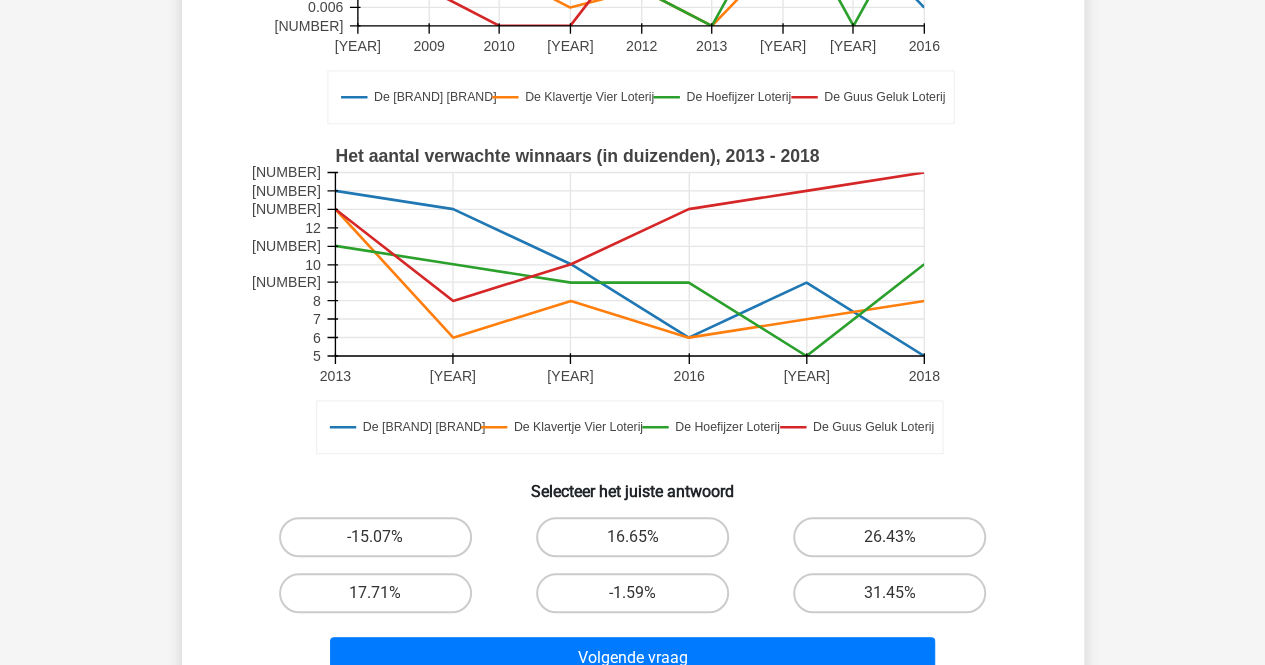 scroll, scrollTop: 592, scrollLeft: 0, axis: vertical 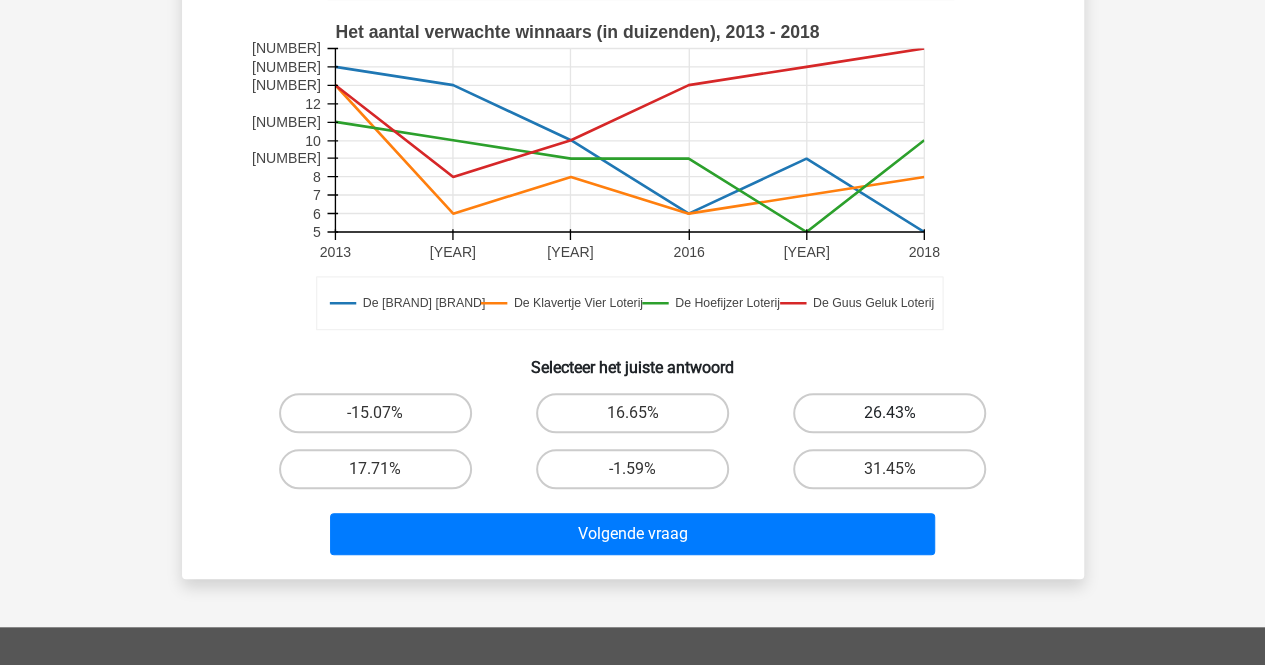 drag, startPoint x: 888, startPoint y: 421, endPoint x: 885, endPoint y: 432, distance: 11.401754 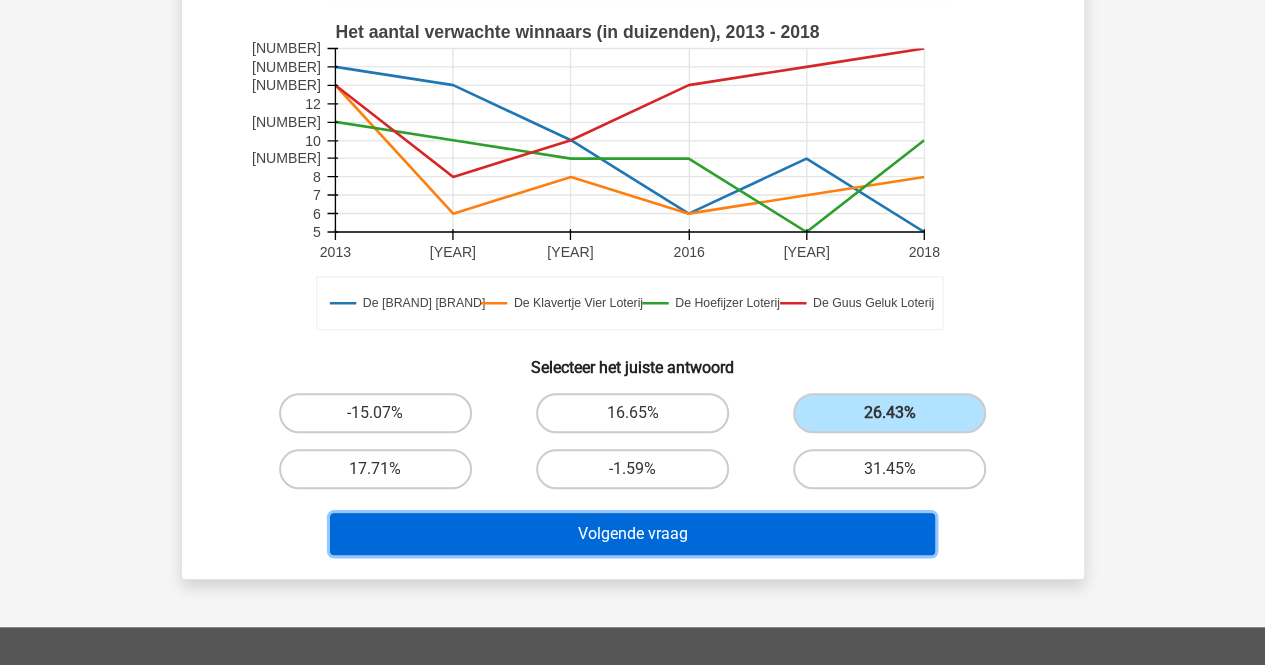 click on "Volgende vraag" at bounding box center (632, 534) 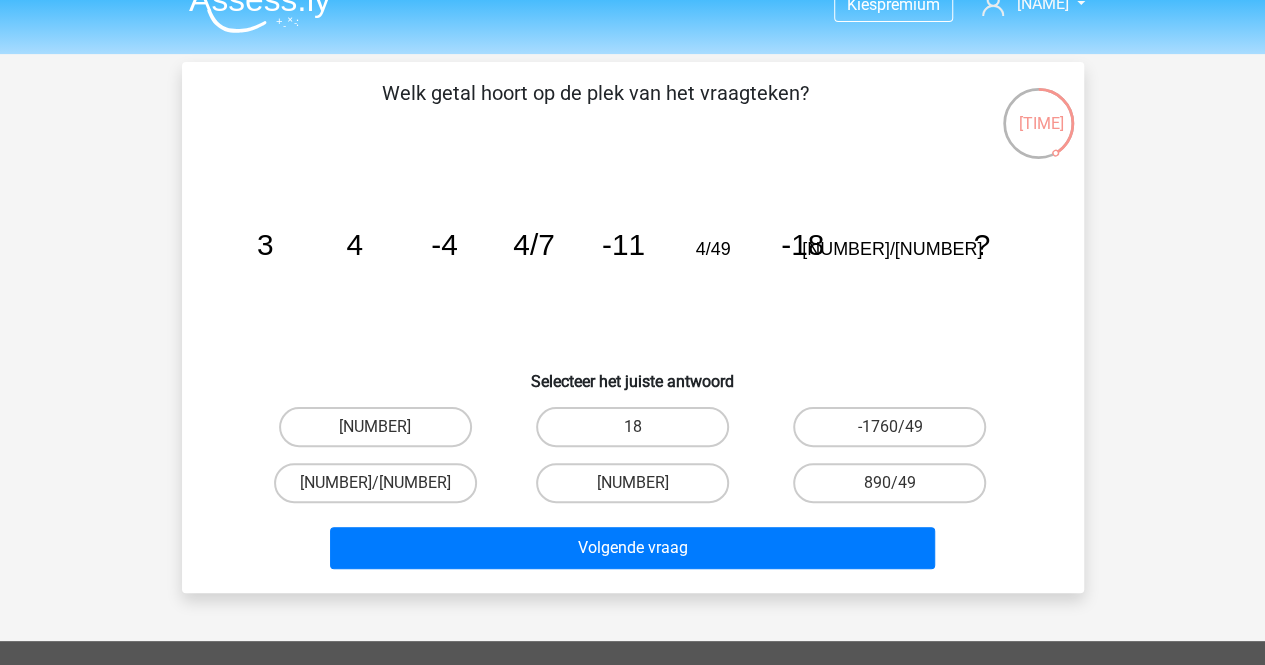 scroll, scrollTop: 0, scrollLeft: 0, axis: both 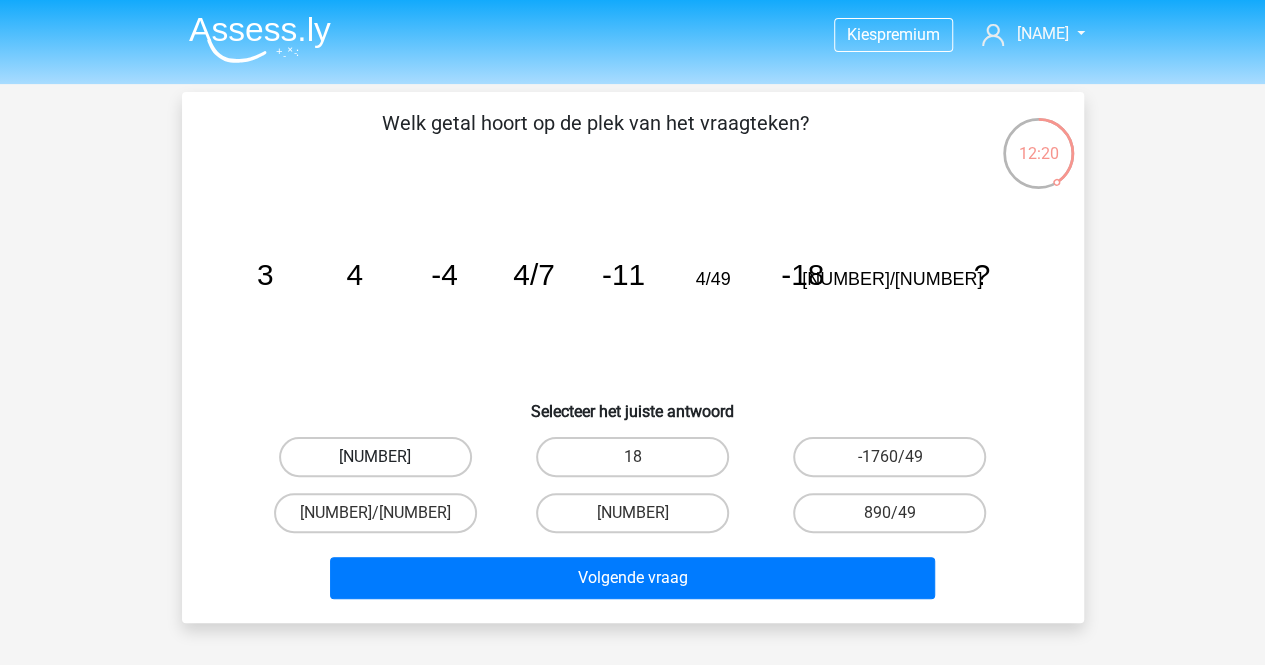 click on "-25" at bounding box center [375, 457] 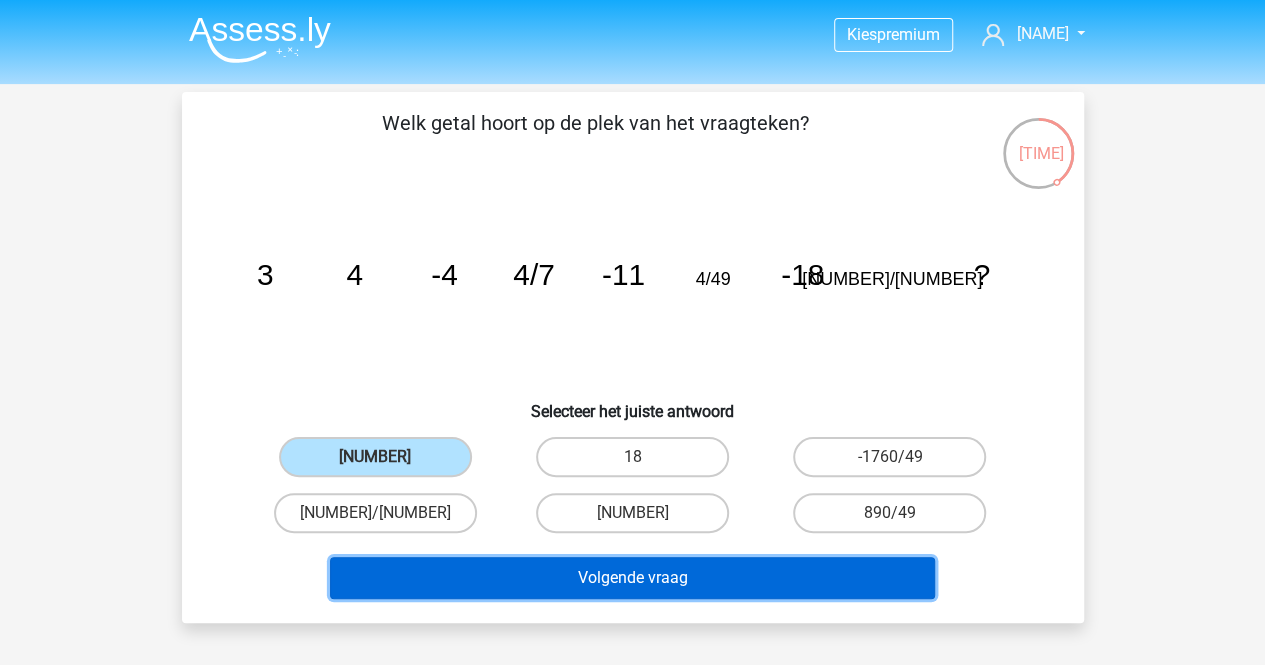 click on "Volgende vraag" at bounding box center [632, 578] 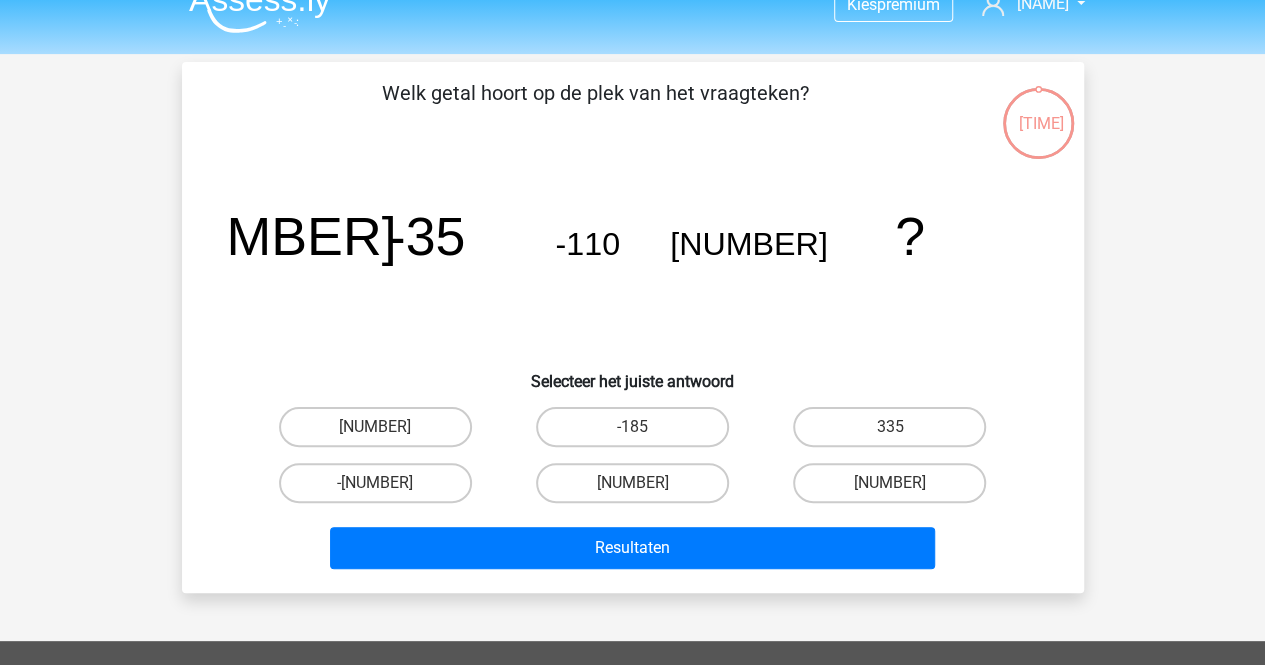 scroll, scrollTop: 0, scrollLeft: 0, axis: both 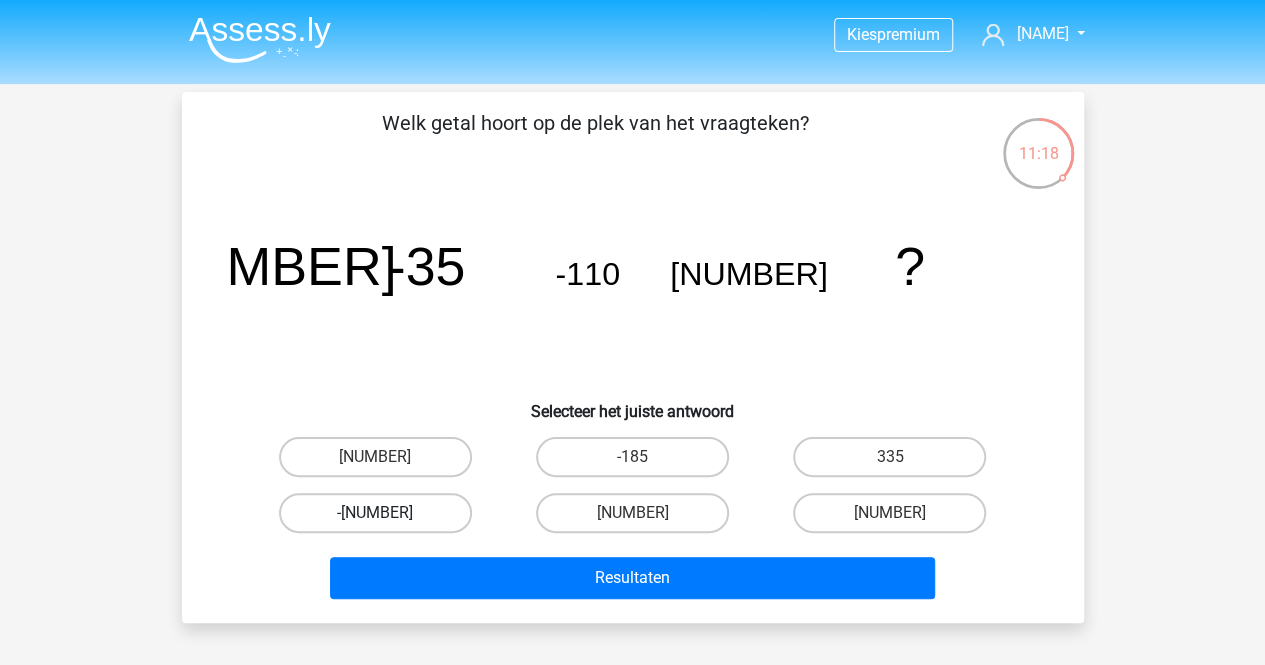 click on "-1010" at bounding box center [375, 513] 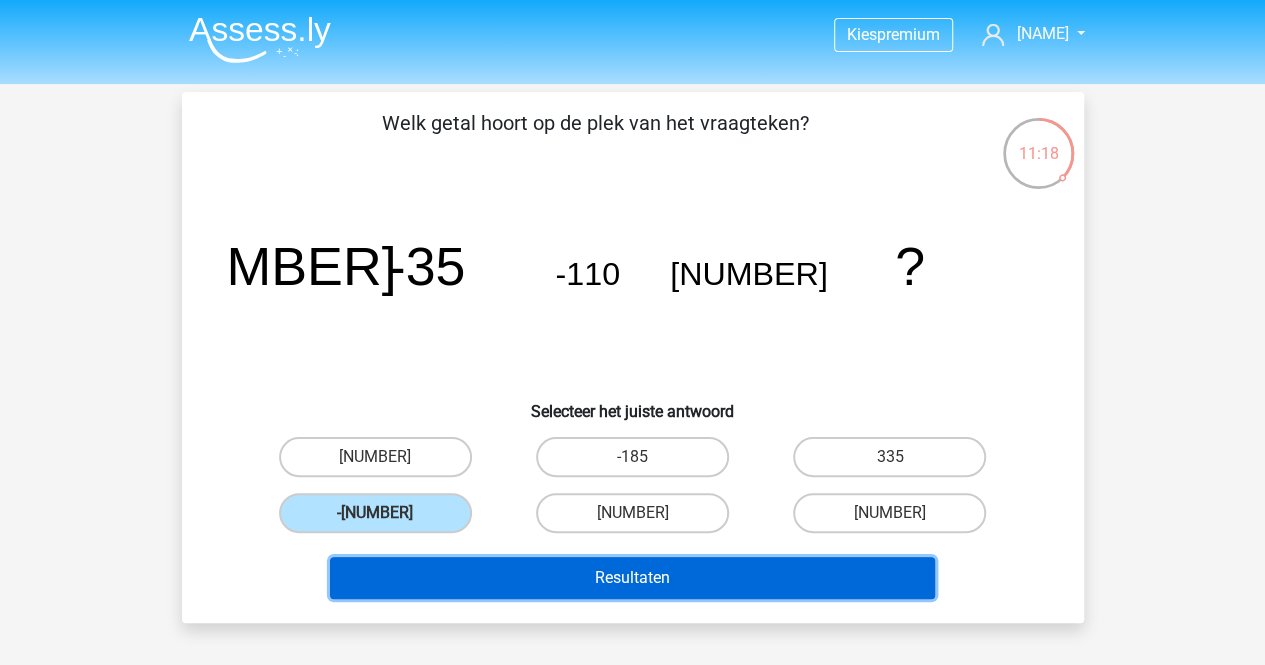 click on "Resultaten" at bounding box center (632, 578) 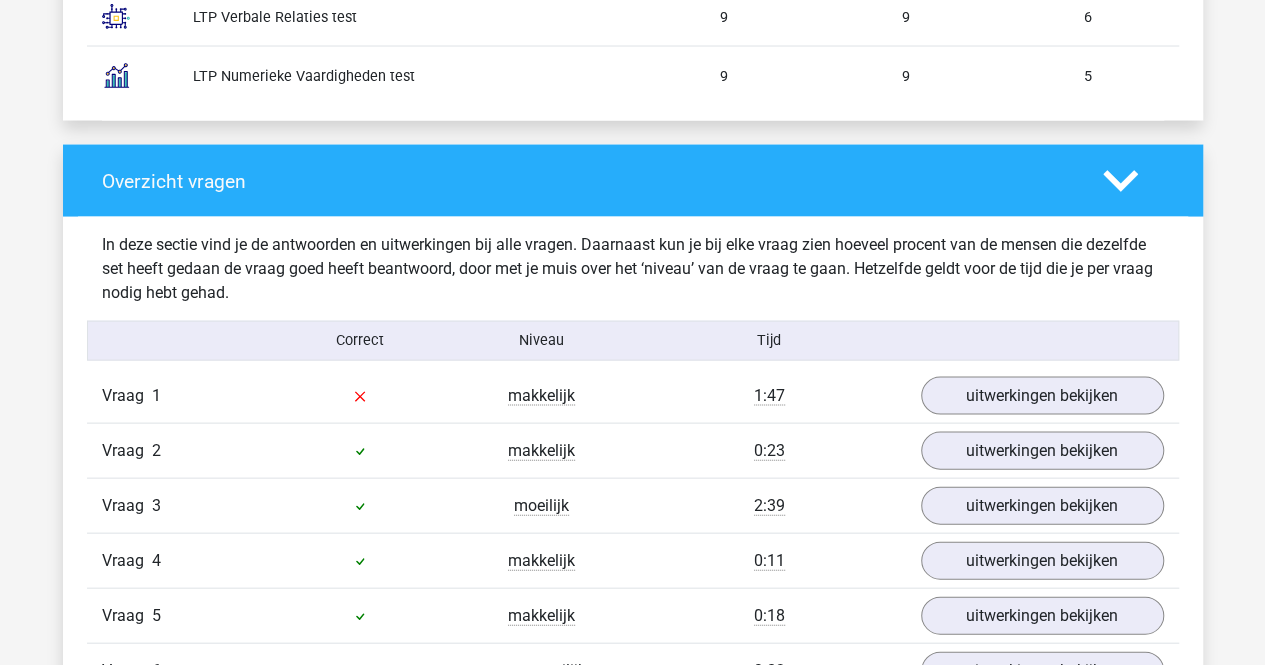 scroll, scrollTop: 2000, scrollLeft: 0, axis: vertical 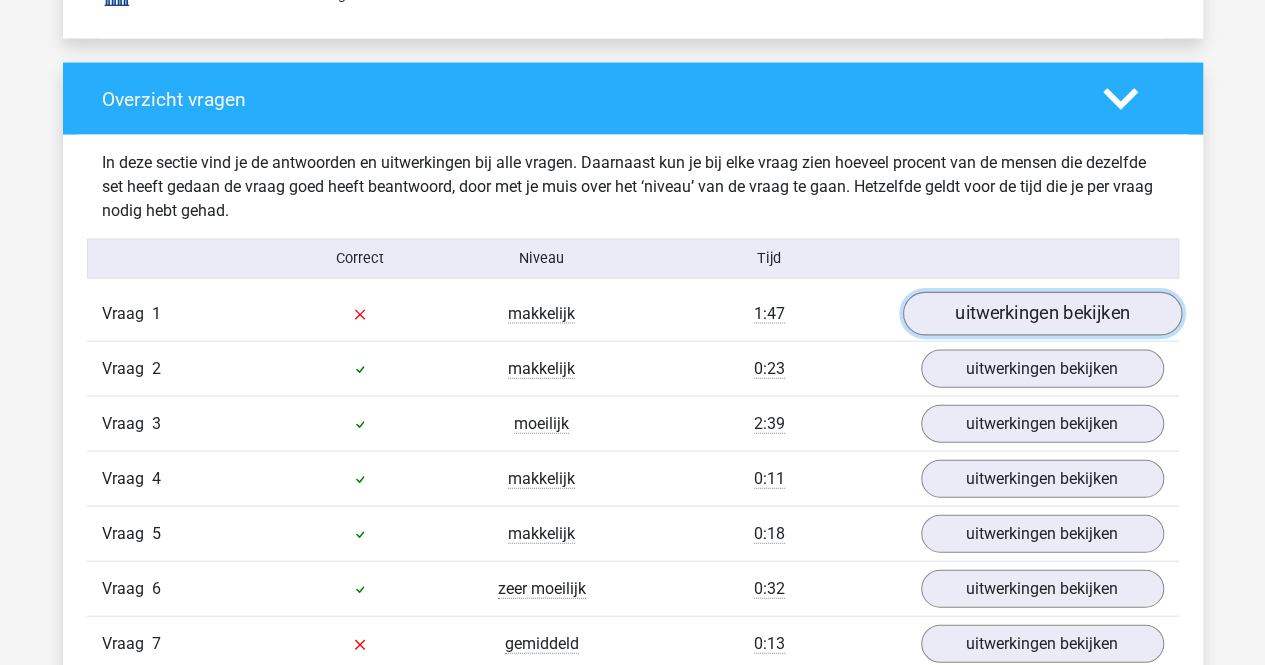 click on "uitwerkingen bekijken" at bounding box center (1041, 314) 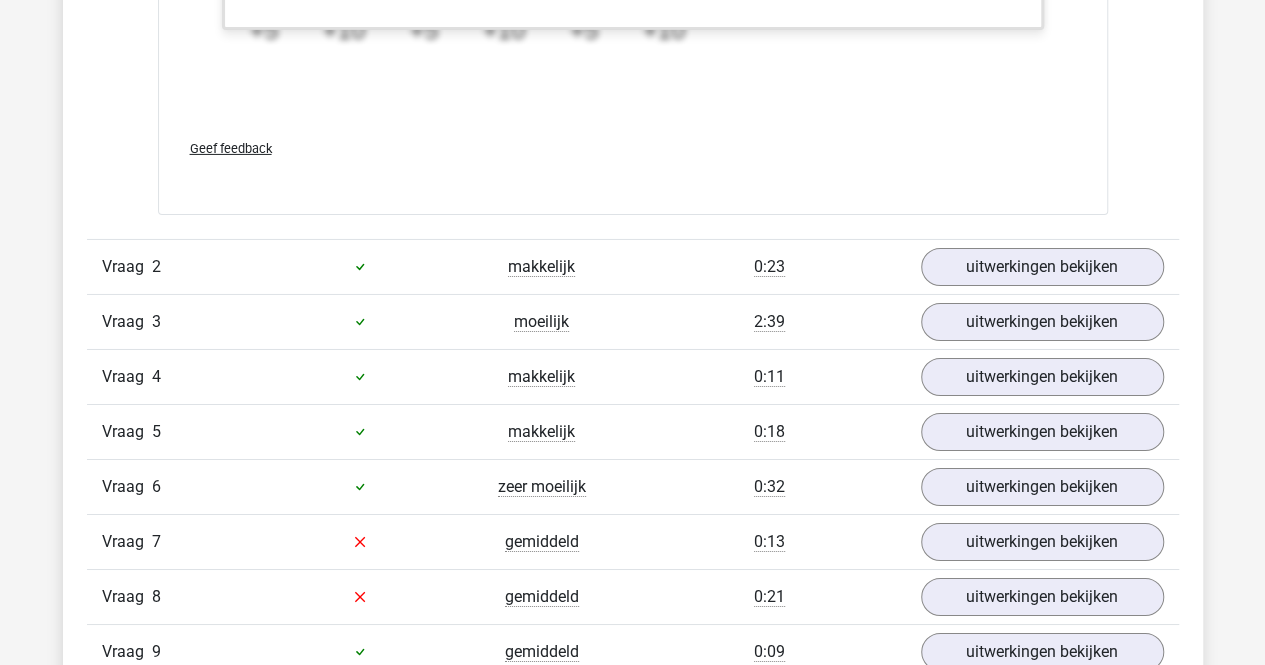 scroll, scrollTop: 3400, scrollLeft: 0, axis: vertical 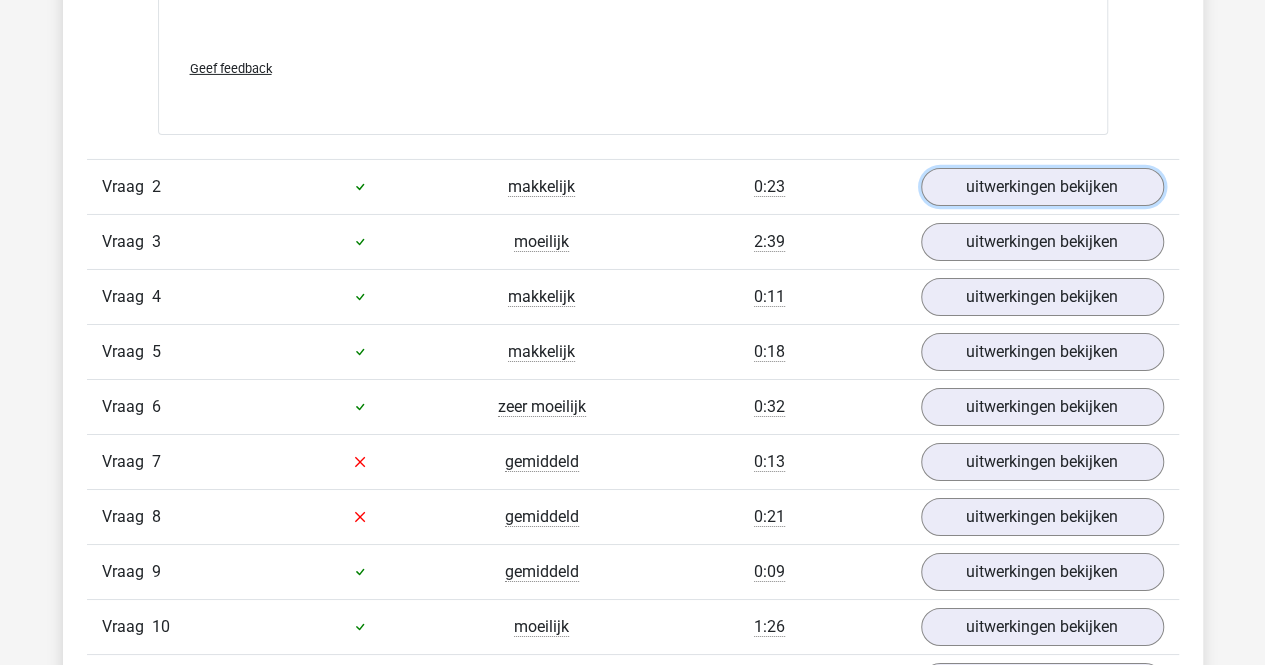 drag, startPoint x: 970, startPoint y: 183, endPoint x: 934, endPoint y: 205, distance: 42.190044 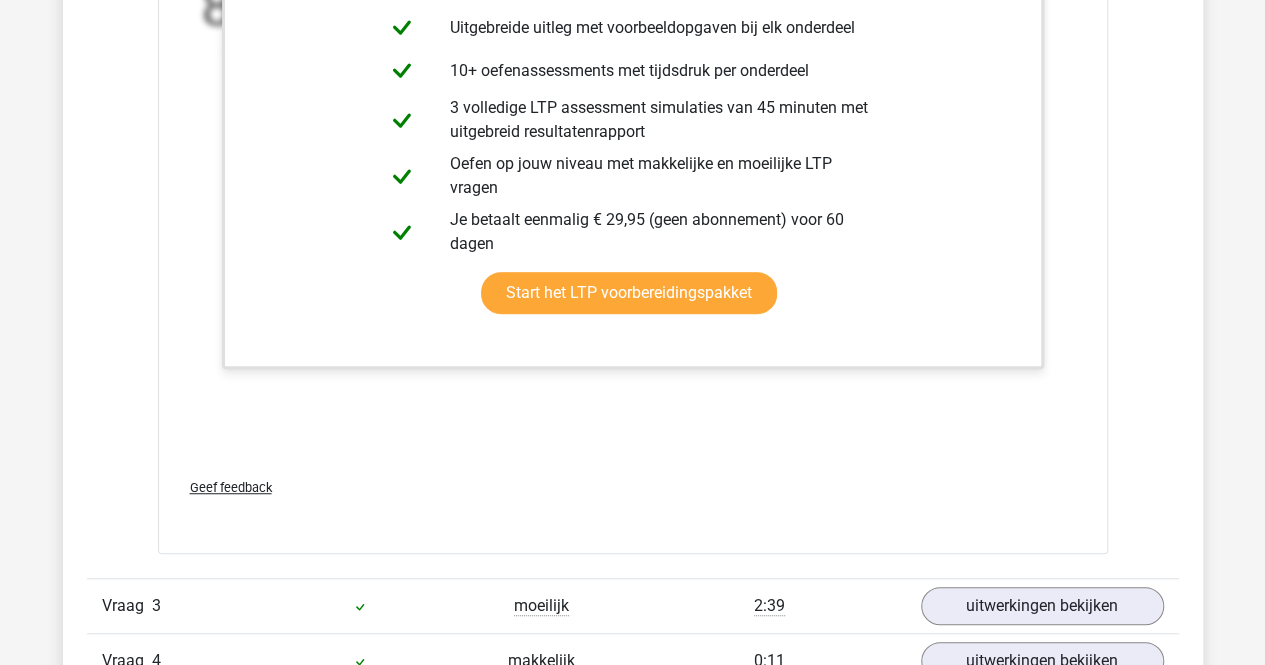 scroll, scrollTop: 4600, scrollLeft: 0, axis: vertical 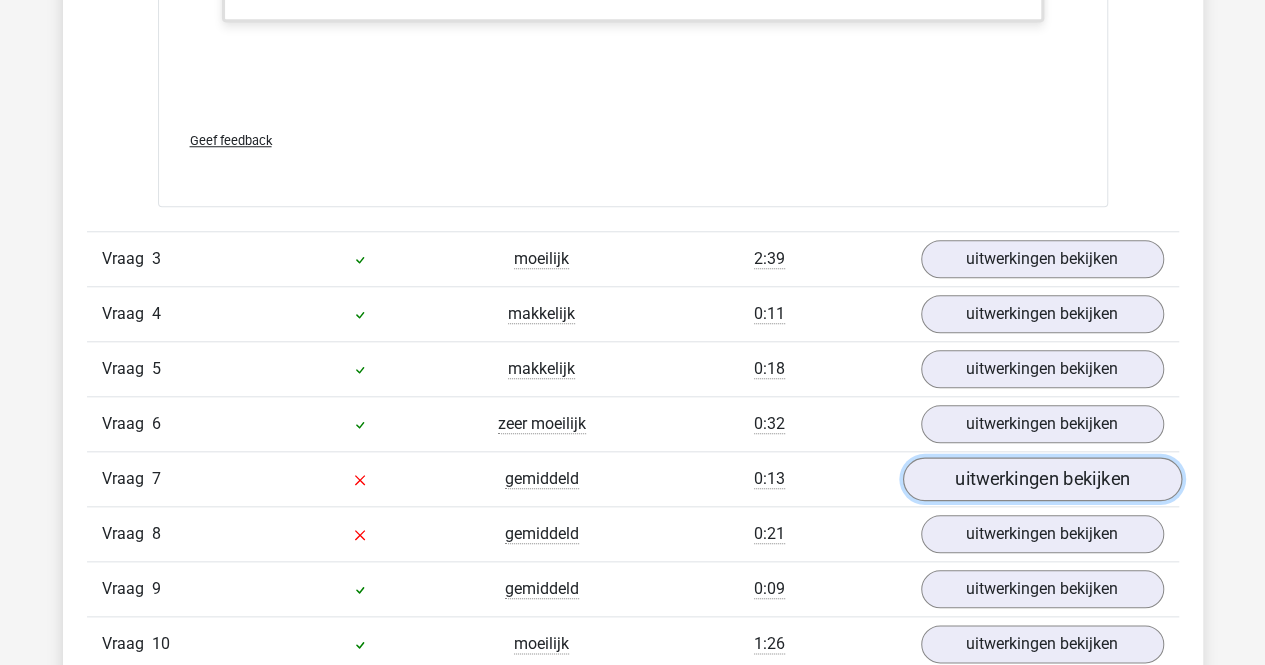 click on "uitwerkingen bekijken" at bounding box center [1041, 480] 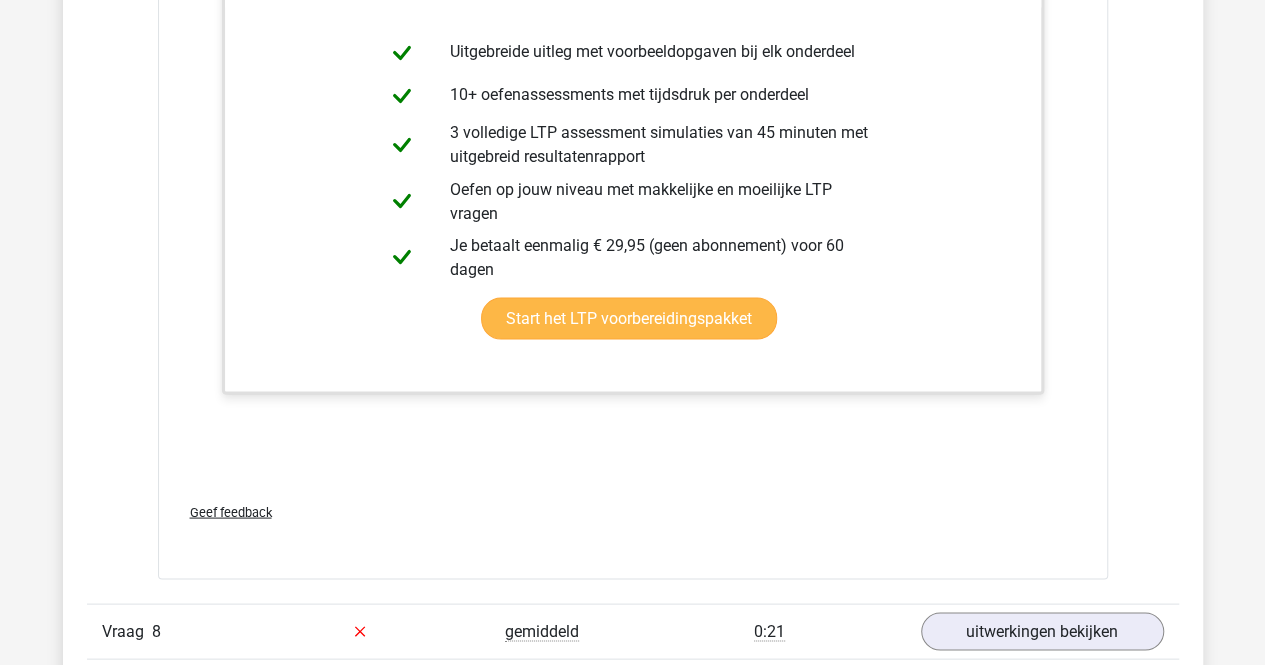 scroll, scrollTop: 5900, scrollLeft: 0, axis: vertical 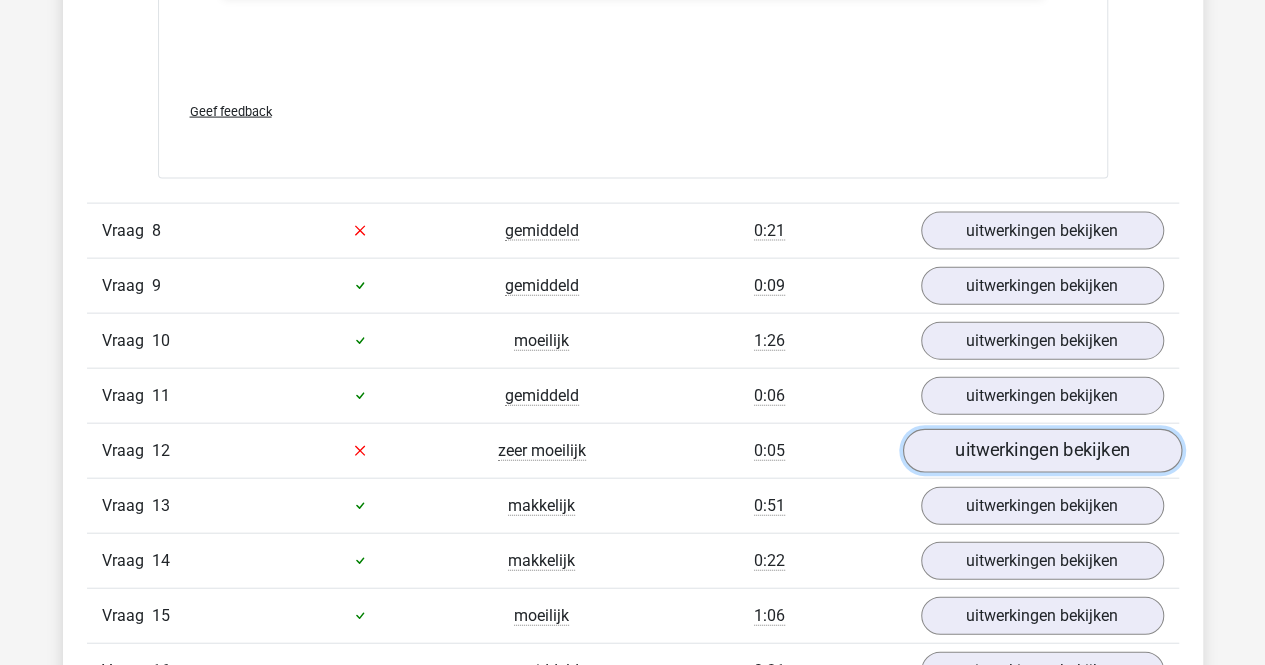 click on "uitwerkingen bekijken" at bounding box center (1041, 451) 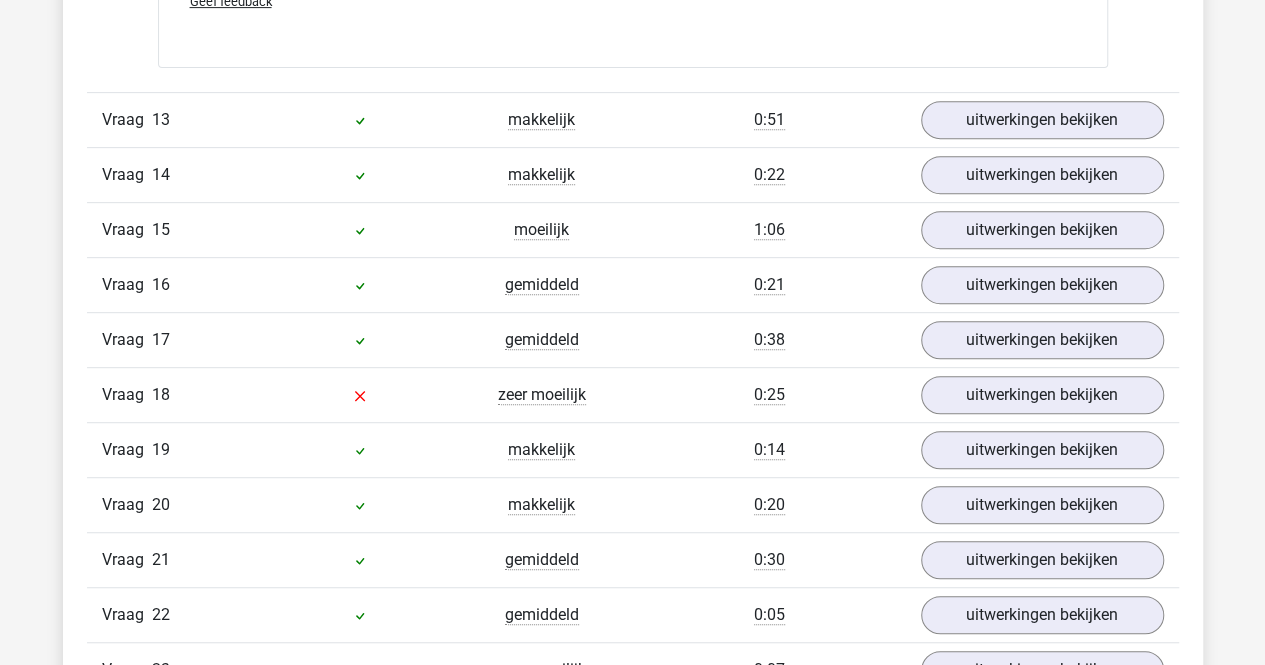 scroll, scrollTop: 8000, scrollLeft: 0, axis: vertical 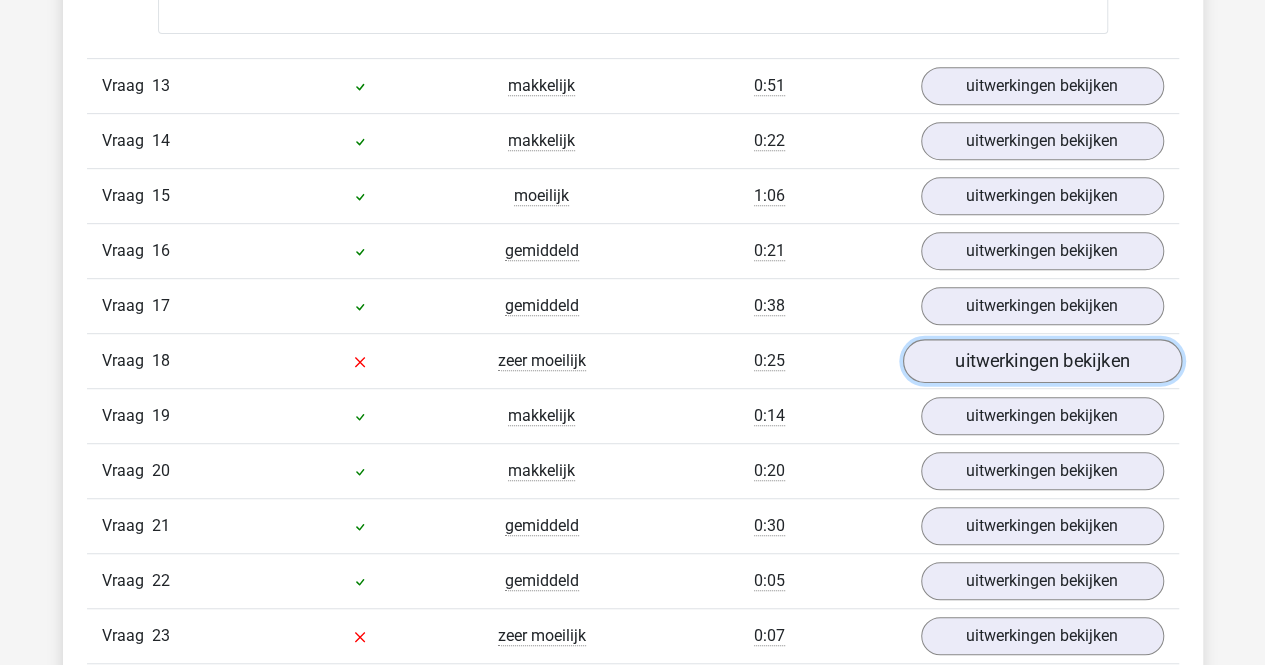 click on "uitwerkingen bekijken" at bounding box center [1041, 361] 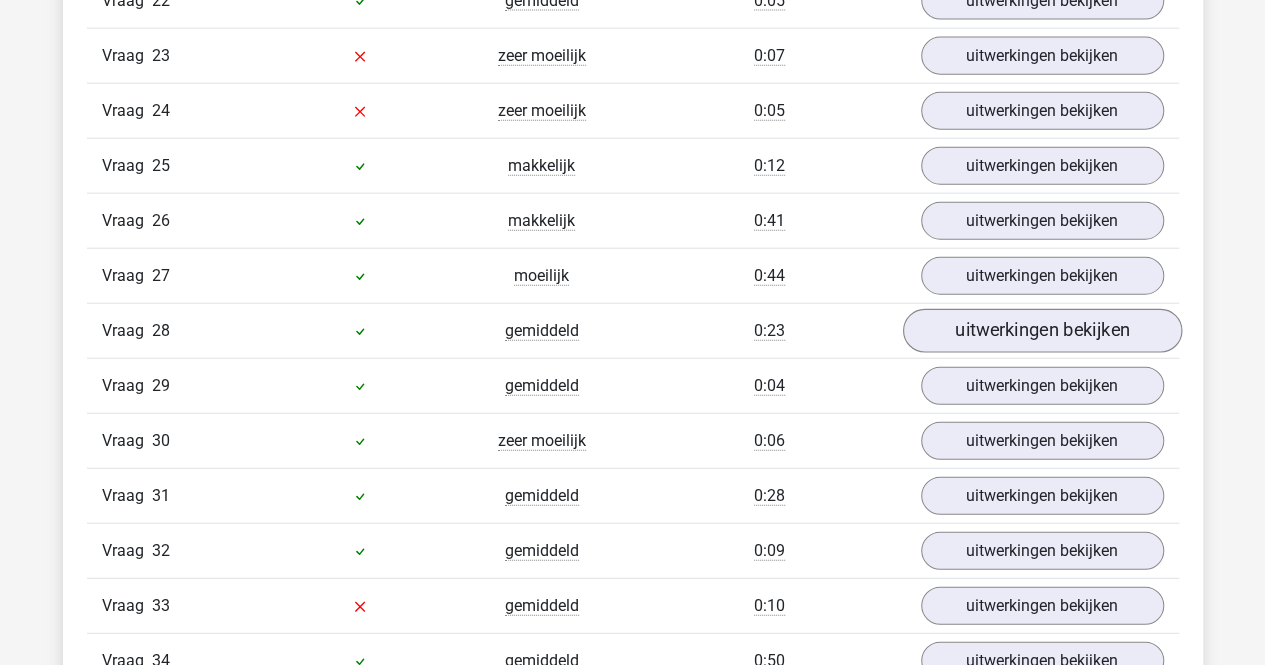 scroll, scrollTop: 10000, scrollLeft: 0, axis: vertical 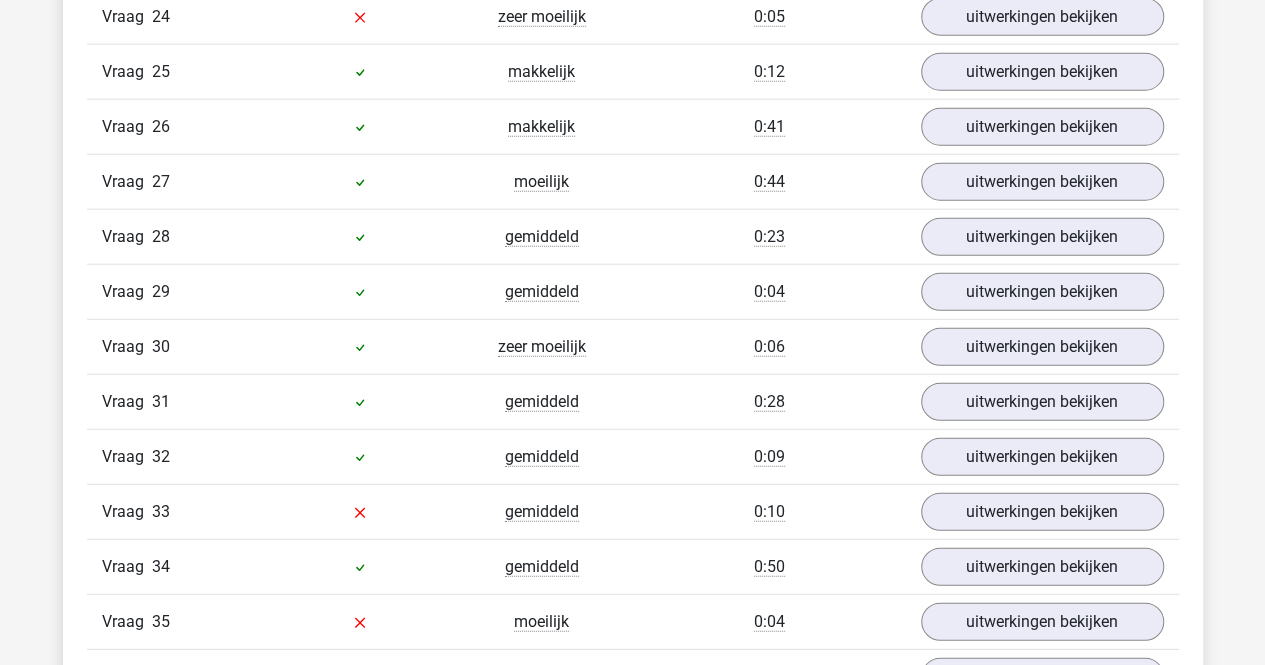 click on "Vraag
33
gemiddeld
0:10
uitwerkingen bekijken" at bounding box center (633, 511) 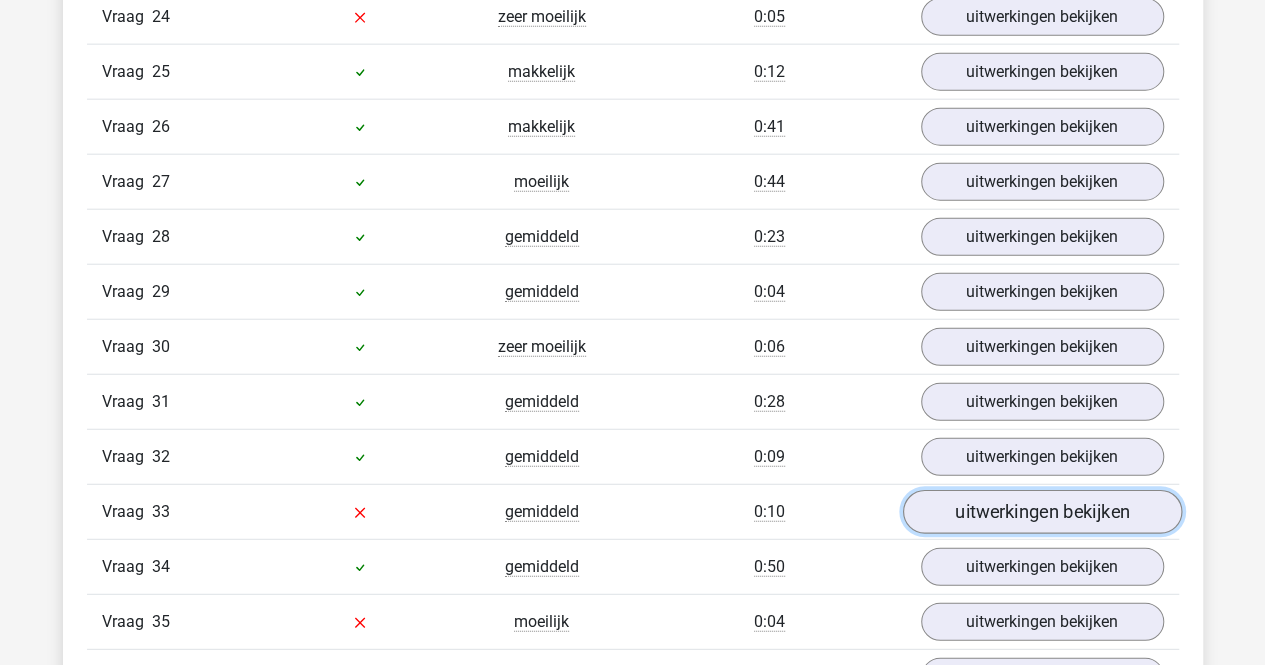 click on "uitwerkingen bekijken" at bounding box center [1041, 512] 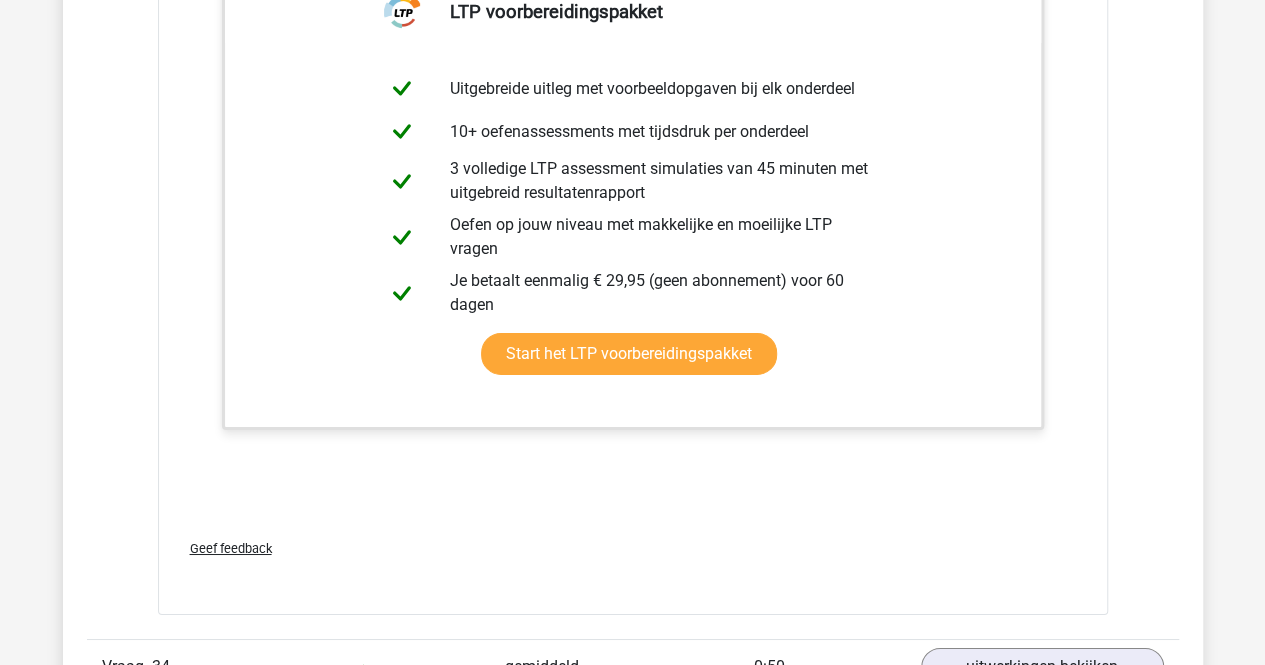 scroll, scrollTop: 11200, scrollLeft: 0, axis: vertical 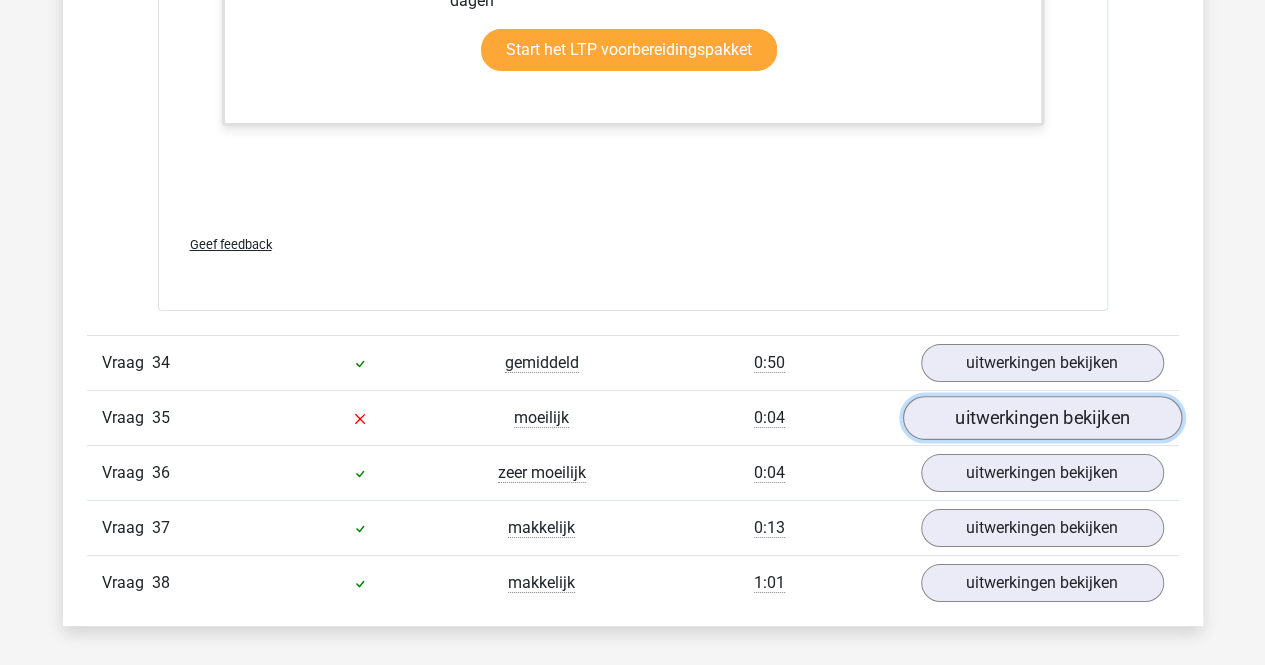 click on "uitwerkingen bekijken" at bounding box center (1041, 418) 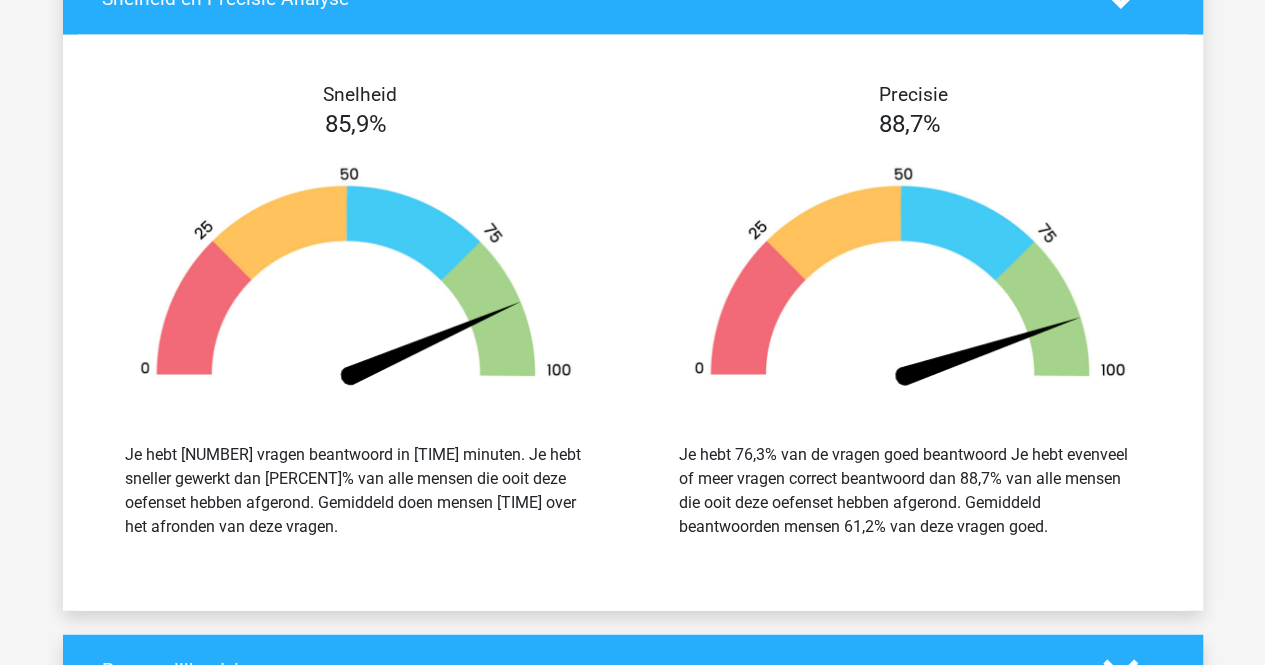 scroll, scrollTop: 13600, scrollLeft: 0, axis: vertical 